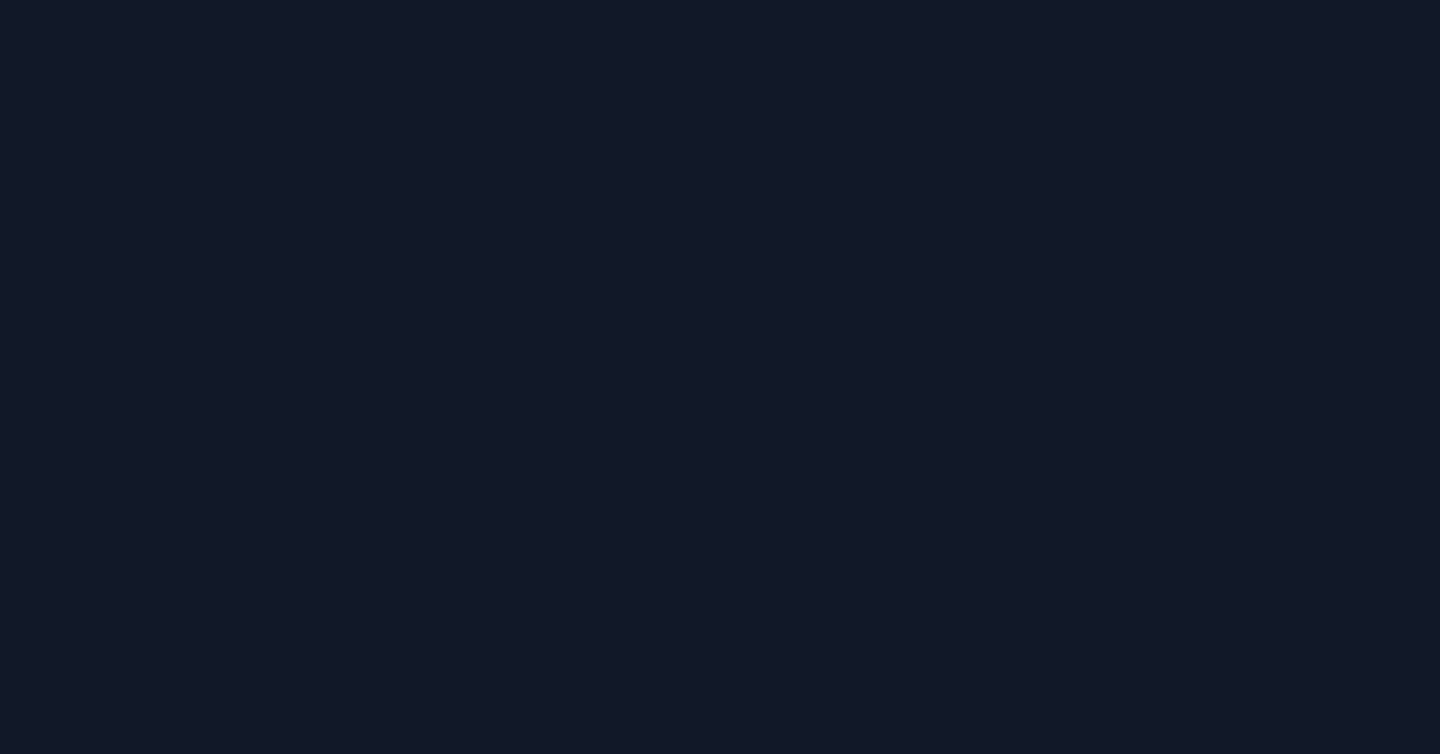 scroll, scrollTop: 0, scrollLeft: 0, axis: both 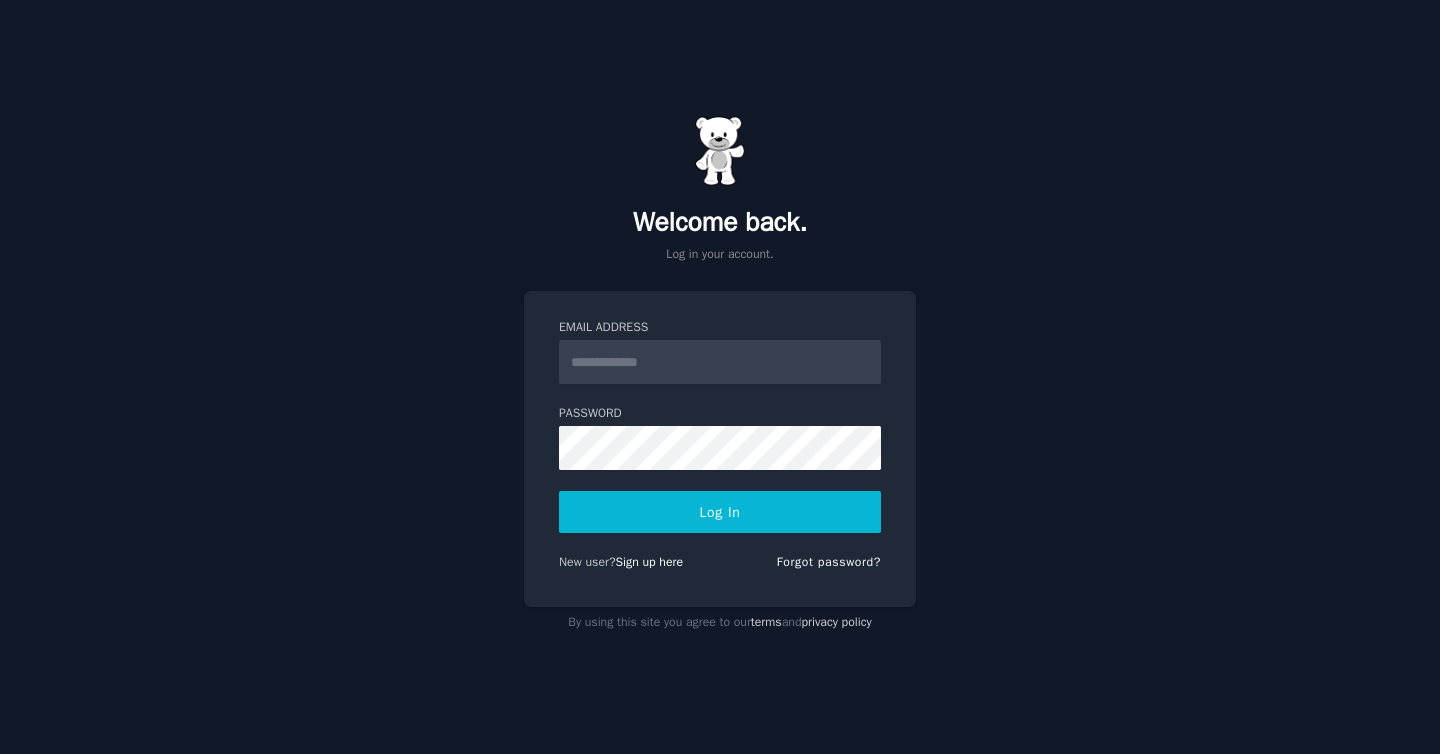 click on "Email Address" at bounding box center [720, 362] 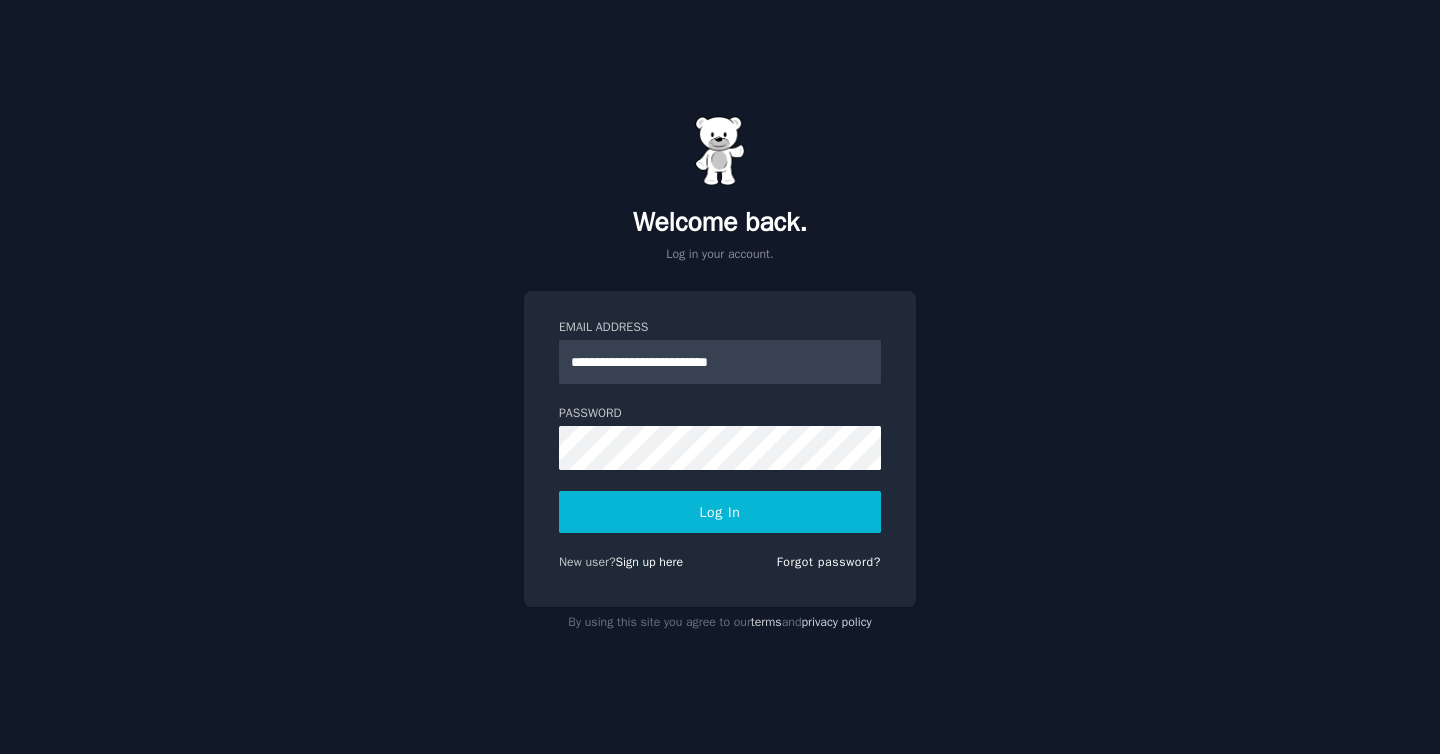 click on "Log In" at bounding box center (720, 512) 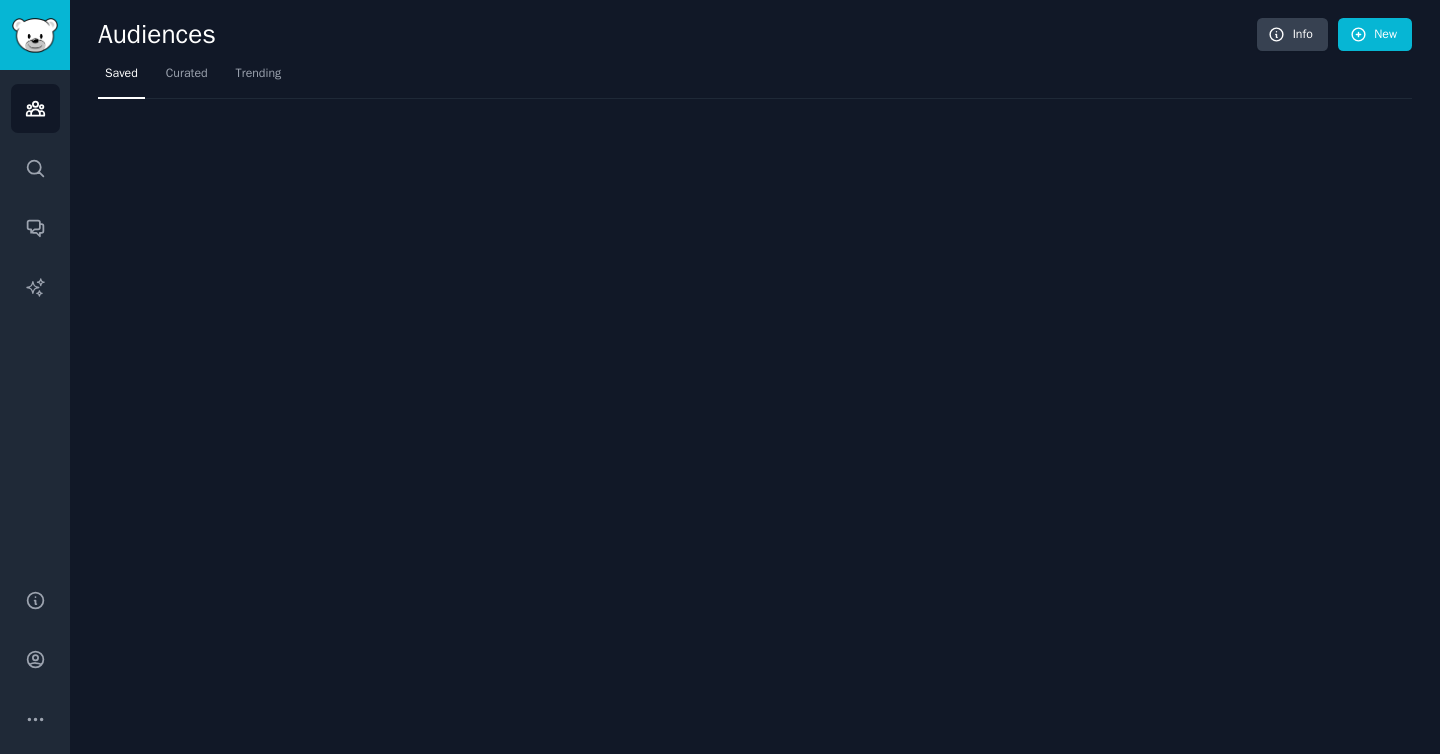 scroll, scrollTop: 0, scrollLeft: 0, axis: both 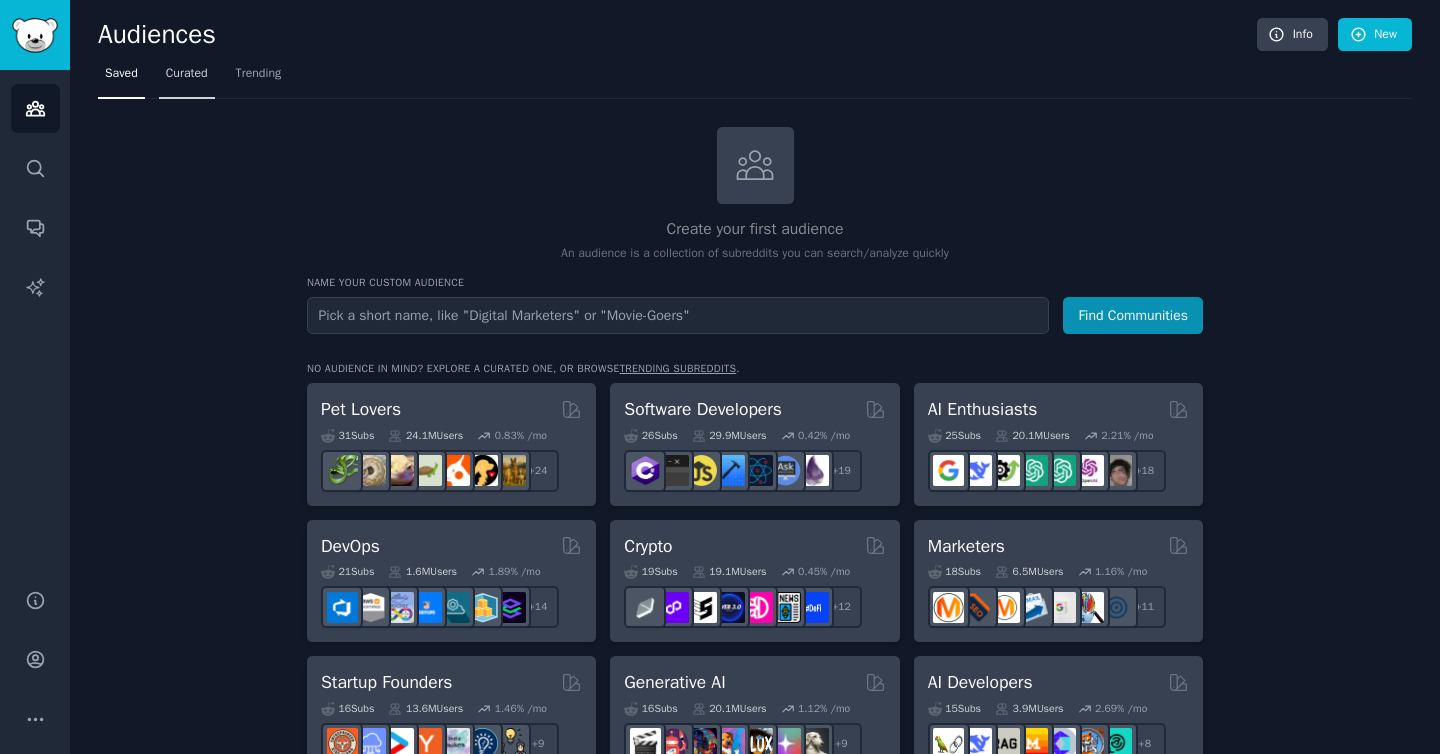 click on "Curated" at bounding box center [187, 74] 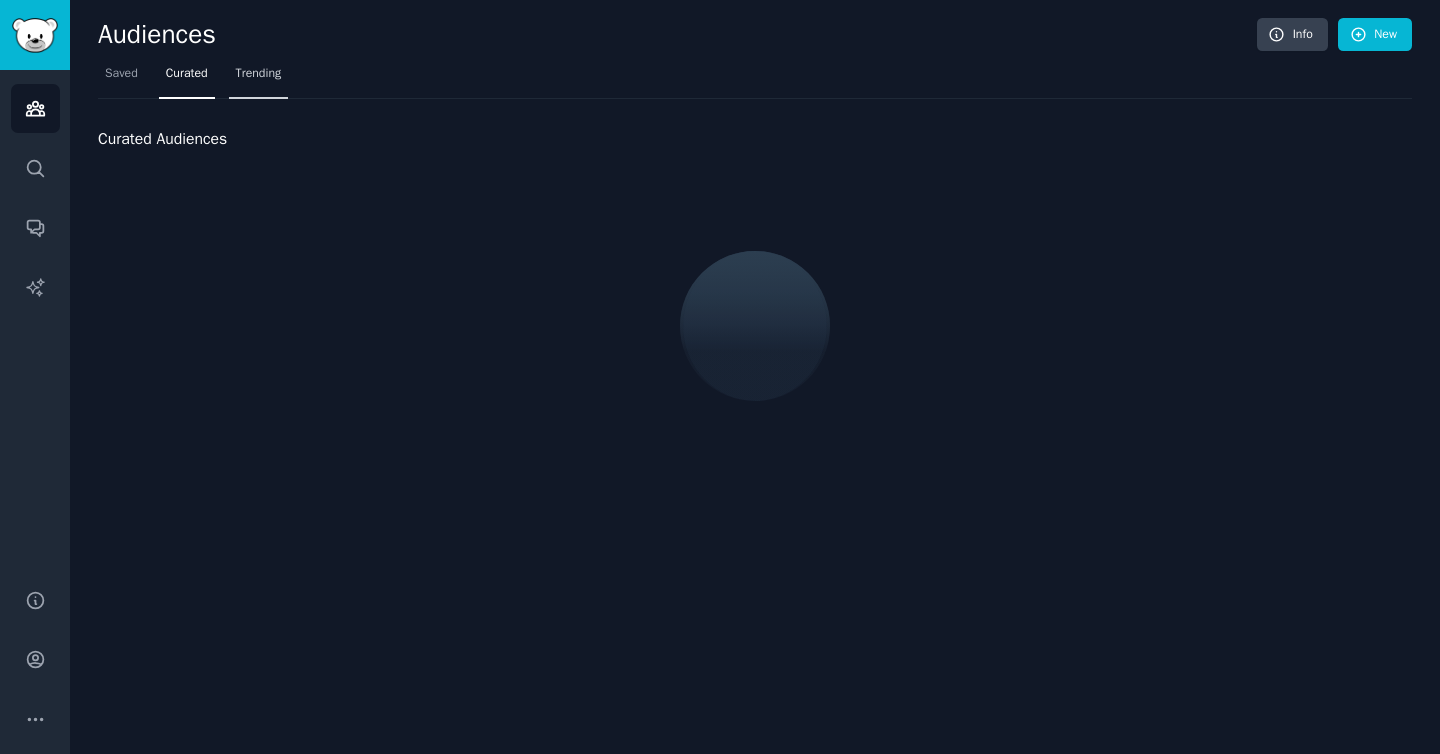 click on "Trending" at bounding box center [259, 74] 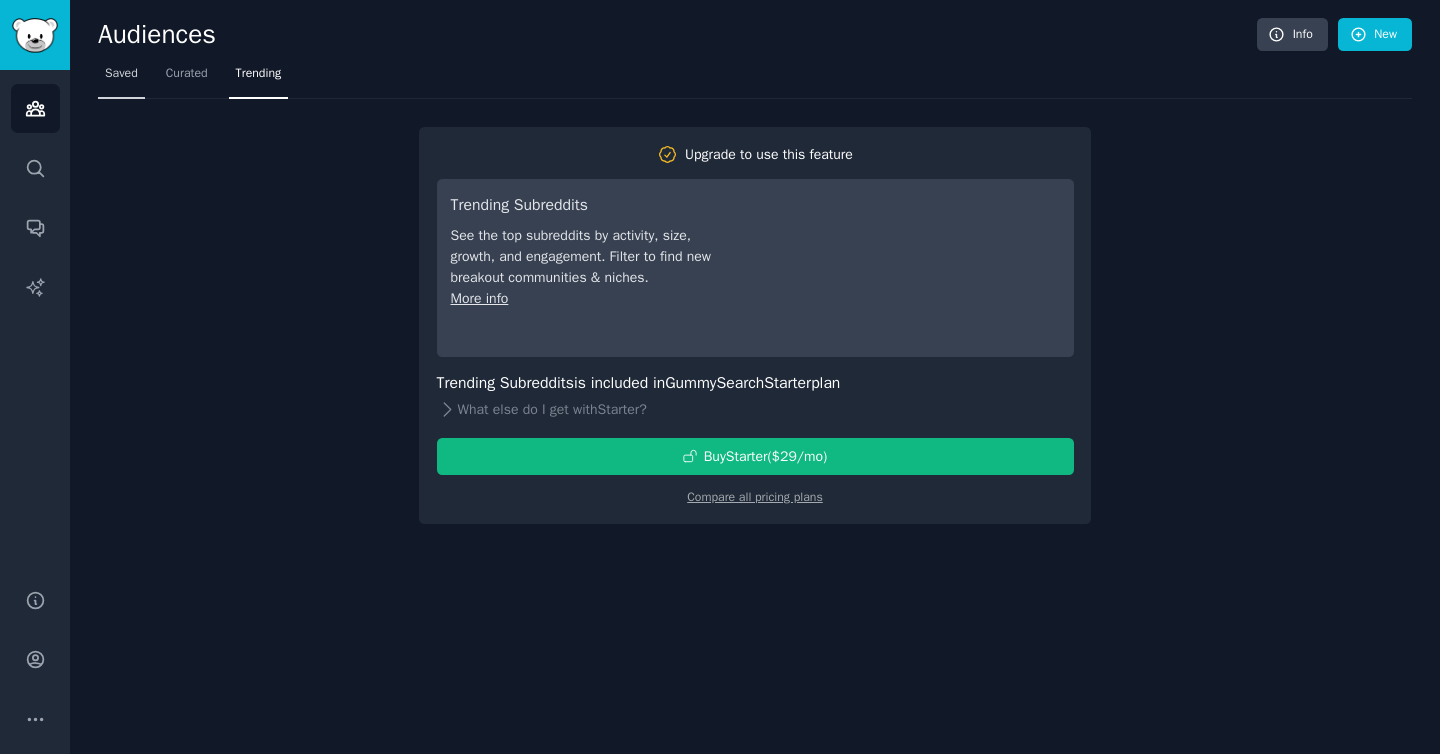 click on "Saved" at bounding box center (121, 74) 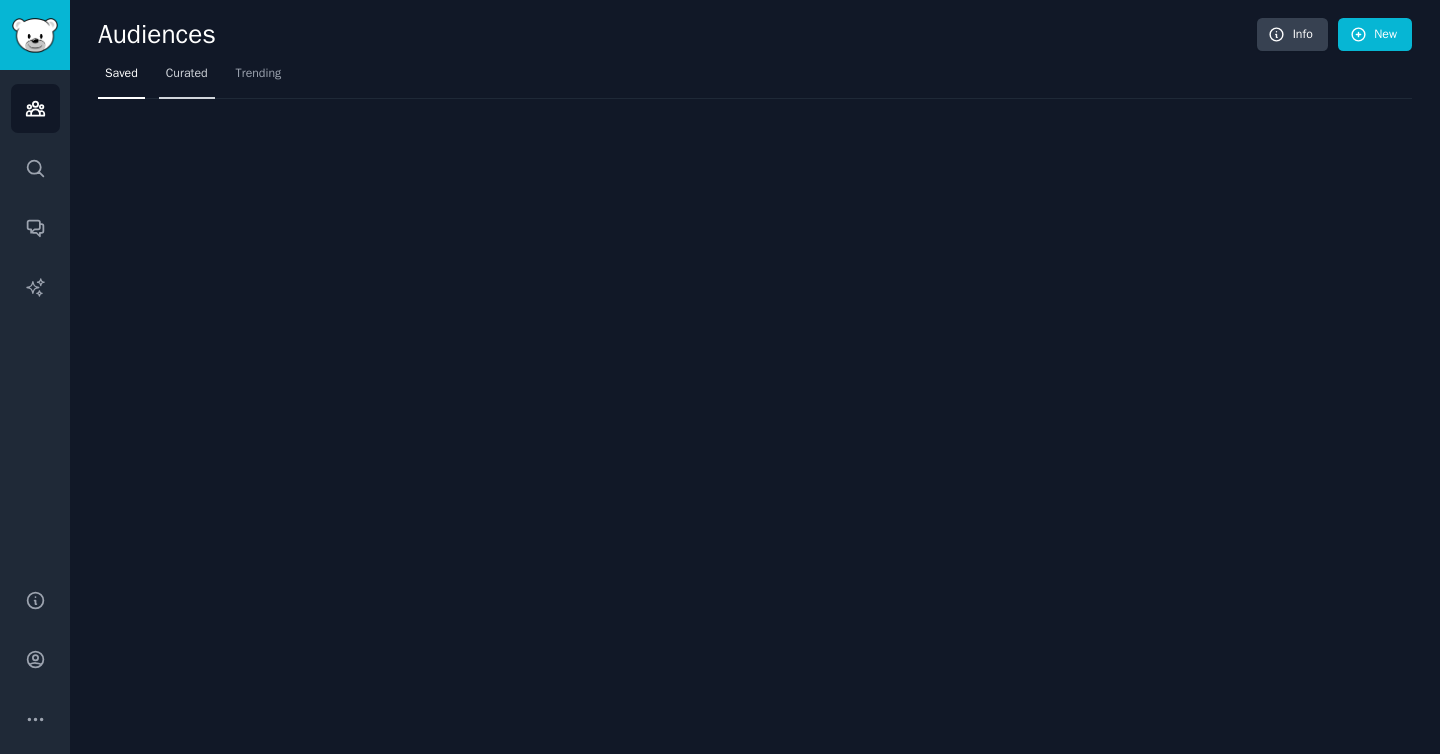 click on "Curated" at bounding box center [187, 74] 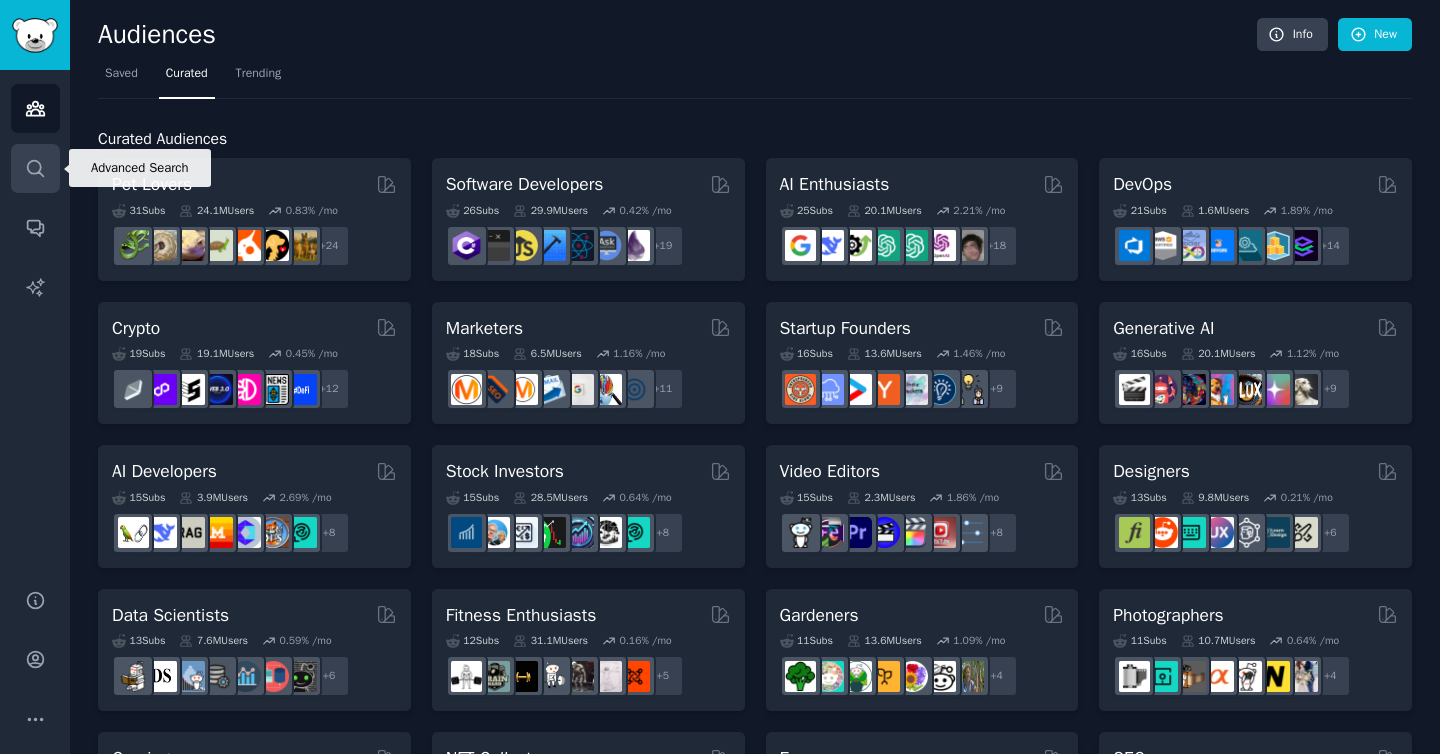 click on "Search" at bounding box center (35, 168) 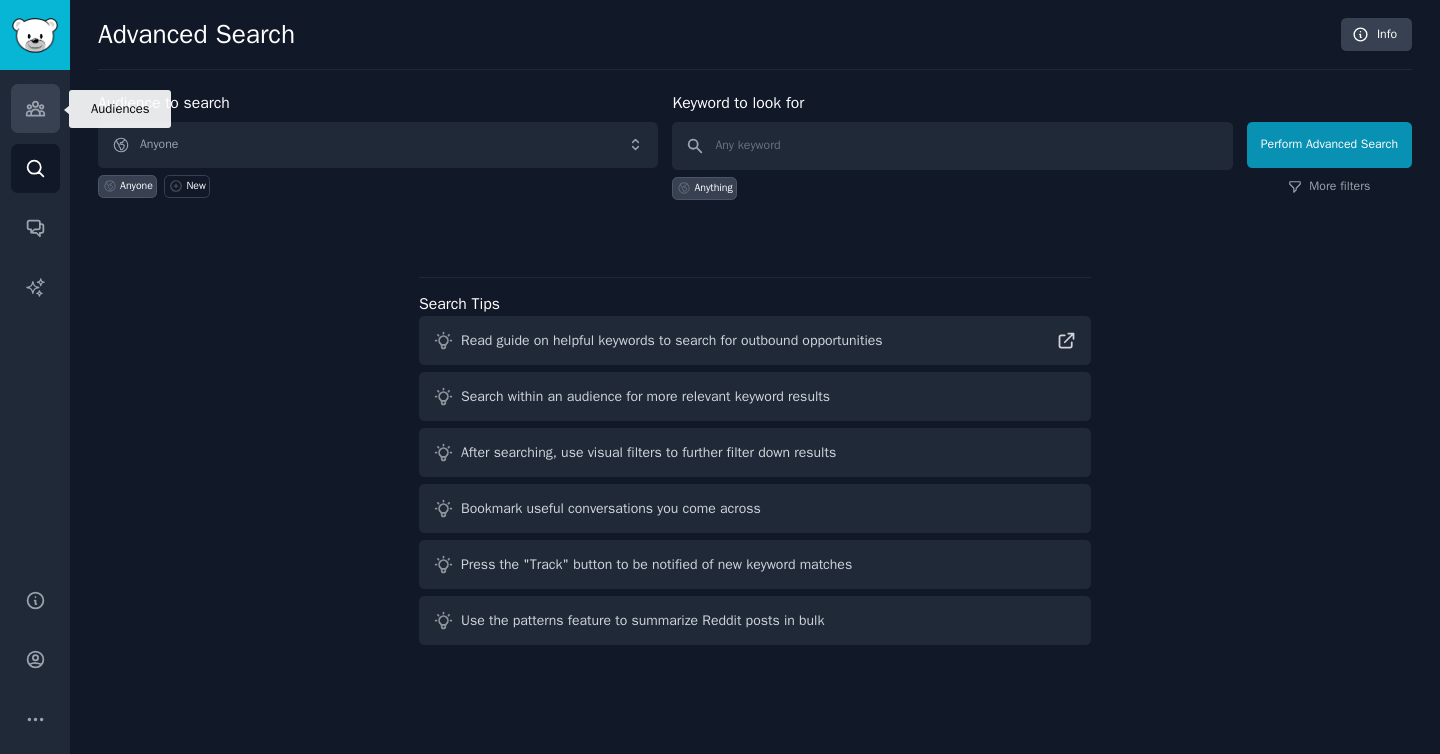 click on "Audiences" at bounding box center [35, 108] 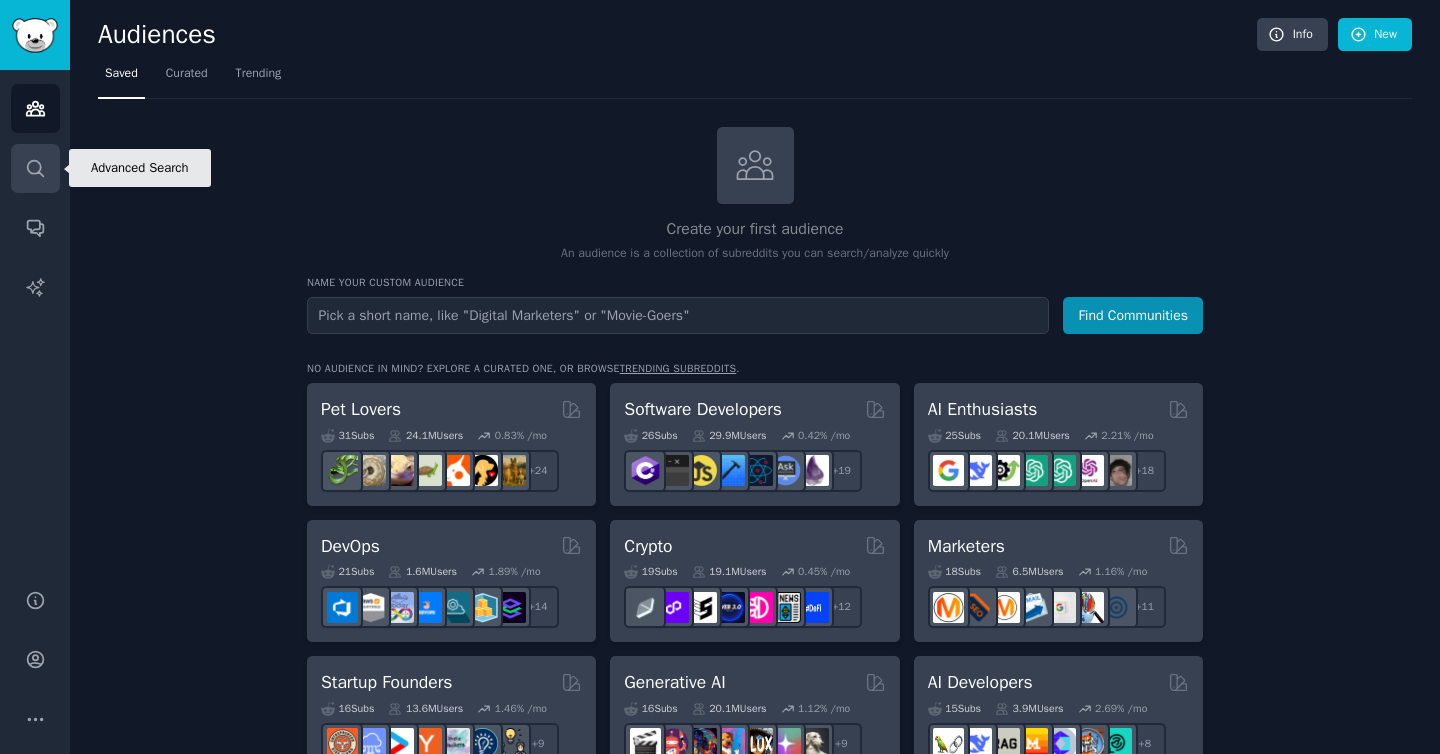 click on "Search" at bounding box center [35, 168] 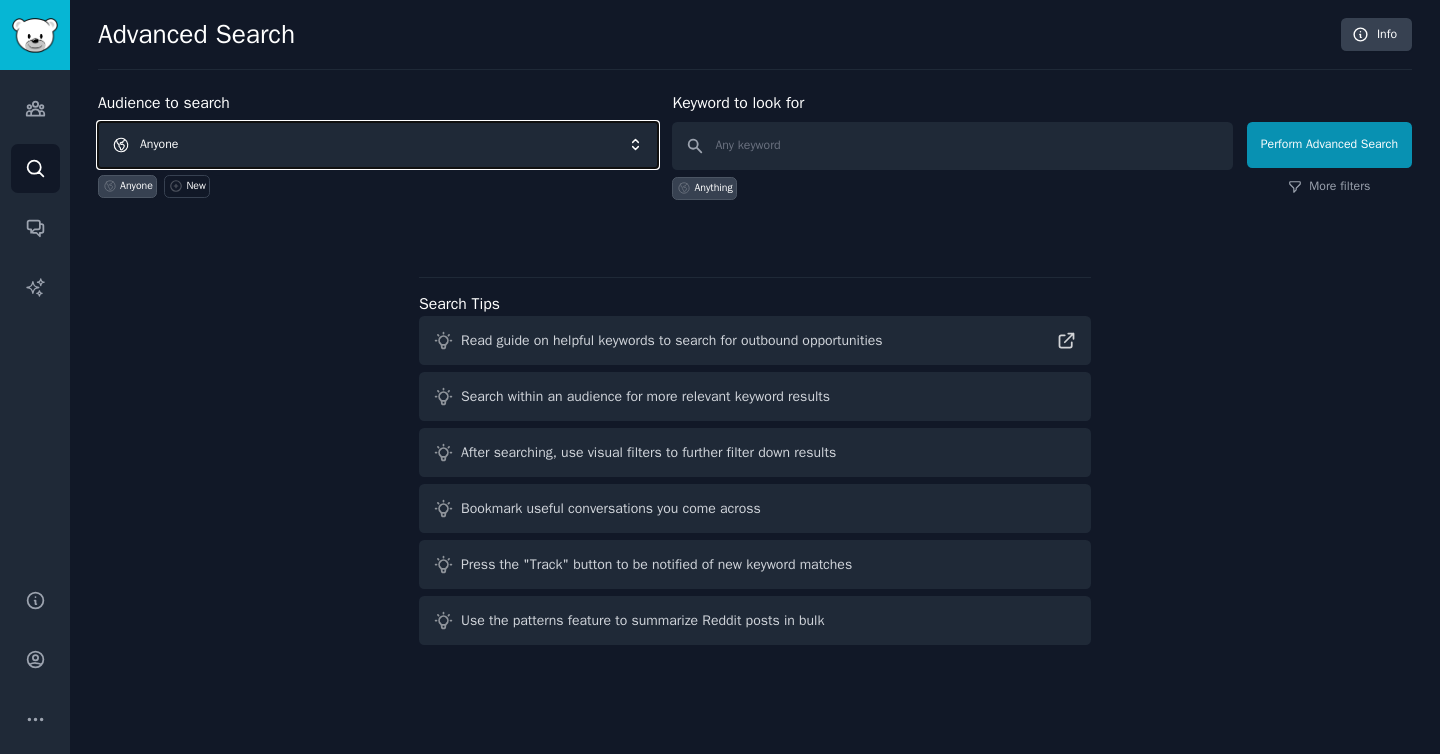 click on "Anyone" at bounding box center (378, 145) 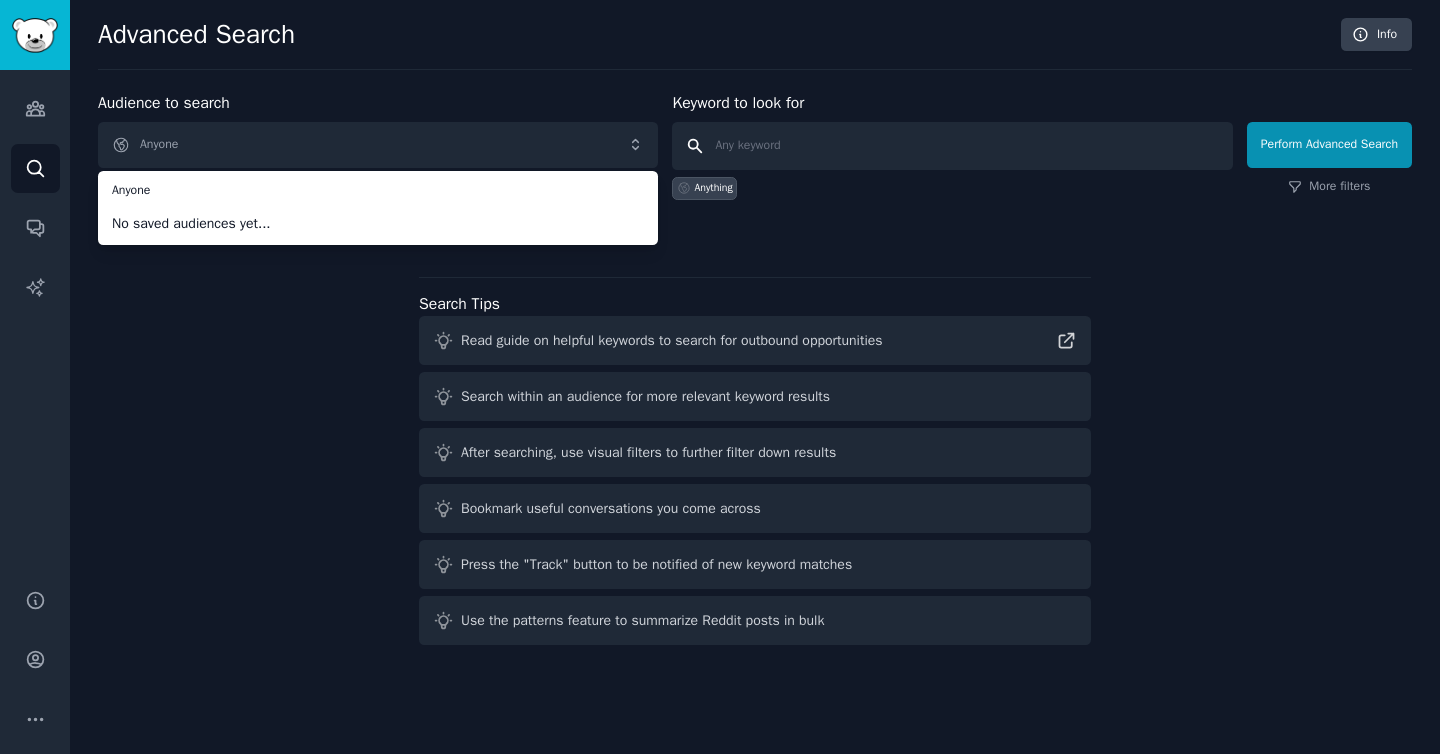 click at bounding box center [952, 146] 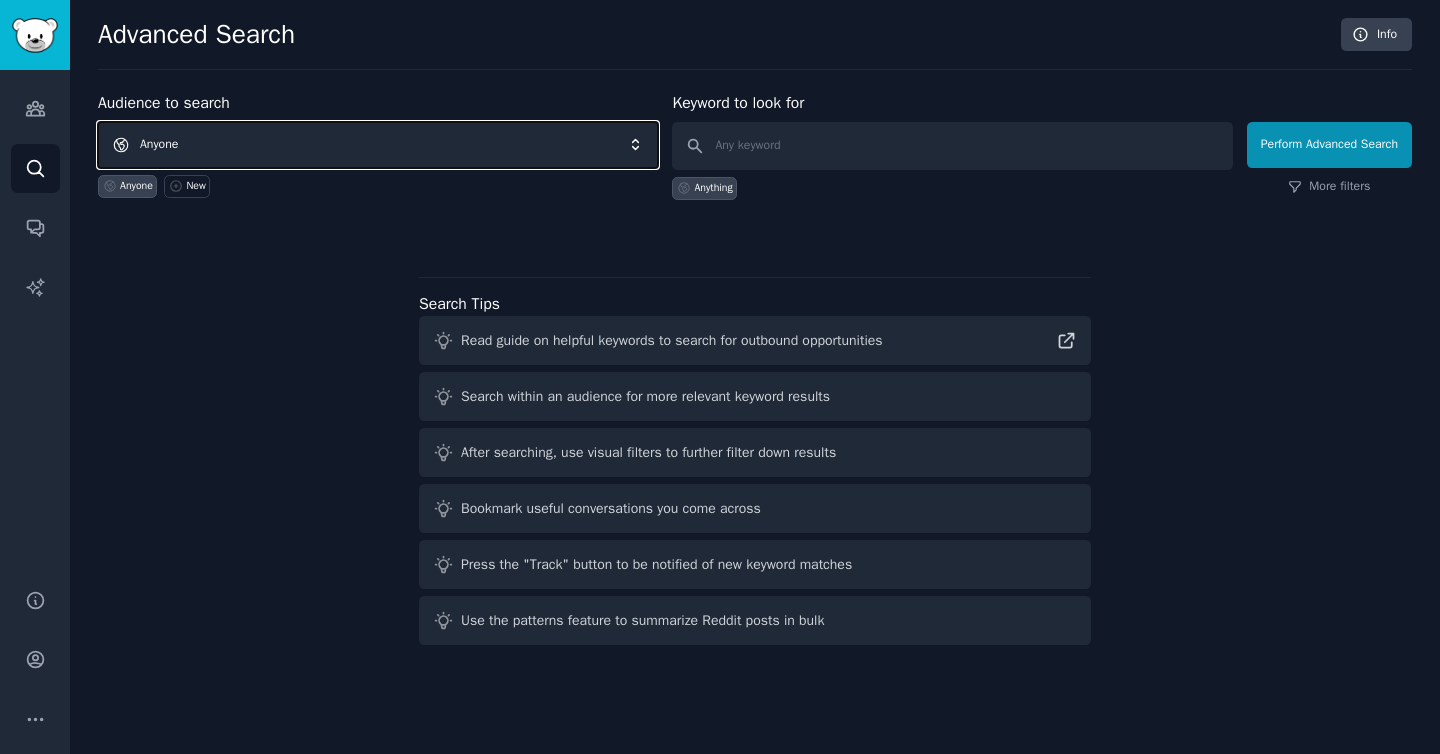 click on "Anyone" at bounding box center (378, 145) 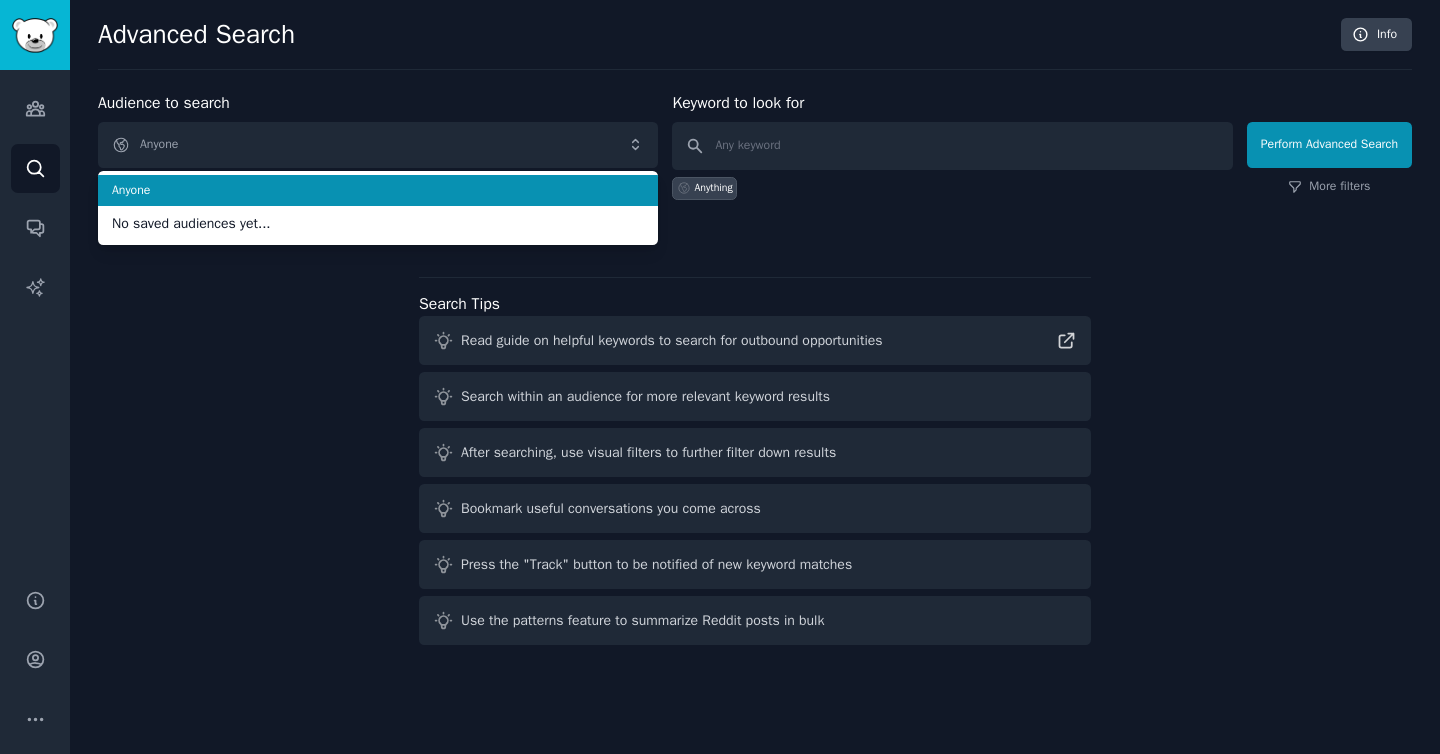 click on "Audience to search Anyone Anyone No saved audiences yet... Anyone New Keyword to look for Anything   Perform Advanced Search More filters Search Tips Read guide on helpful keywords to search for outbound opportunities Search within an audience for more relevant keyword results After searching, use visual filters to further filter down results Bookmark useful conversations you come across Press the "Track" button to be notified of new keyword matches Use the patterns feature to summarize Reddit posts in bulk" at bounding box center [755, 372] 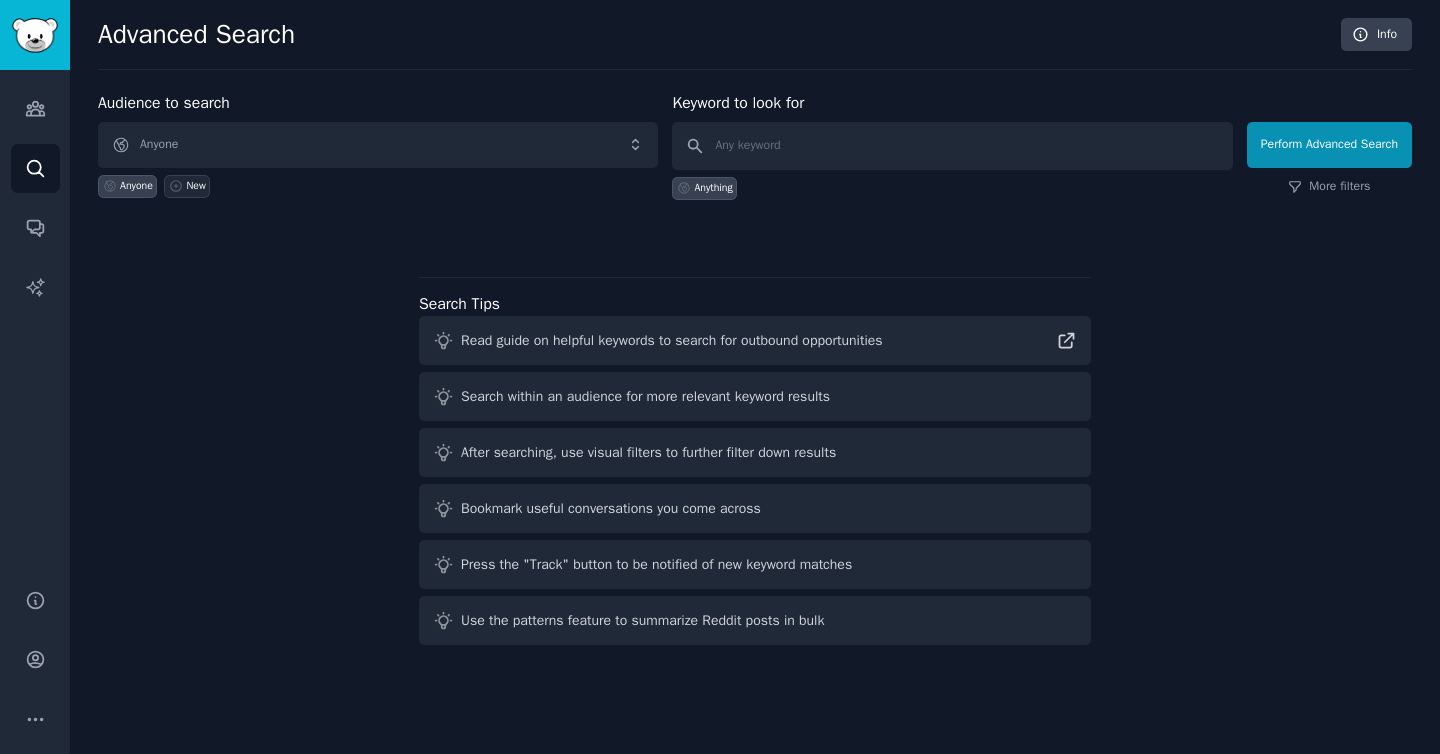 click on "New" at bounding box center (187, 186) 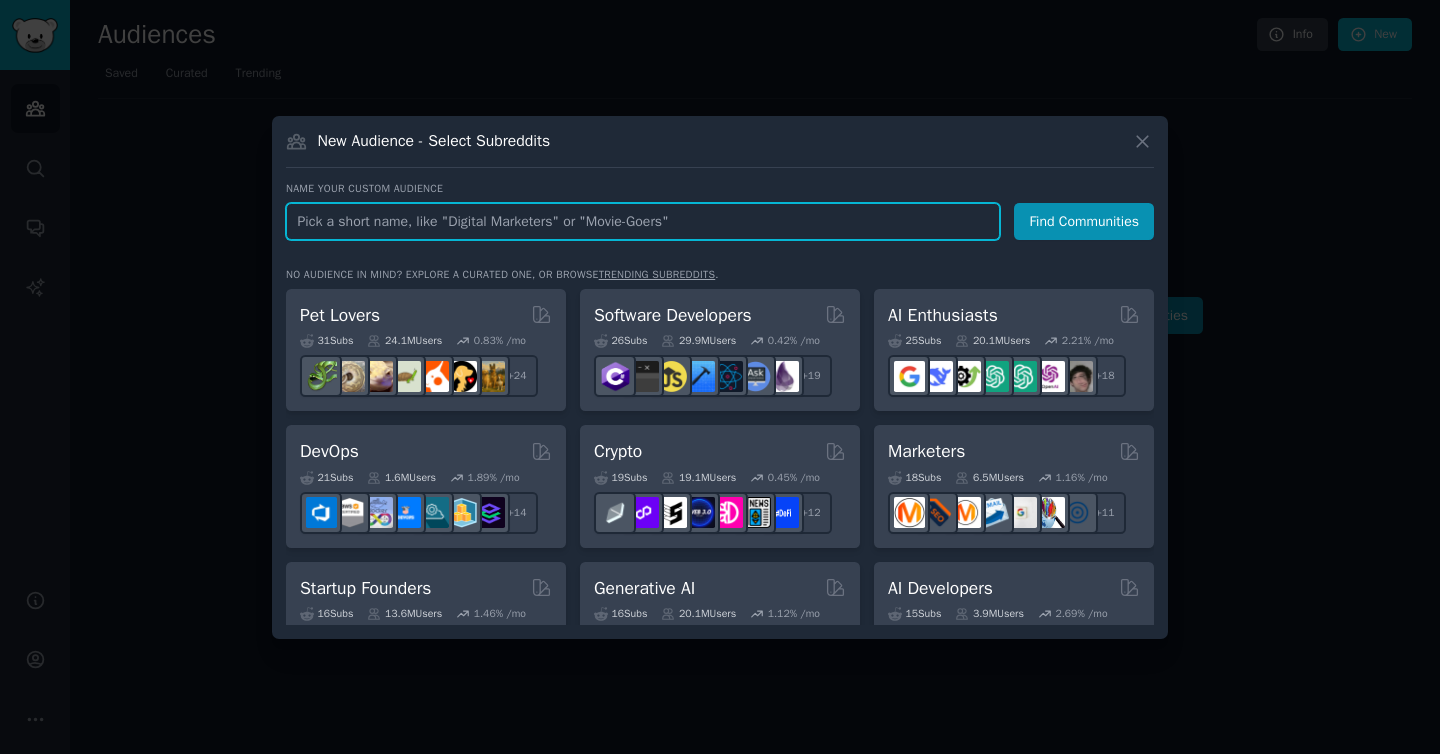click at bounding box center [643, 221] 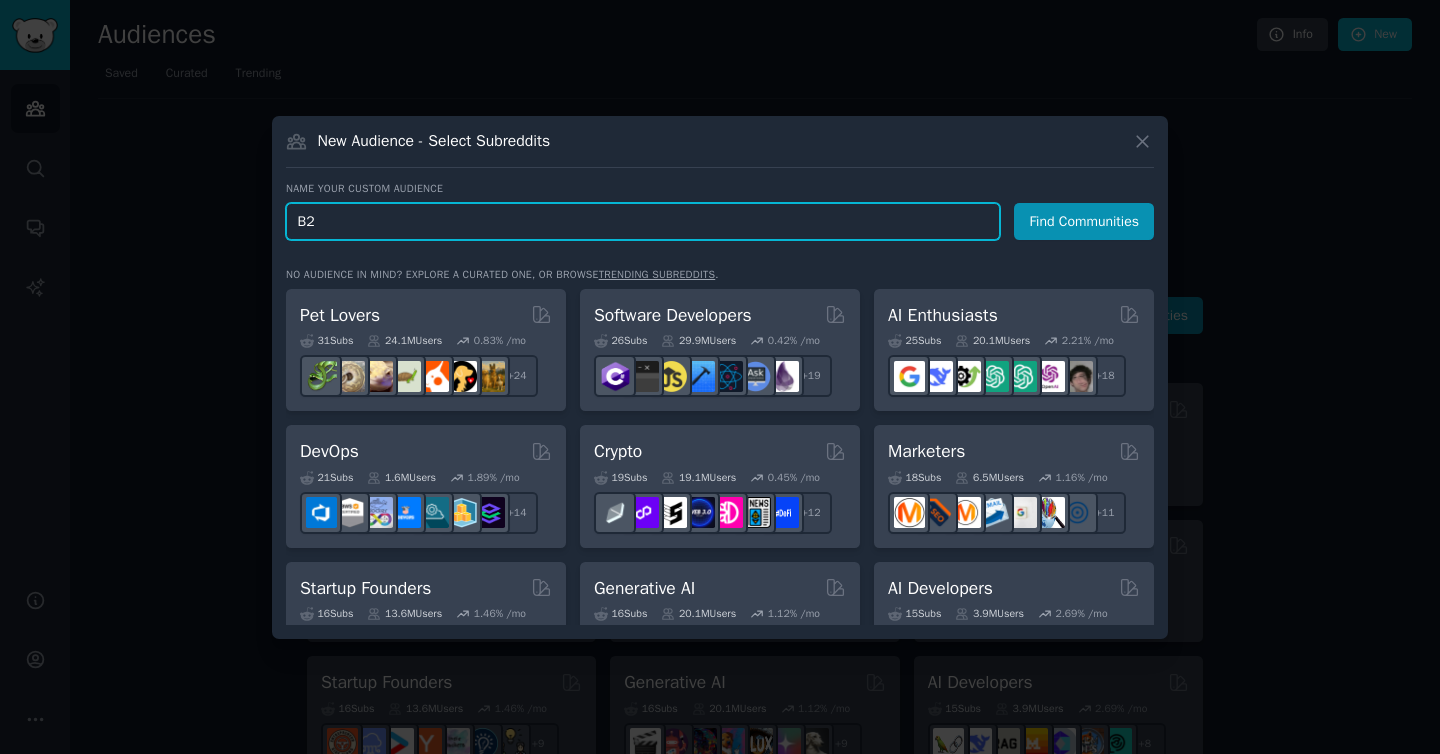 type on "B" 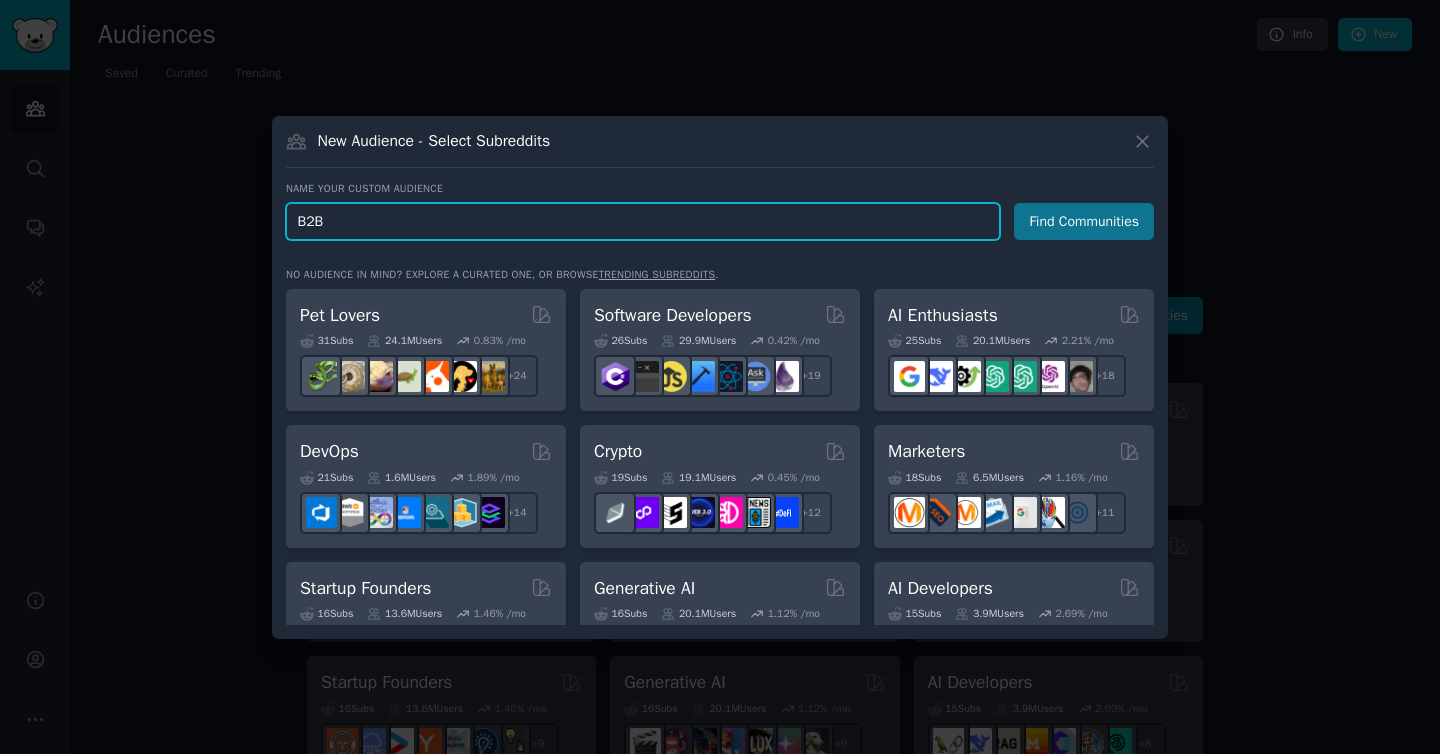 type on "B2B" 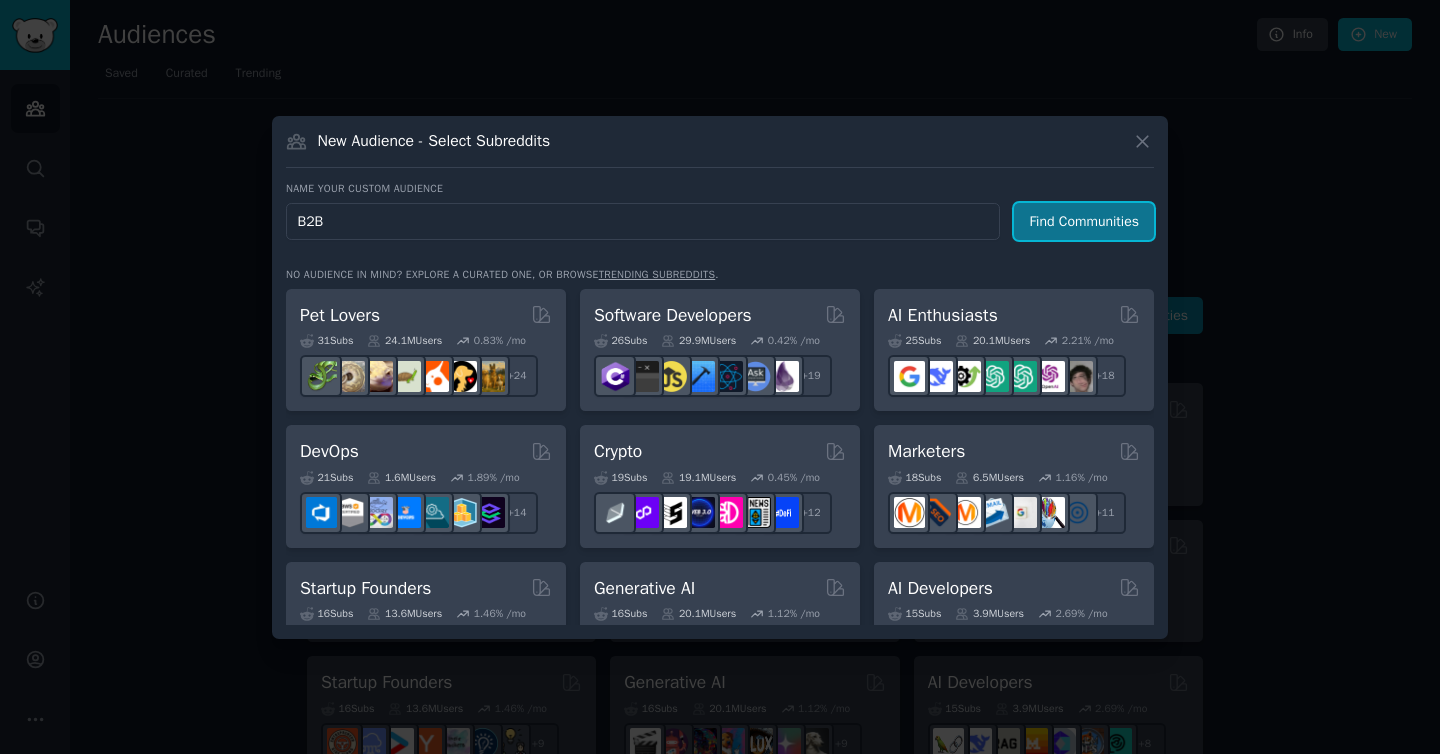 click on "Find Communities" at bounding box center [1084, 221] 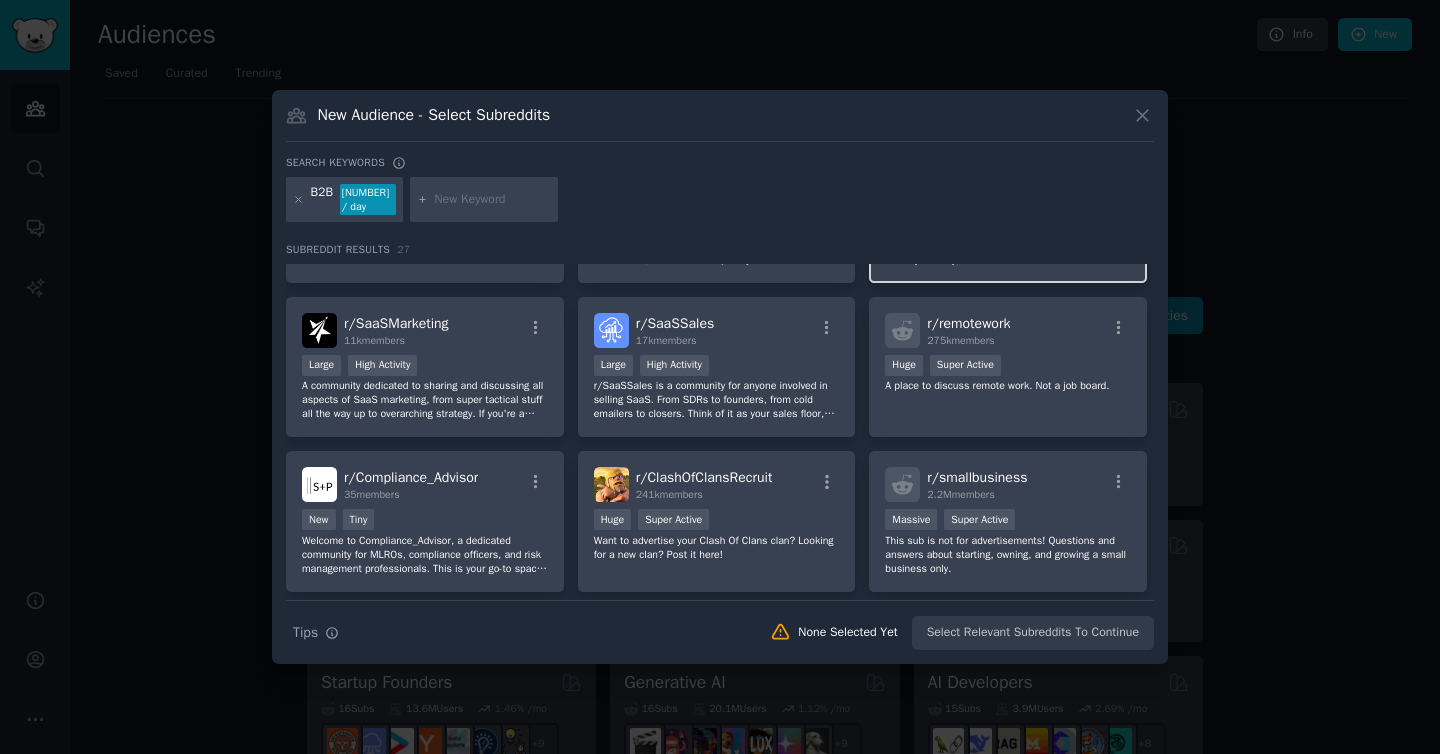 scroll, scrollTop: 1073, scrollLeft: 0, axis: vertical 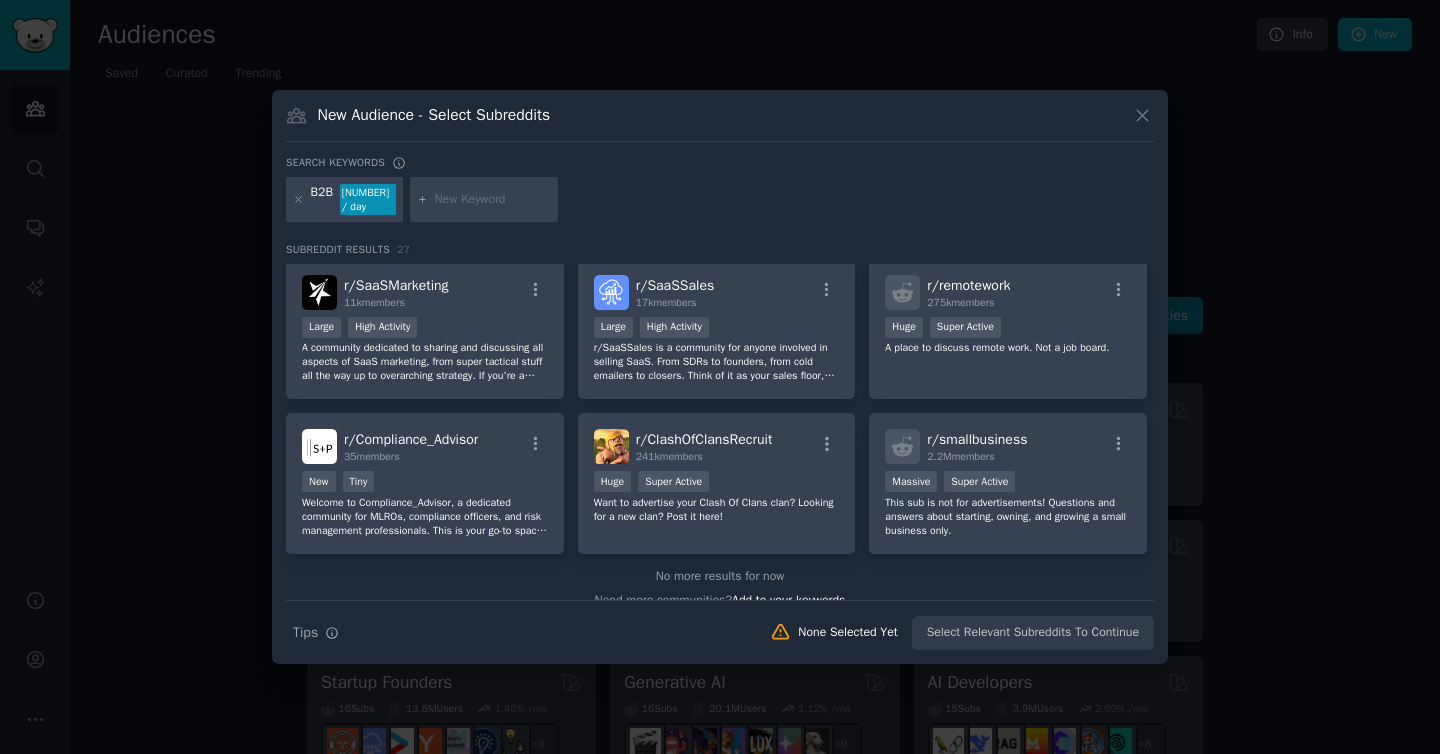 click on "New Audience - Select Subreddits Search keywords B2B 322 / day Subreddit Results 27 r/ HeistTeams 146k  members Huge High Activity The GTA Online community for finding other players. Find help with heists and make friends. Join our official Discord server (https://discord.gg/sBvyNvUPUT) to get further involved in our community. r/ b2bmarketing 28k  members Large High Activity A place for professional discussion and to dissect the latest trends in B2B marketing. r/ b2b_sales 12k  members Large A place to discuss B2B sales tips, tools, and best practices.  Subscribe now otherwise we need to put you on a PIP 📝 r/ sales 496k  members Huge Super Active Everything you need to know about sales, selling, business development, lead generation, prospecting, closing and more!
Recommended books are linked in the menu and sidebar. Read our rules before posting or commenting.
Selling, recruiting and blog spam will result in an immediate and permanent ban. r/ B2BForHire 24k  members Large High Activity r/ marketing" at bounding box center (720, 377) 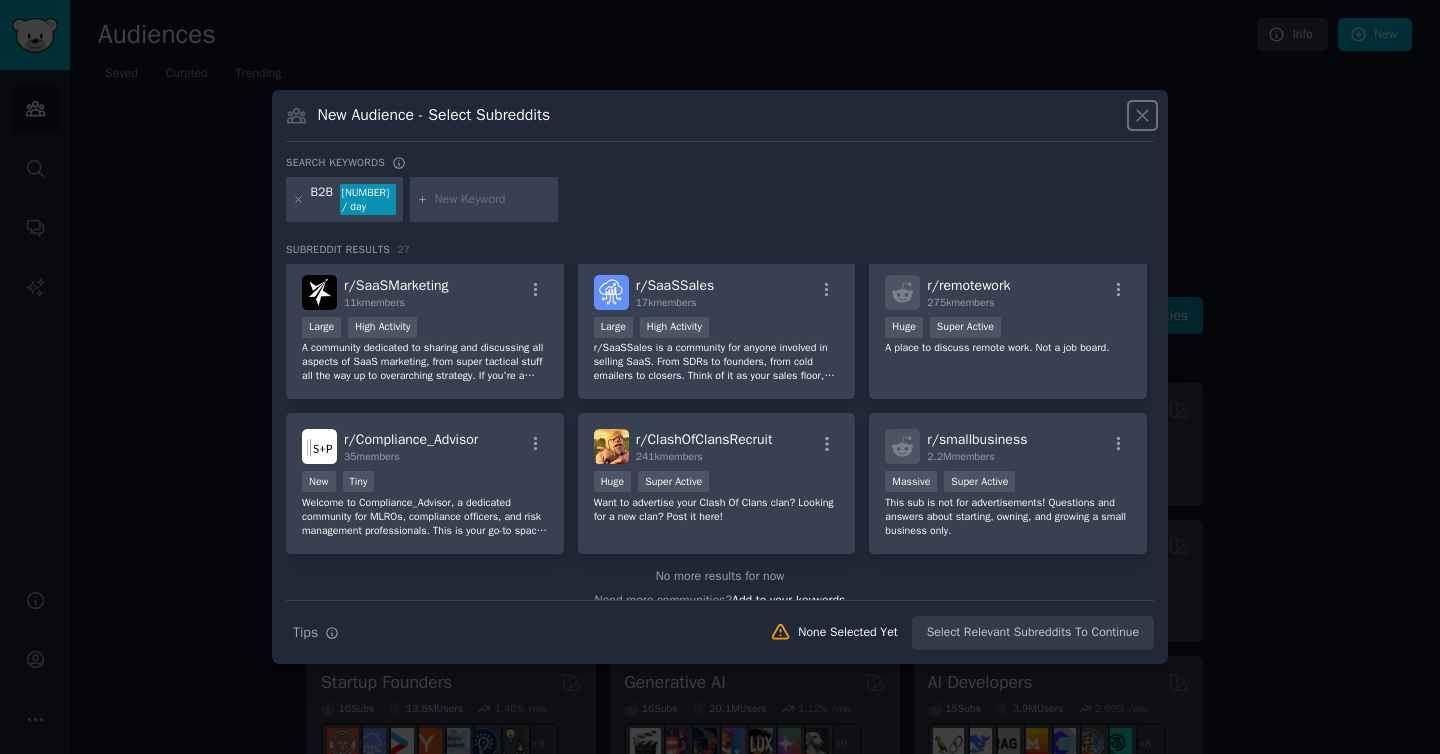 click 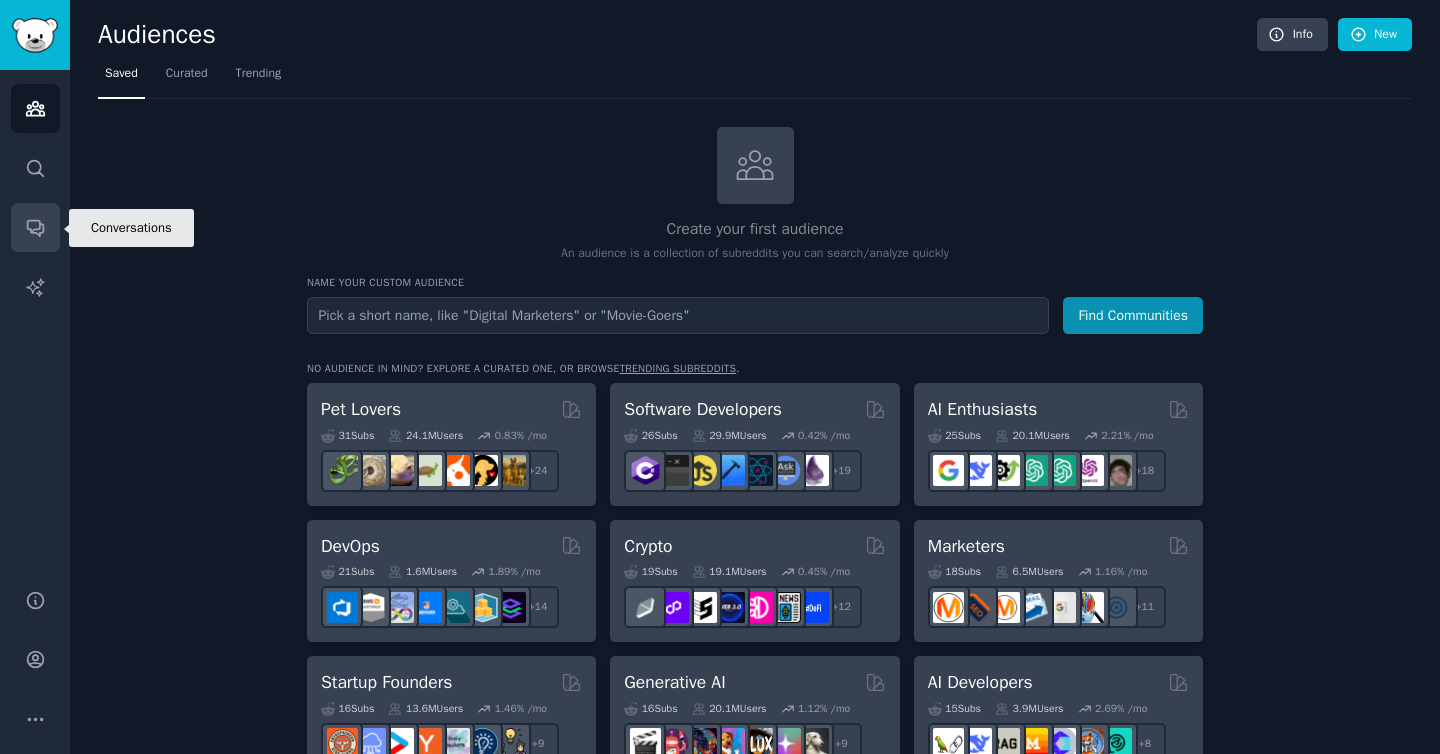 click on "Conversations" at bounding box center (35, 227) 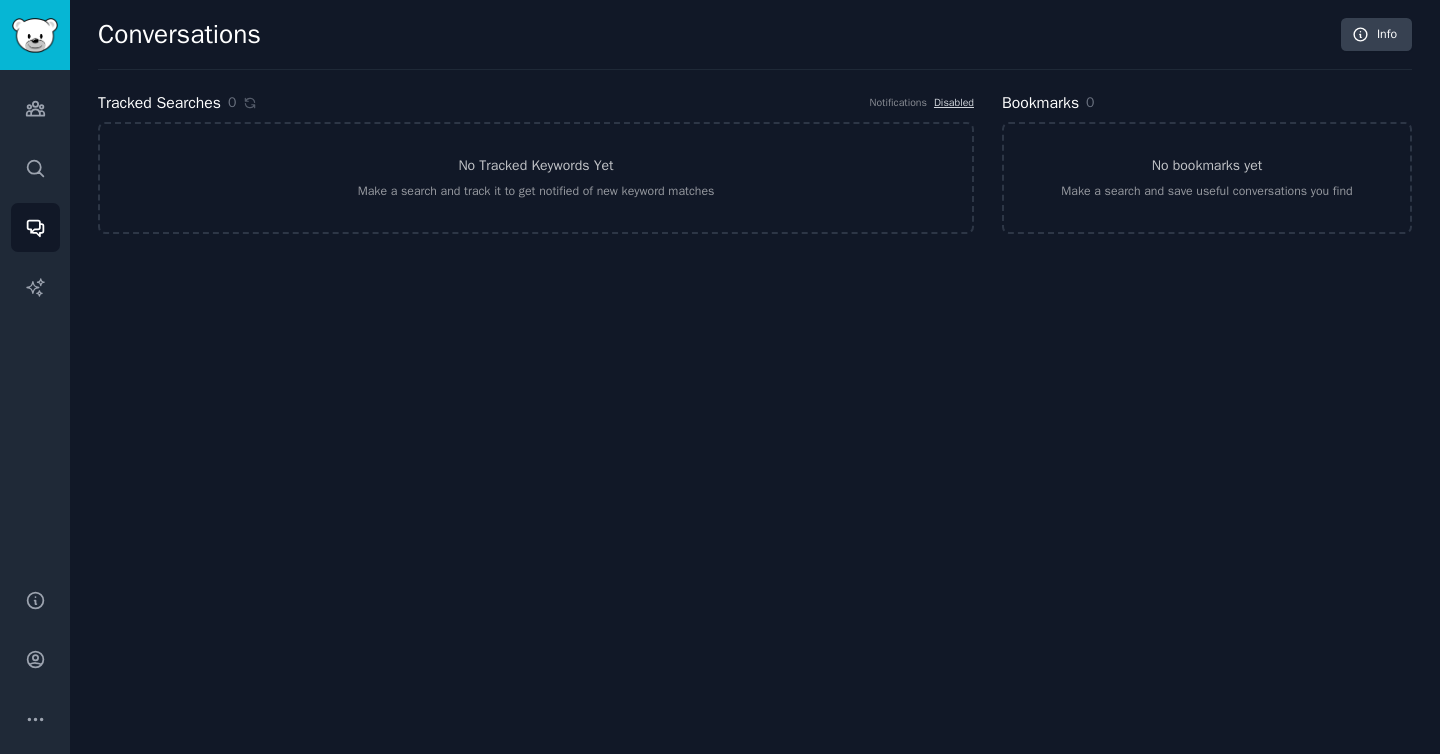 click on "Audiences Search Conversations AI Reports" at bounding box center (35, 317) 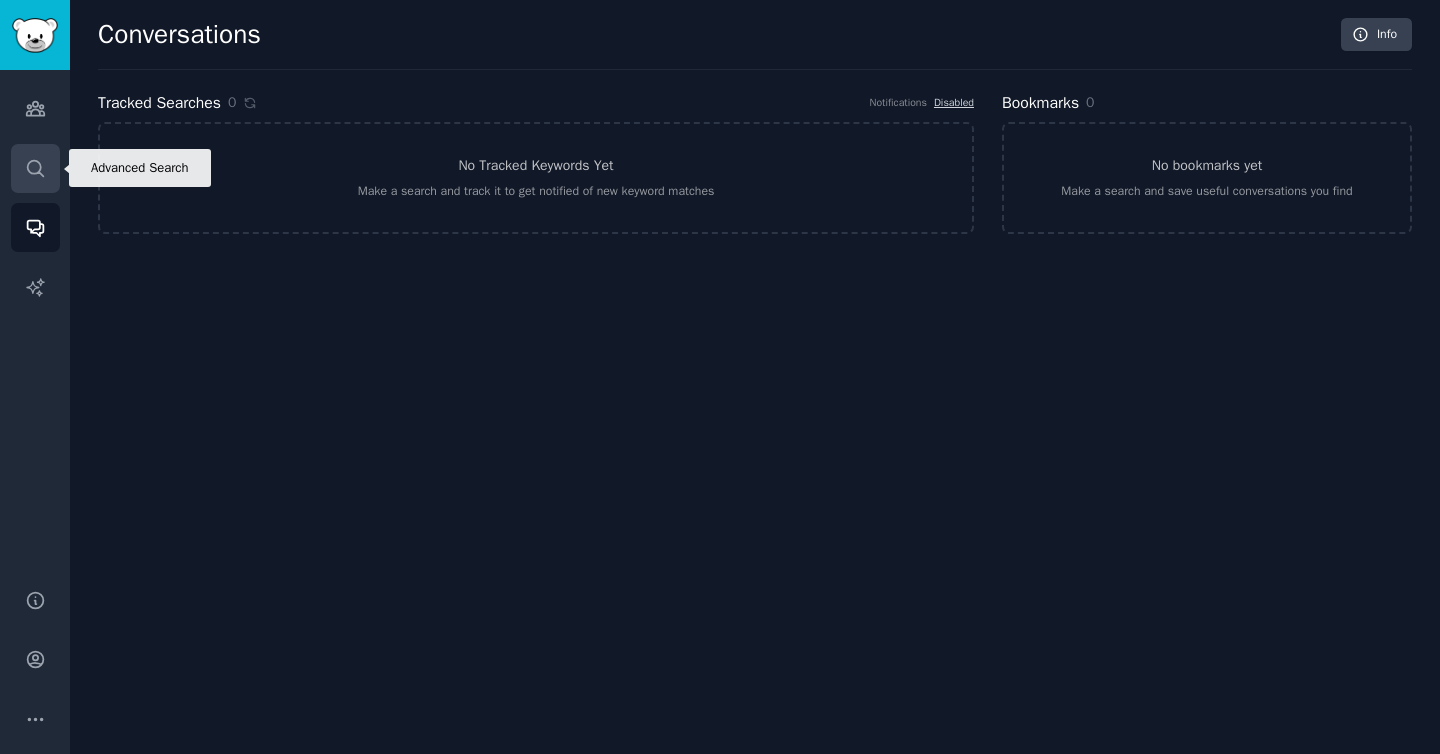 click 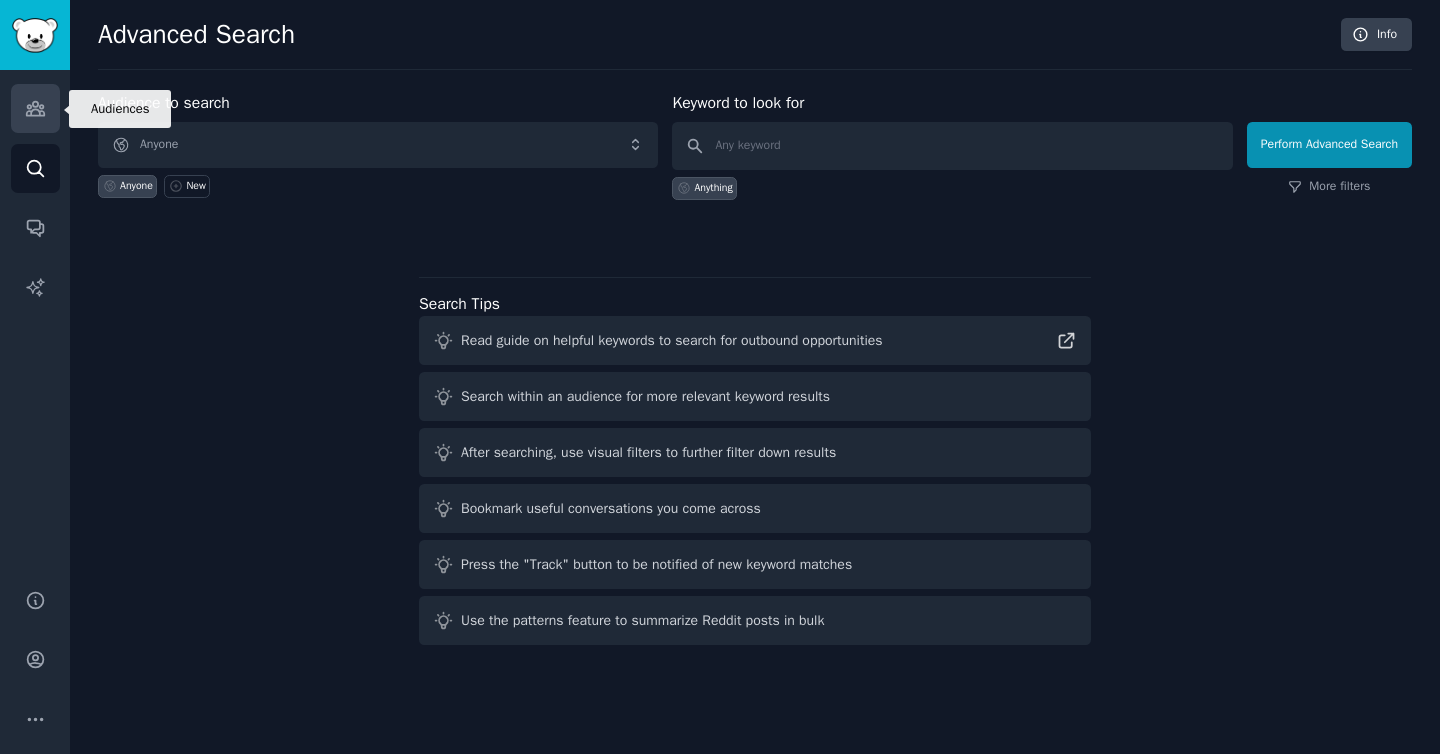click 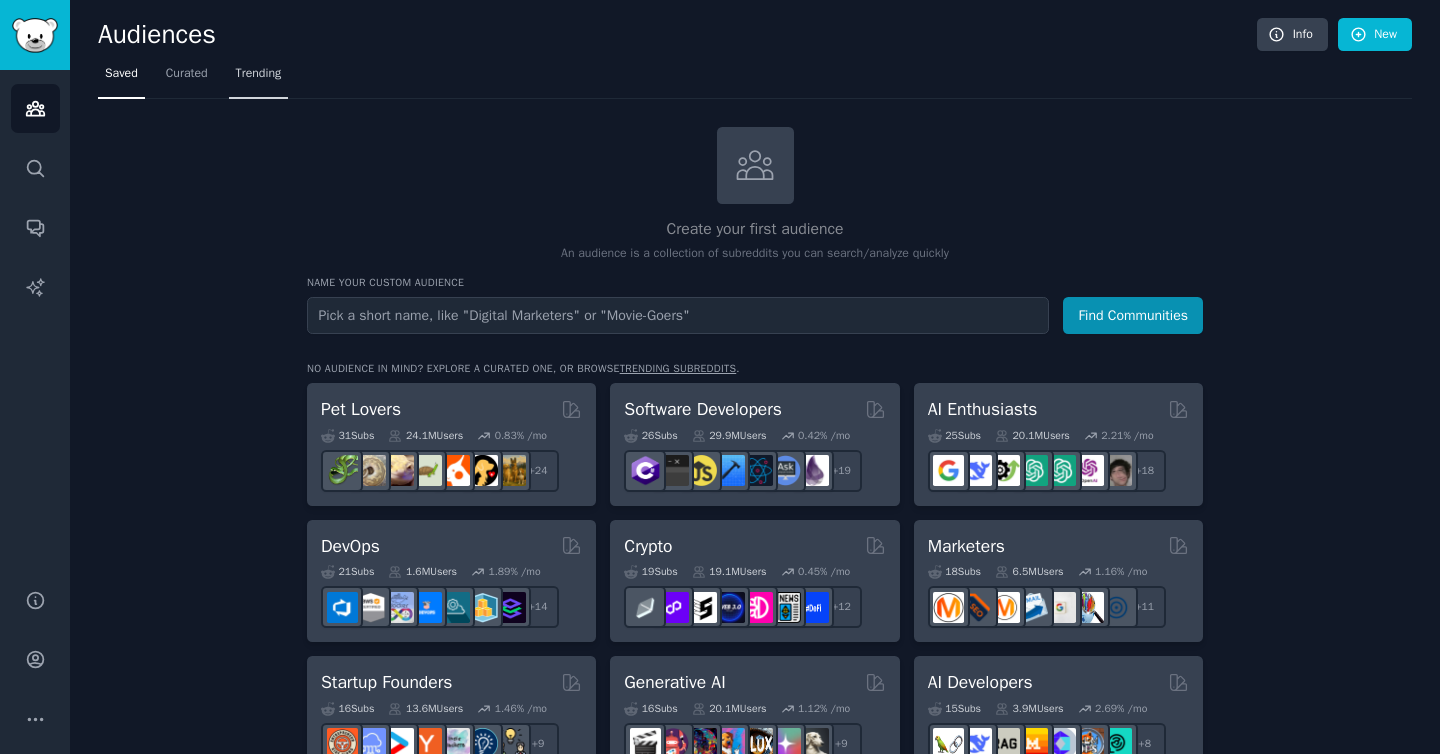 click on "Trending" at bounding box center [259, 74] 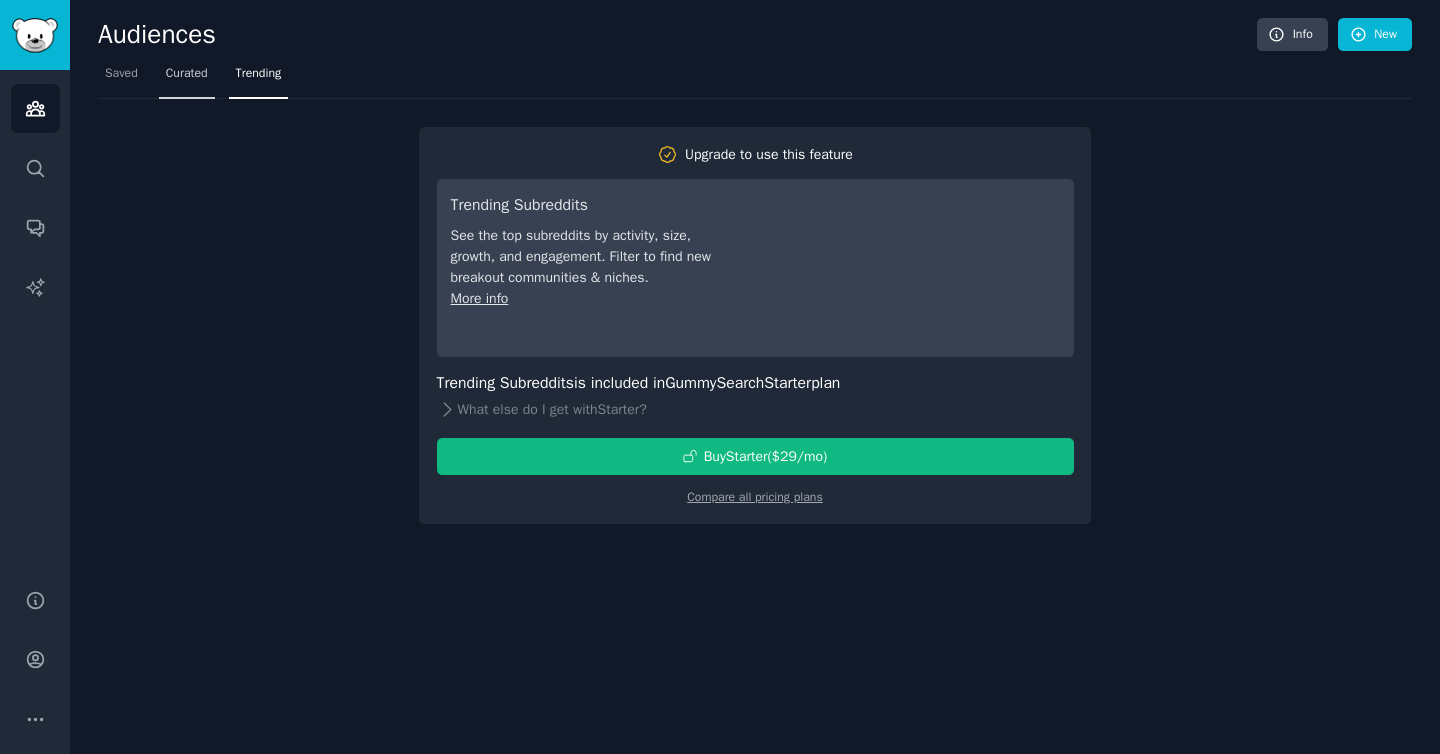 click on "Curated" at bounding box center (187, 78) 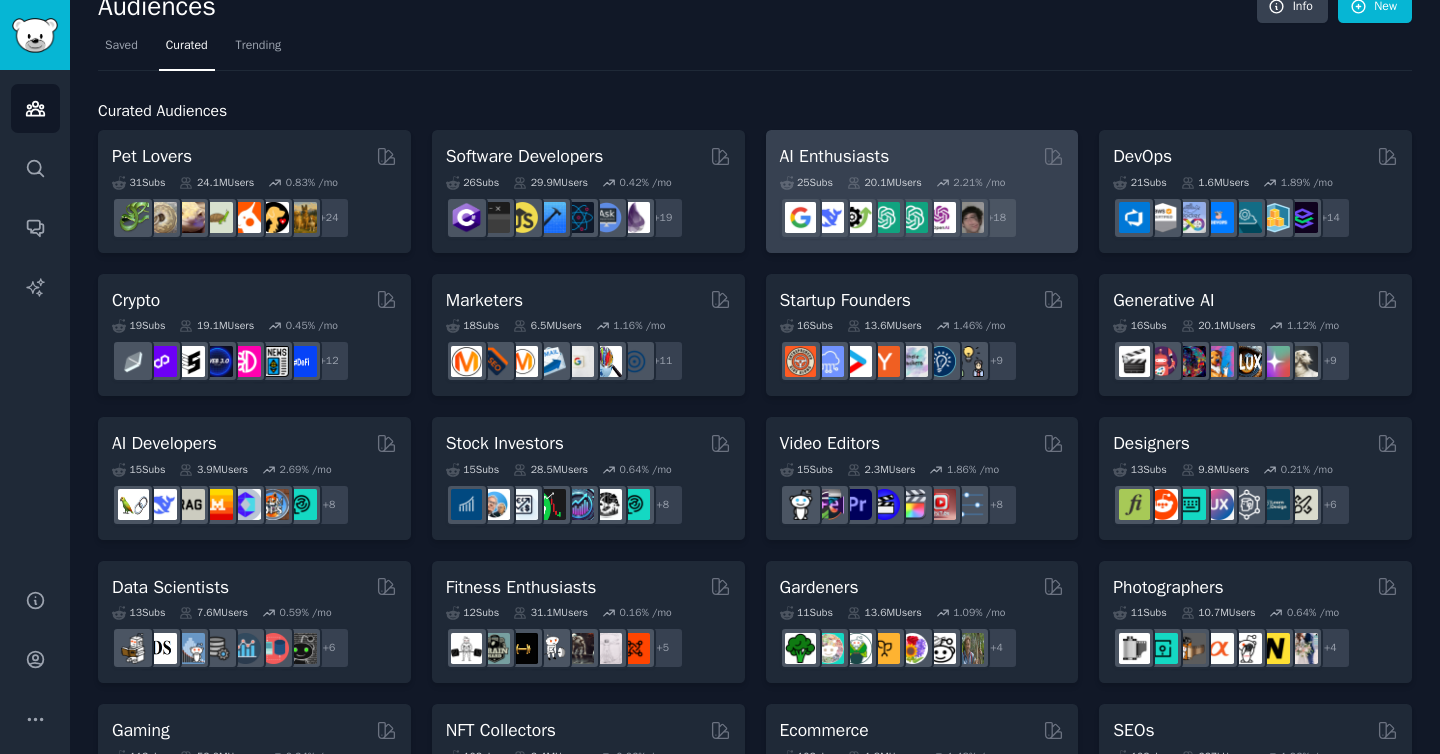 scroll, scrollTop: 0, scrollLeft: 0, axis: both 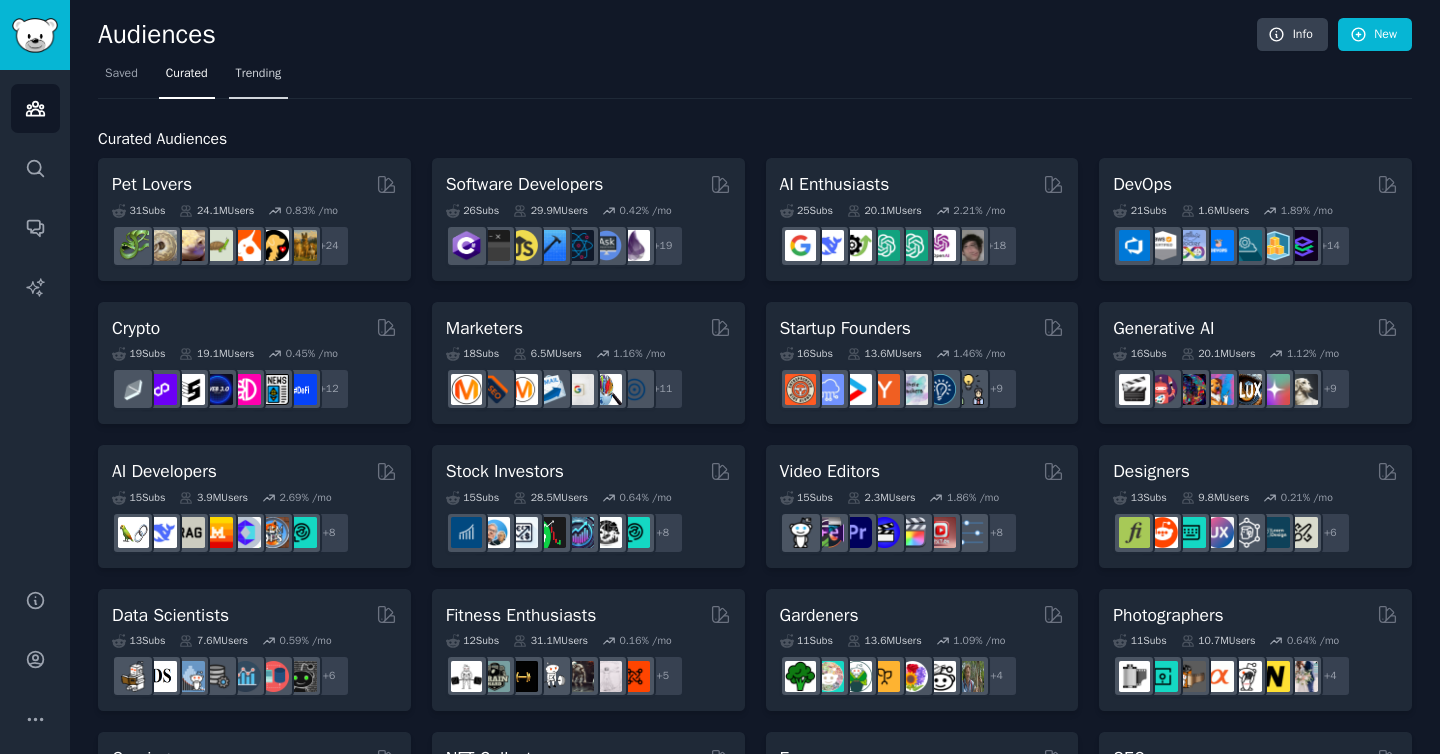 click on "Trending" at bounding box center [259, 78] 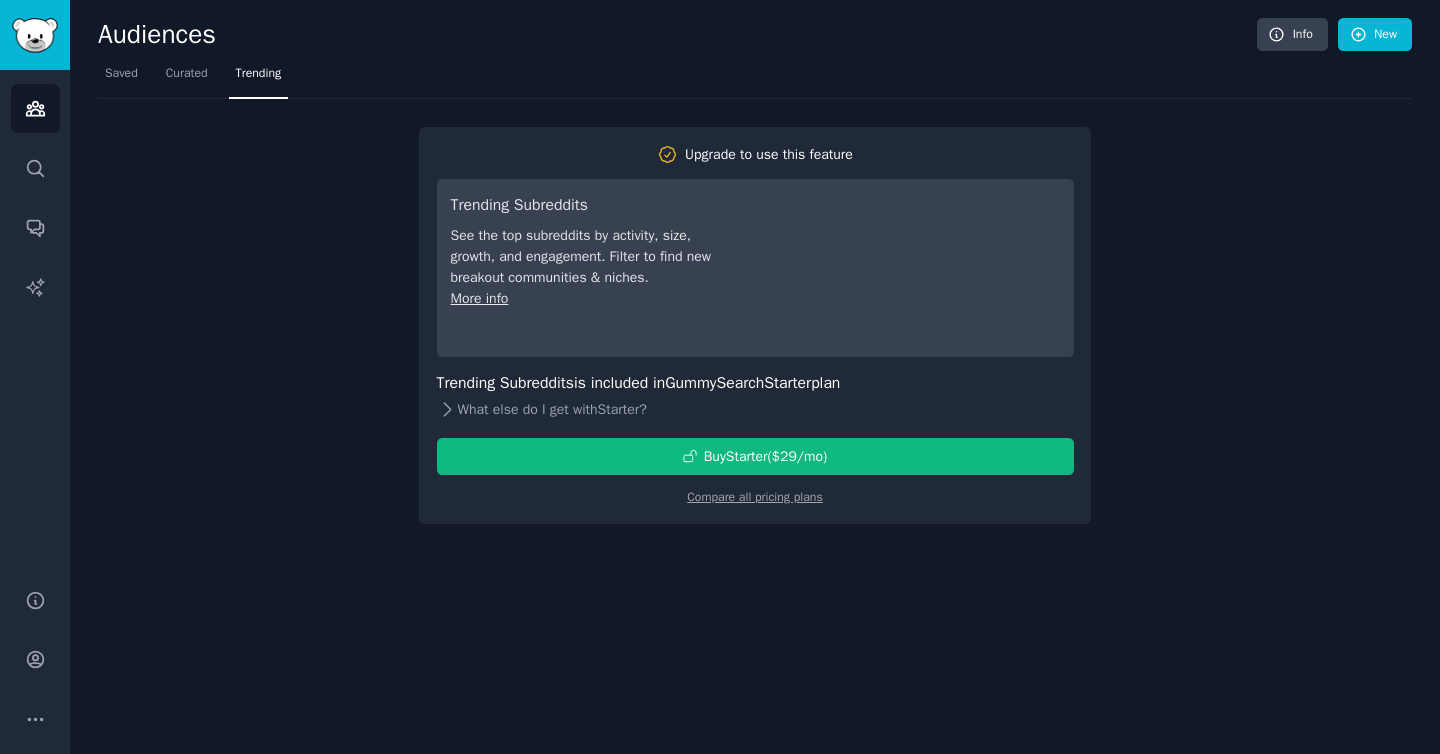 click on "What else do I get with  Starter ?" at bounding box center [755, 410] 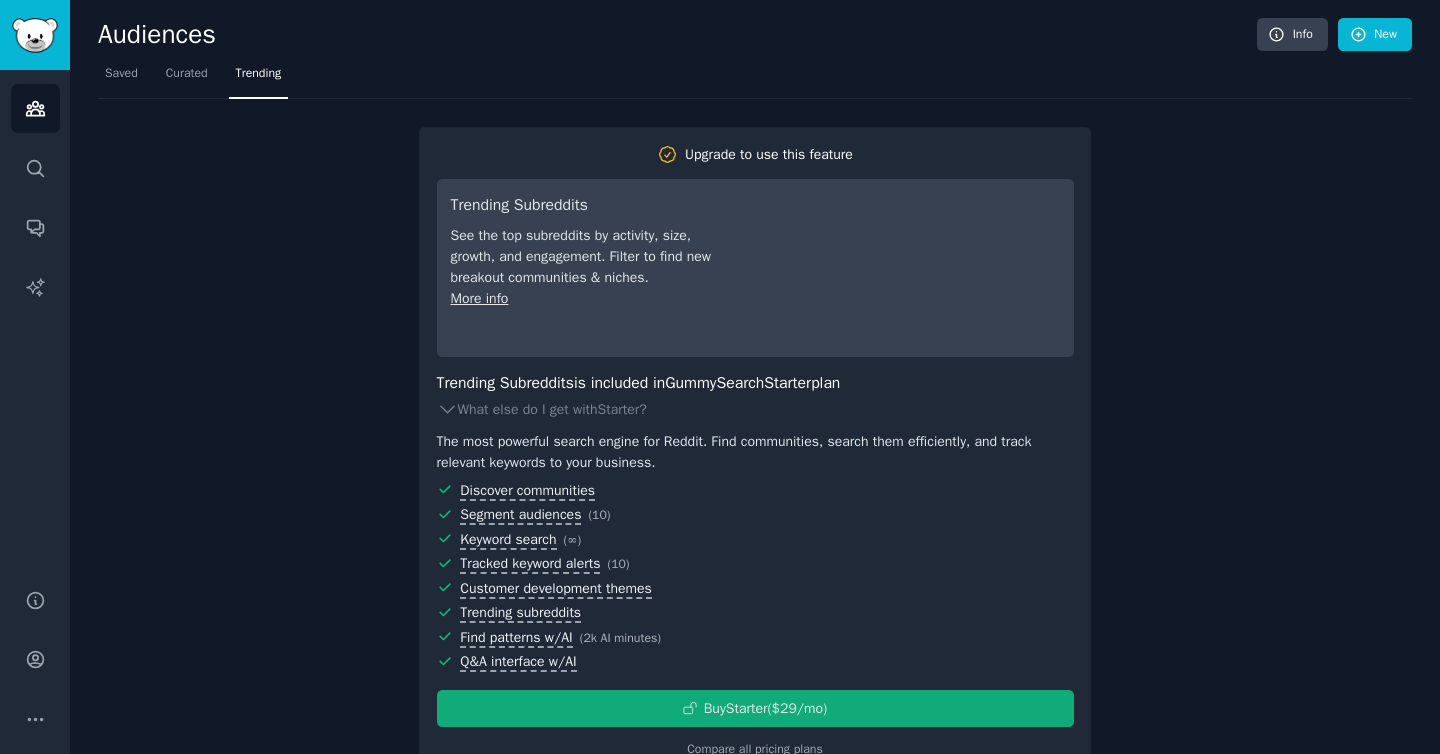 scroll, scrollTop: 49, scrollLeft: 0, axis: vertical 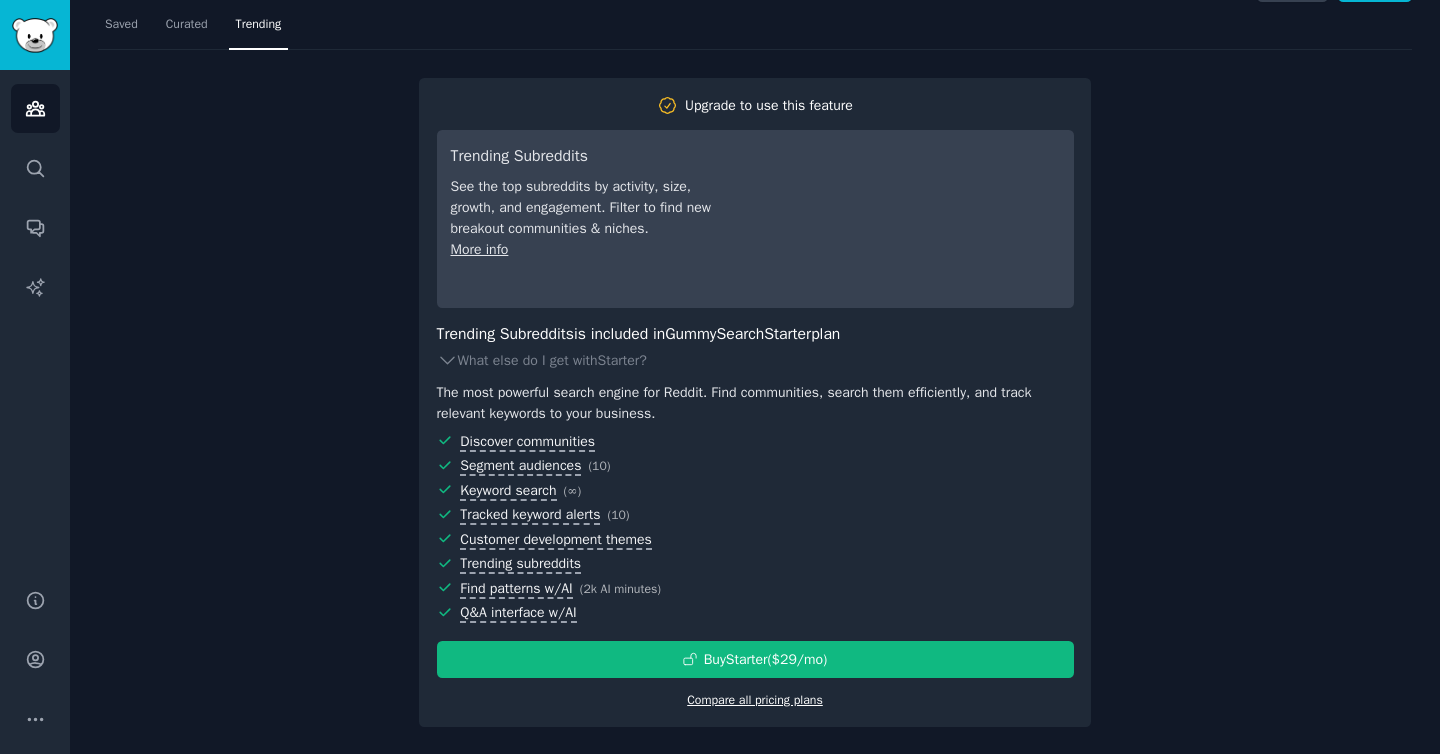 click on "Compare all pricing plans" at bounding box center (755, 700) 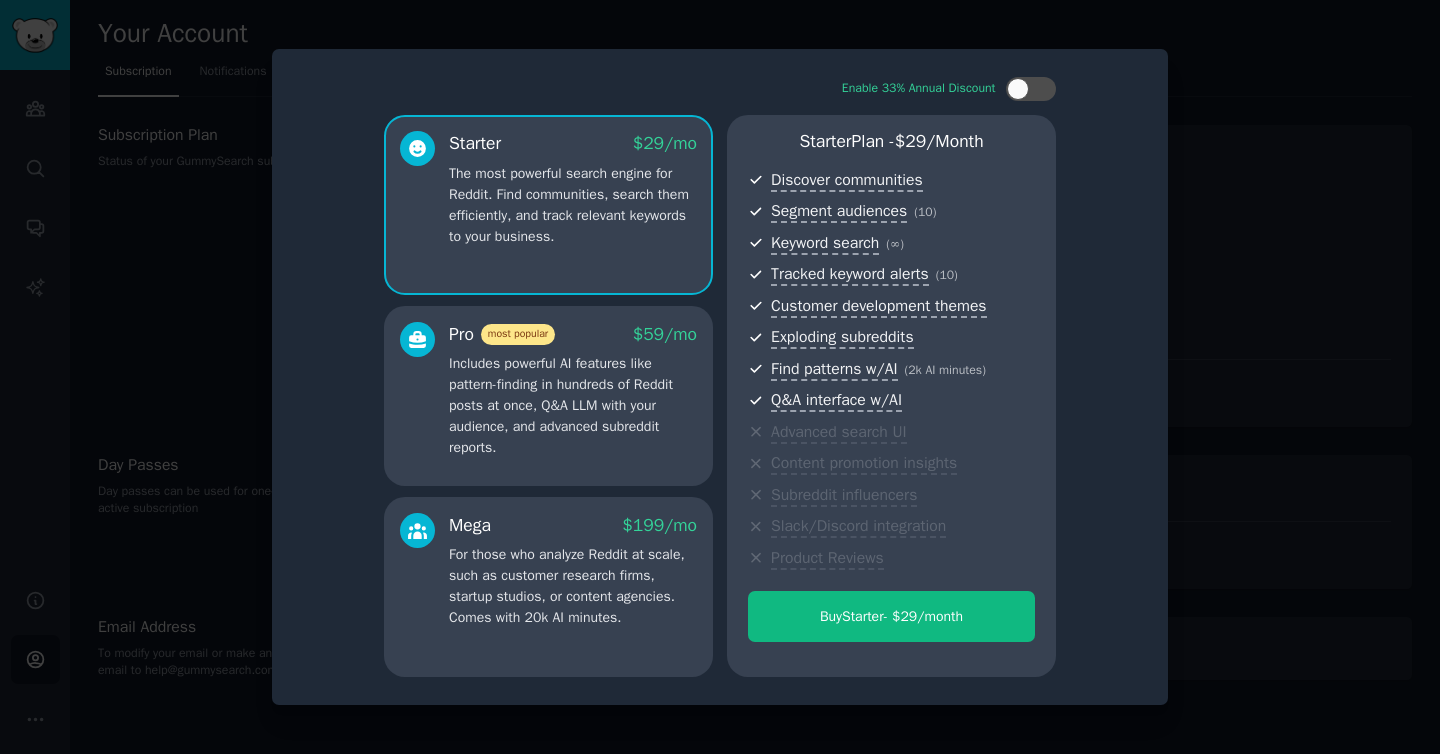 click on "Includes powerful AI features like pattern-finding in hundreds of Reddit posts at once, Q&A LLM with your audience, and advanced subreddit reports." at bounding box center [573, 405] 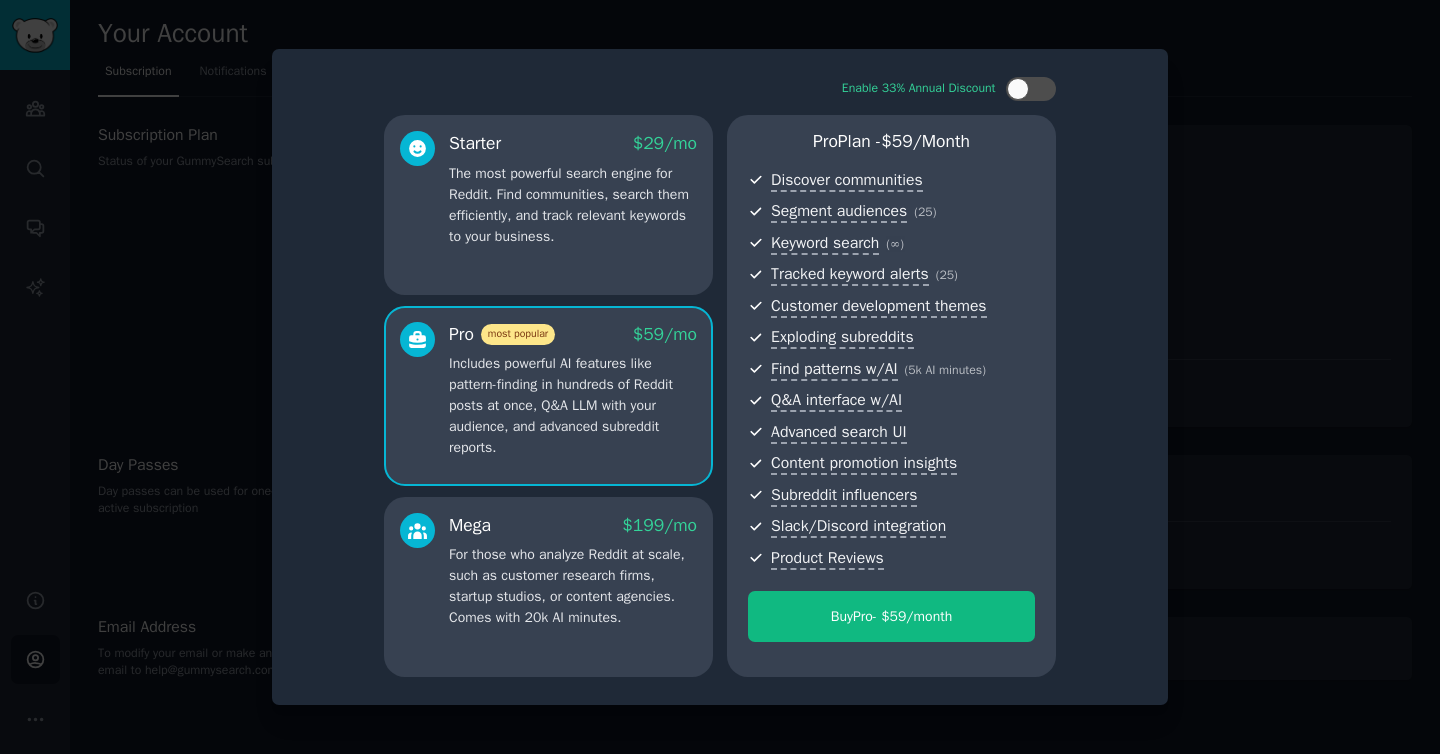 click on "The most powerful search engine for Reddit. Find communities, search them efficiently, and track relevant keywords to your business." at bounding box center (573, 205) 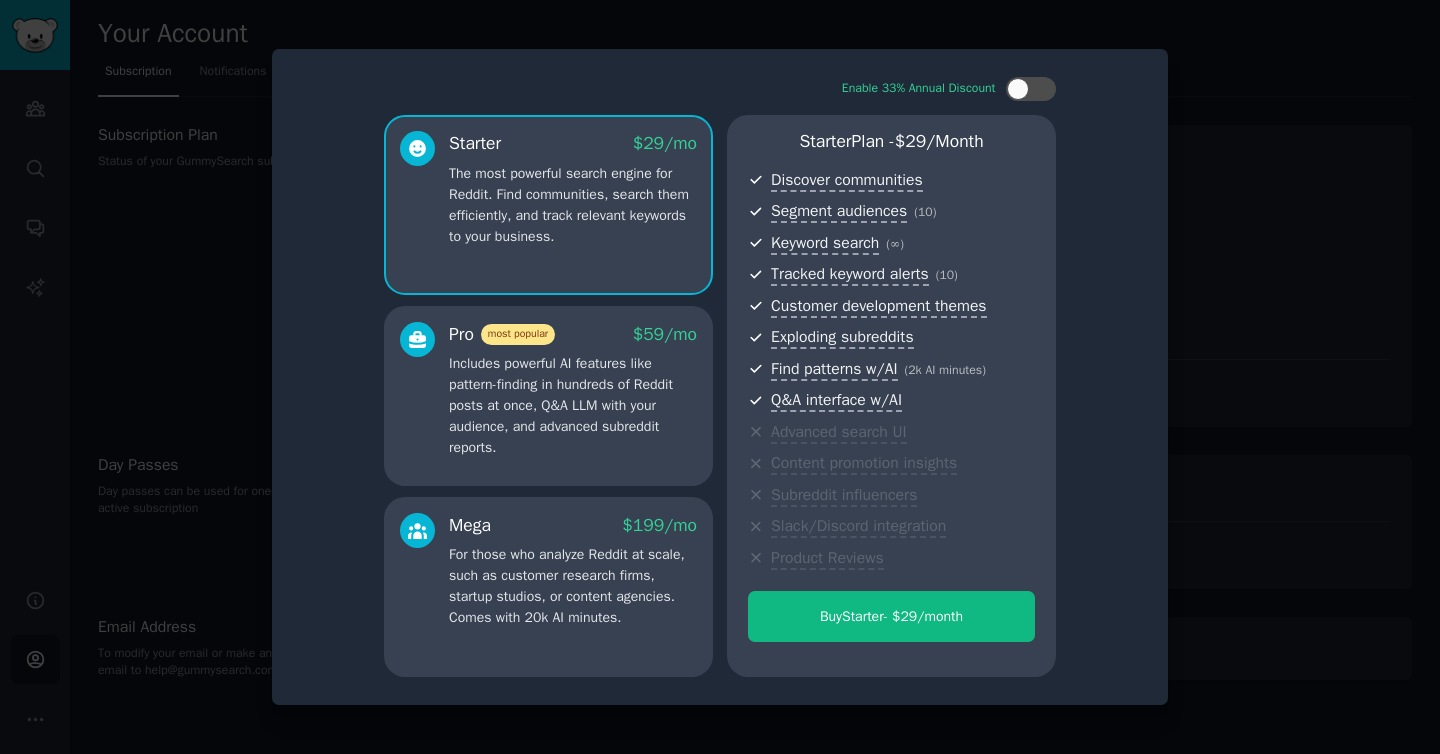 click on "Includes powerful AI features like pattern-finding in hundreds of Reddit posts at once, Q&A LLM with your audience, and advanced subreddit reports." at bounding box center (573, 405) 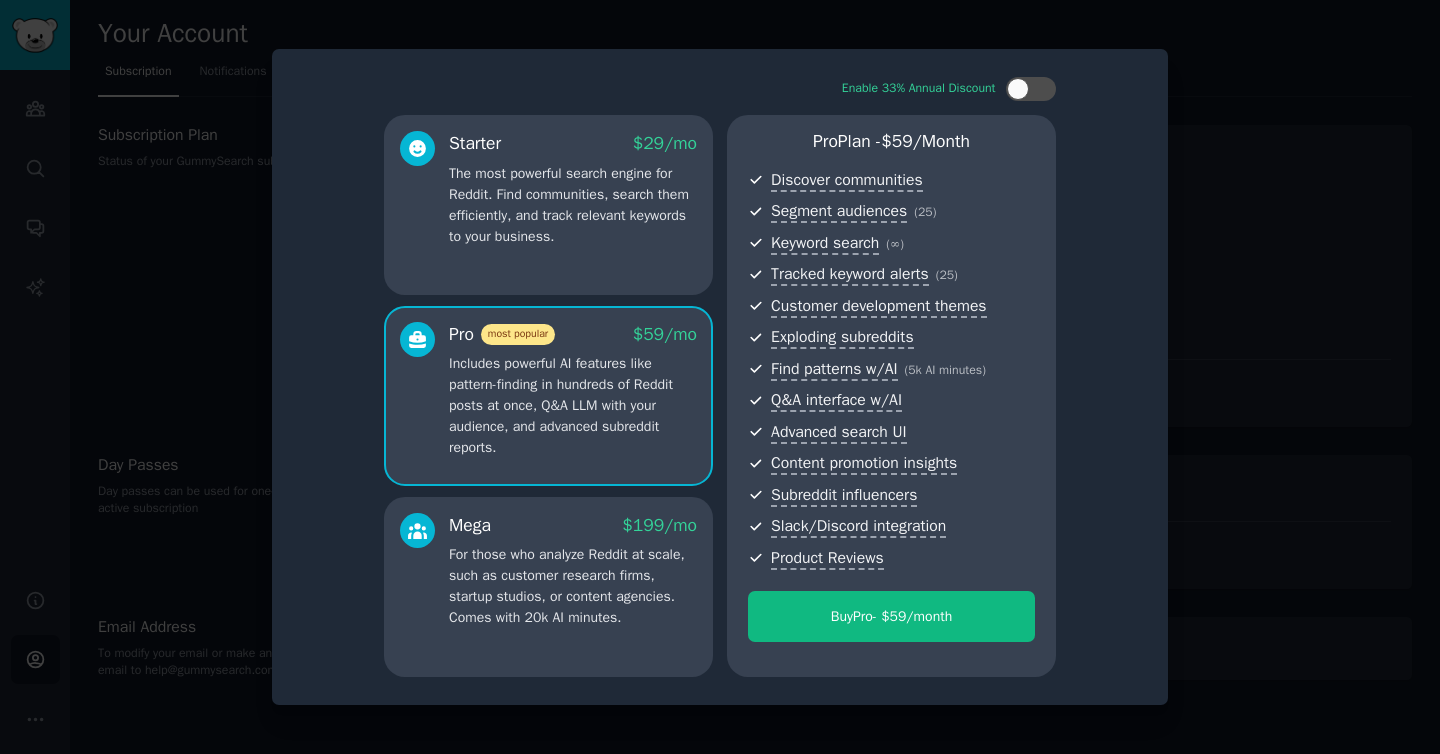 click on "The most powerful search engine for Reddit. Find communities, search them efficiently, and track relevant keywords to your business." at bounding box center [573, 205] 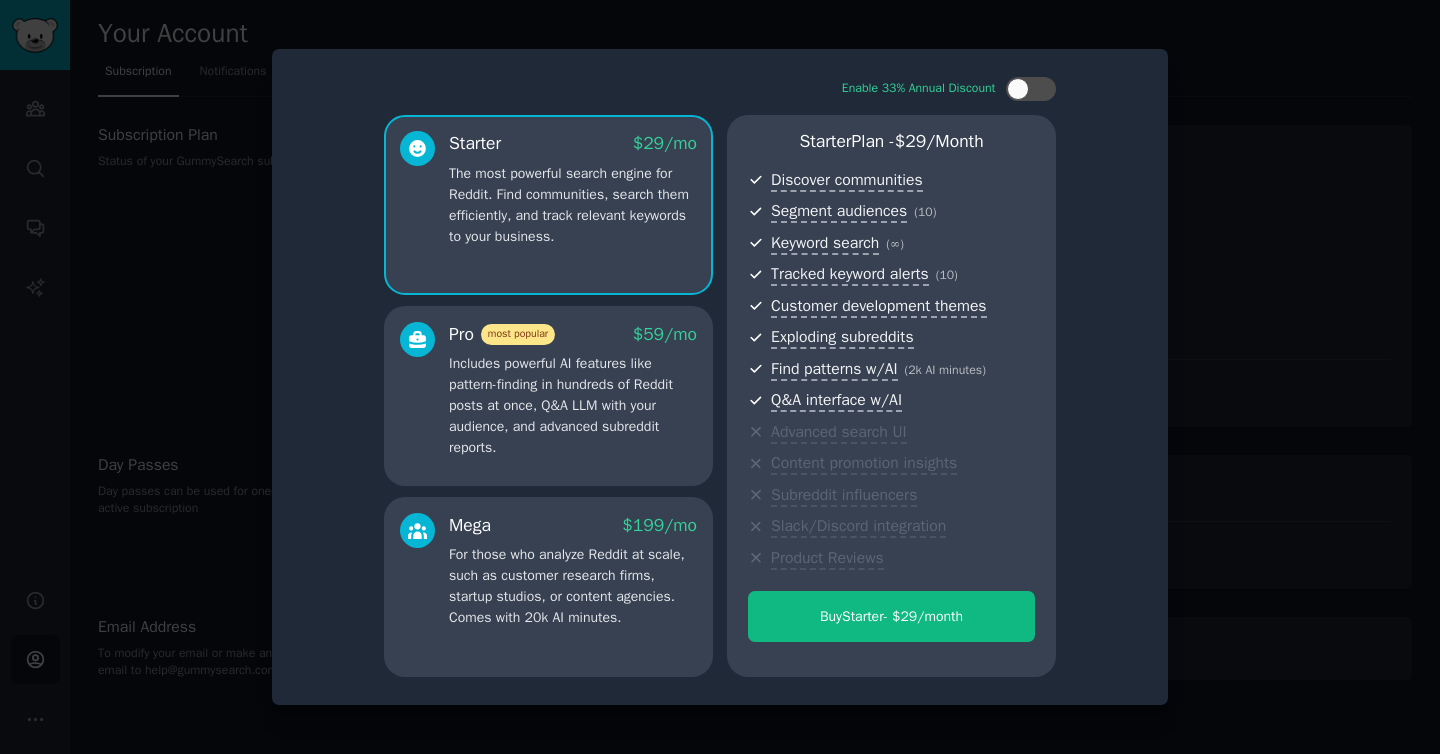 click on "Includes powerful AI features like pattern-finding in hundreds of Reddit posts at once, Q&A LLM with your audience, and advanced subreddit reports." at bounding box center [573, 405] 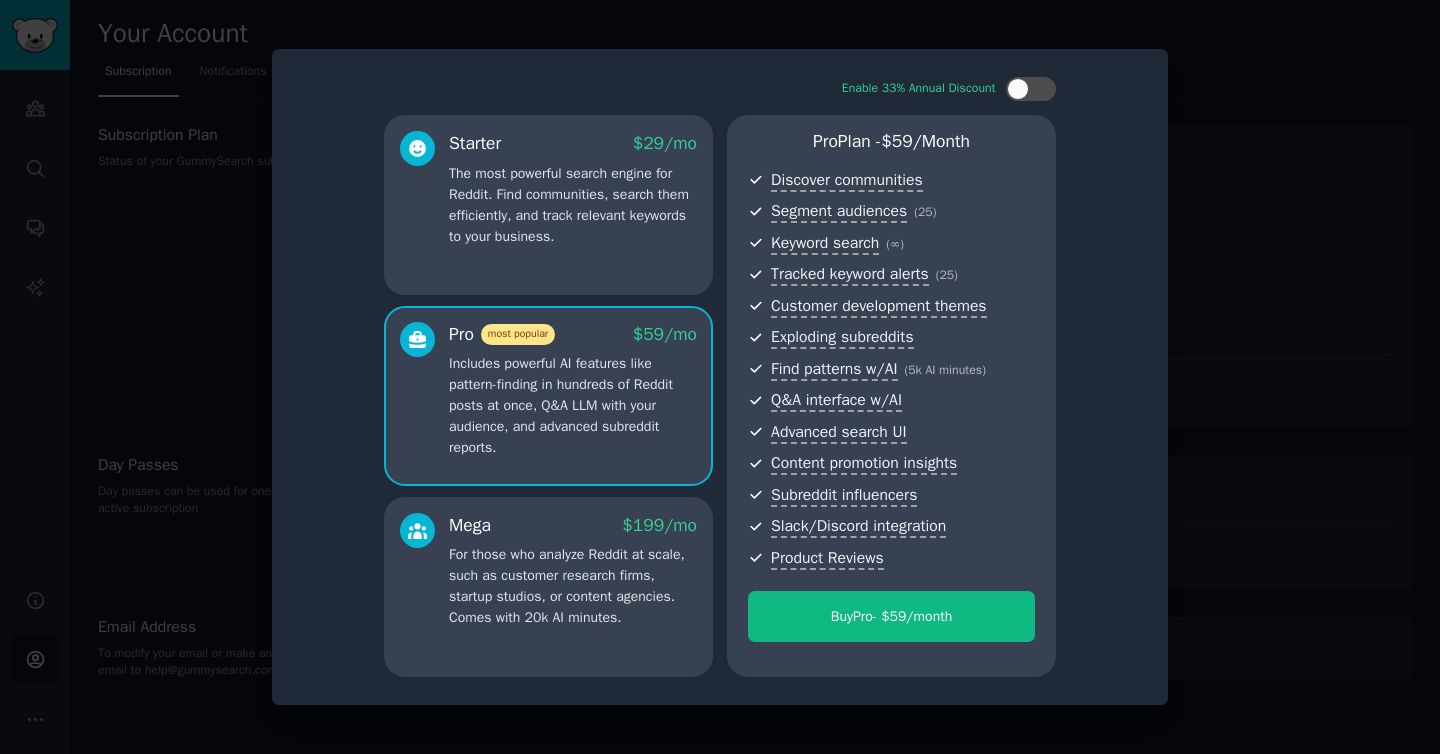 click on "Pro most popular $ 59 /mo Includes powerful AI features like pattern-finding in hundreds of Reddit posts at once, Q&A LLM with your audience, and advanced subreddit reports." at bounding box center (548, 396) 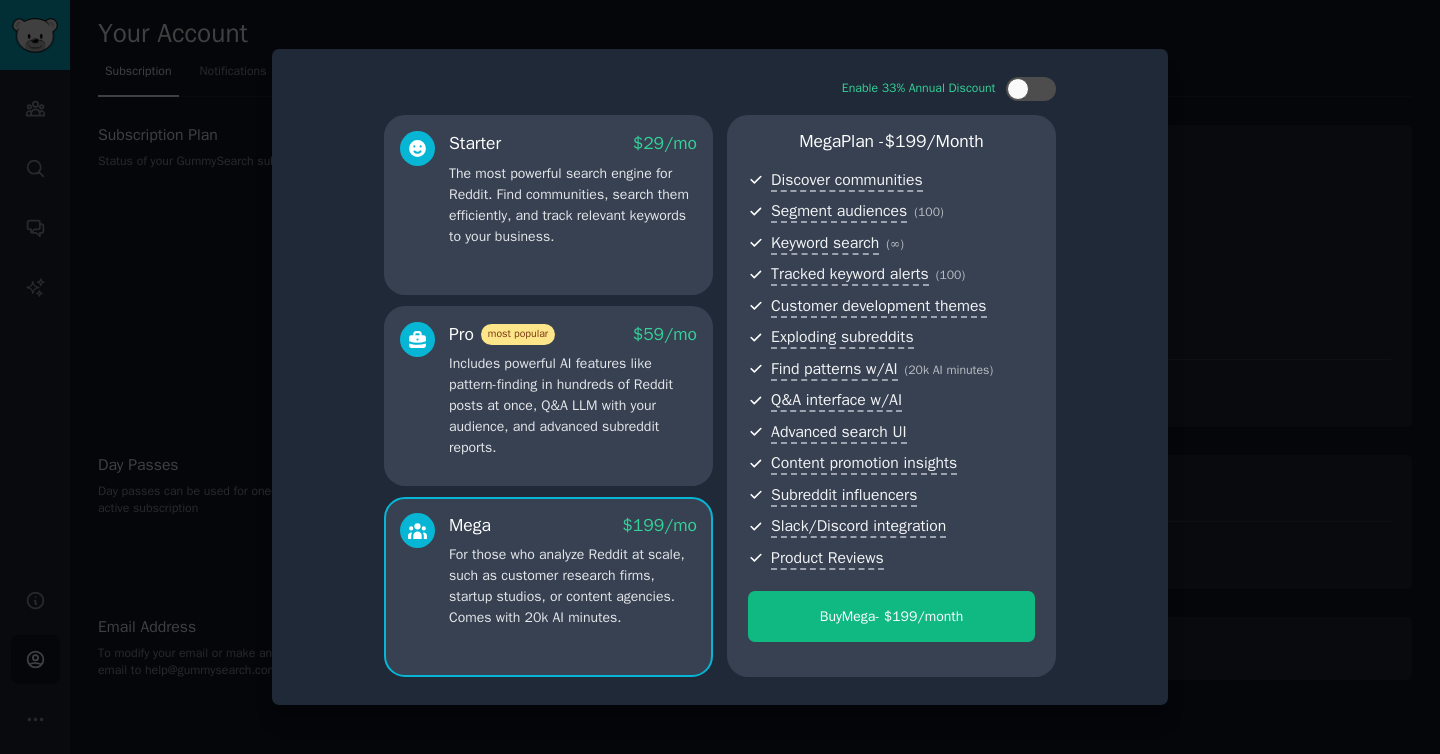 click on "Includes powerful AI features like pattern-finding in hundreds of Reddit posts at once, Q&A LLM with your audience, and advanced subreddit reports." at bounding box center [573, 405] 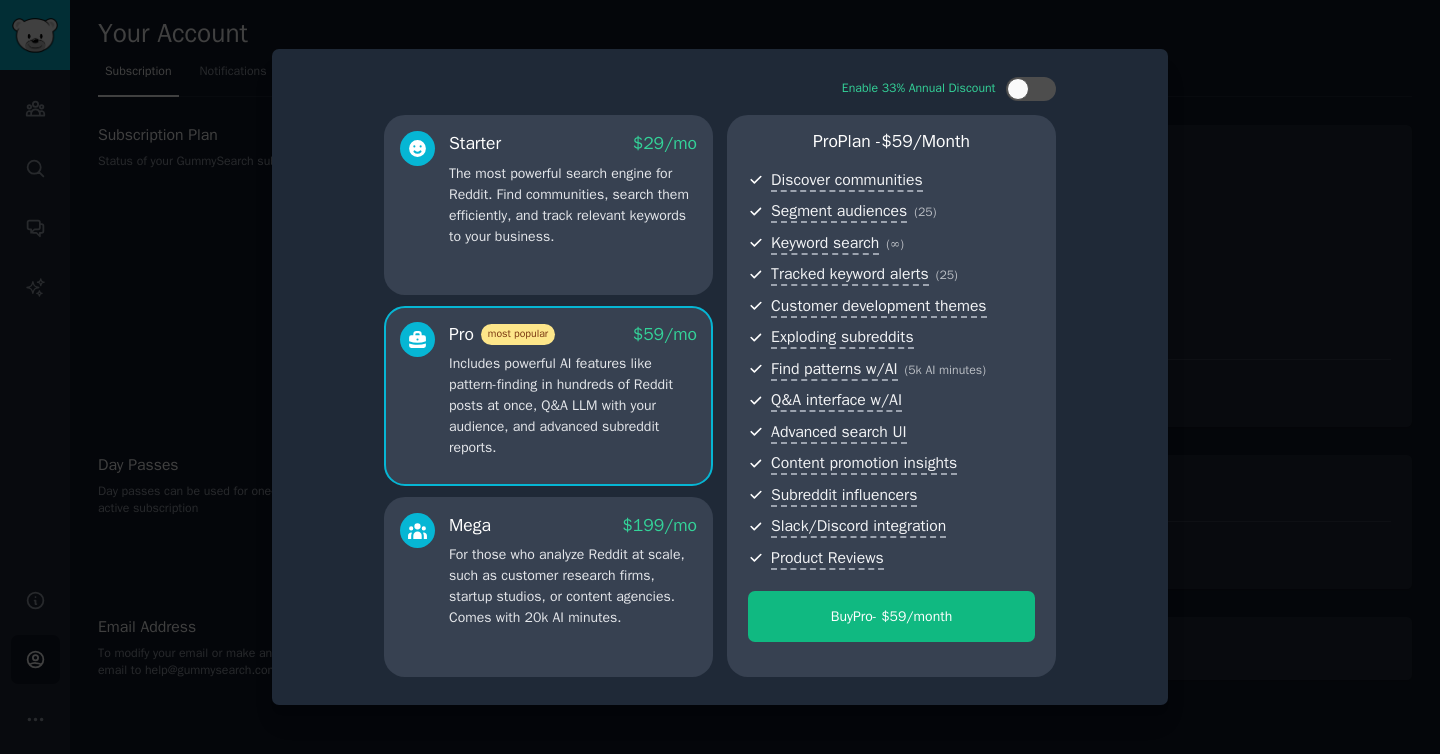 click on "The most powerful search engine for Reddit. Find communities, search them efficiently, and track relevant keywords to your business." at bounding box center (573, 205) 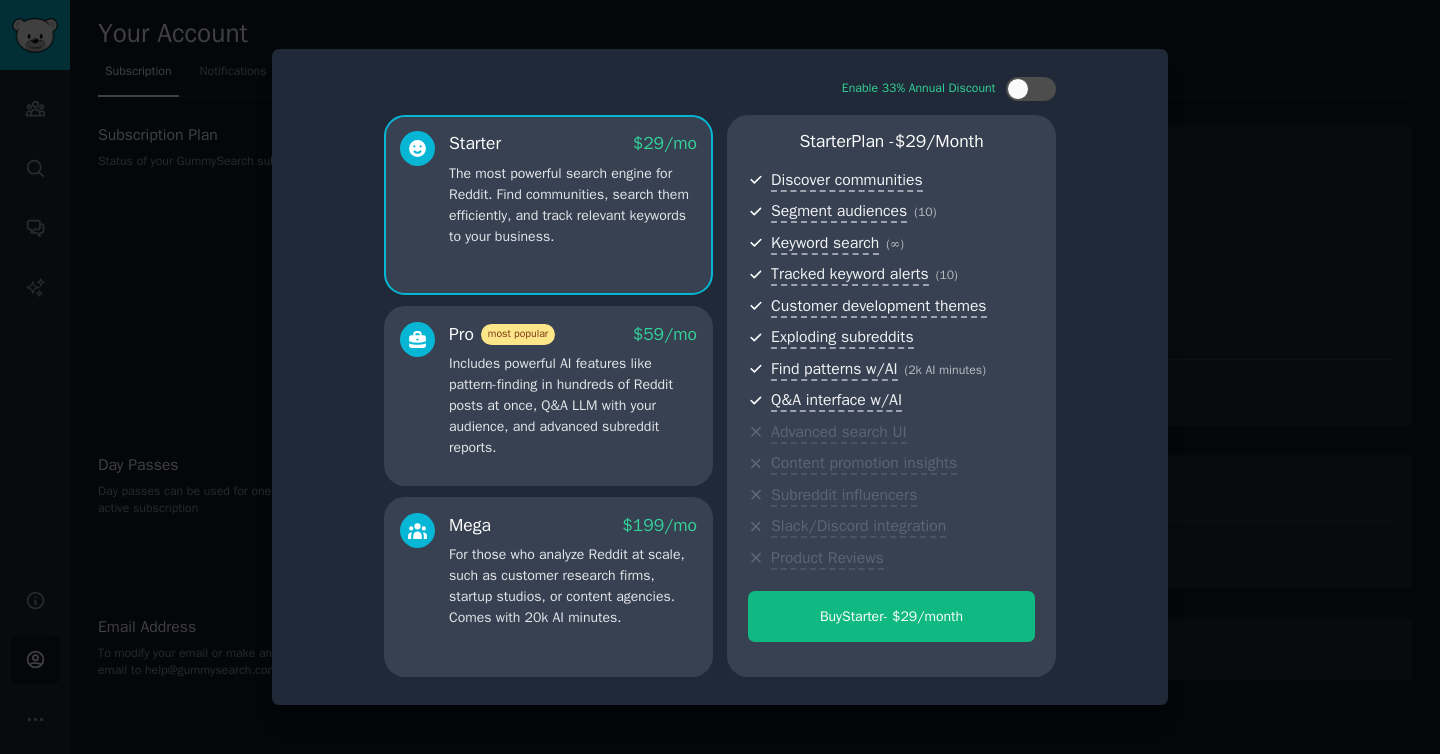 click on "Includes powerful AI features like pattern-finding in hundreds of Reddit posts at once, Q&A LLM with your audience, and advanced subreddit reports." at bounding box center (573, 405) 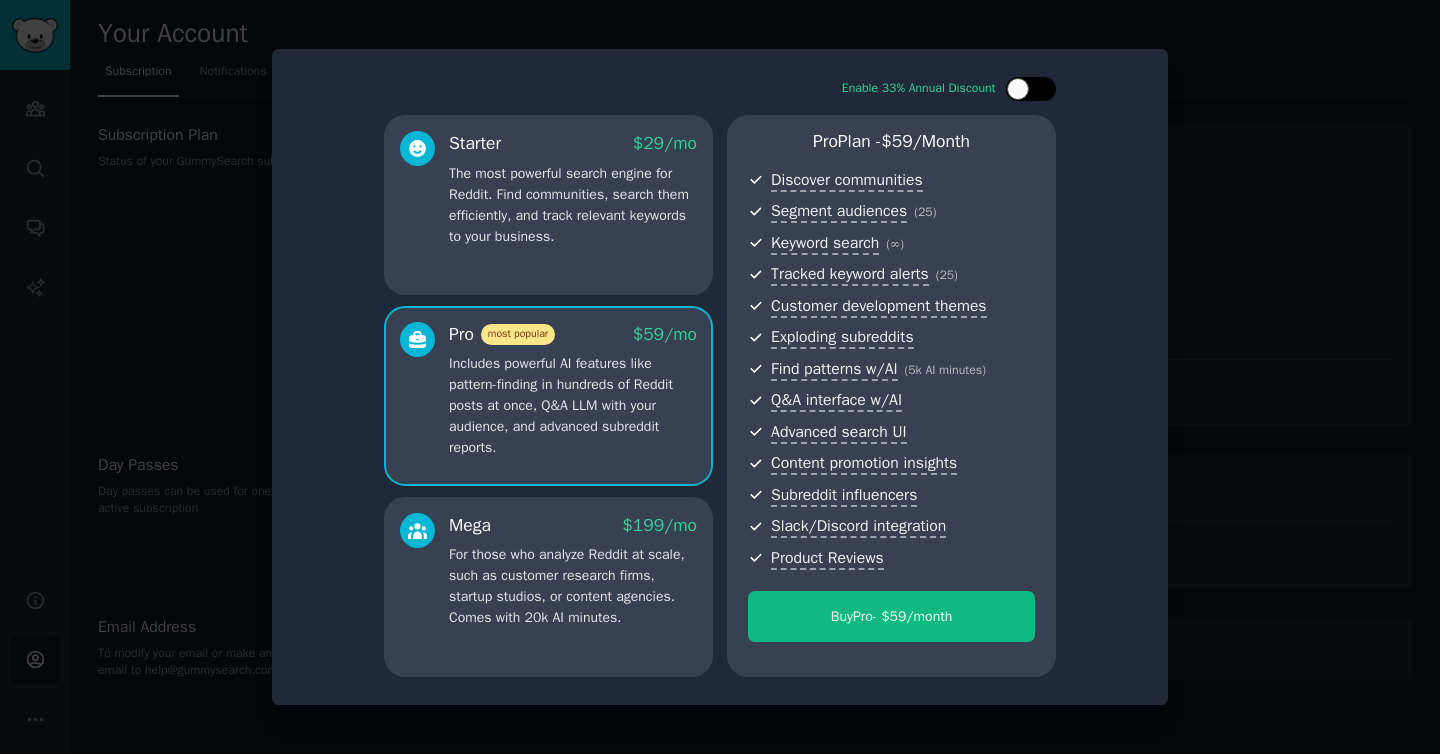 click at bounding box center (1041, 89) 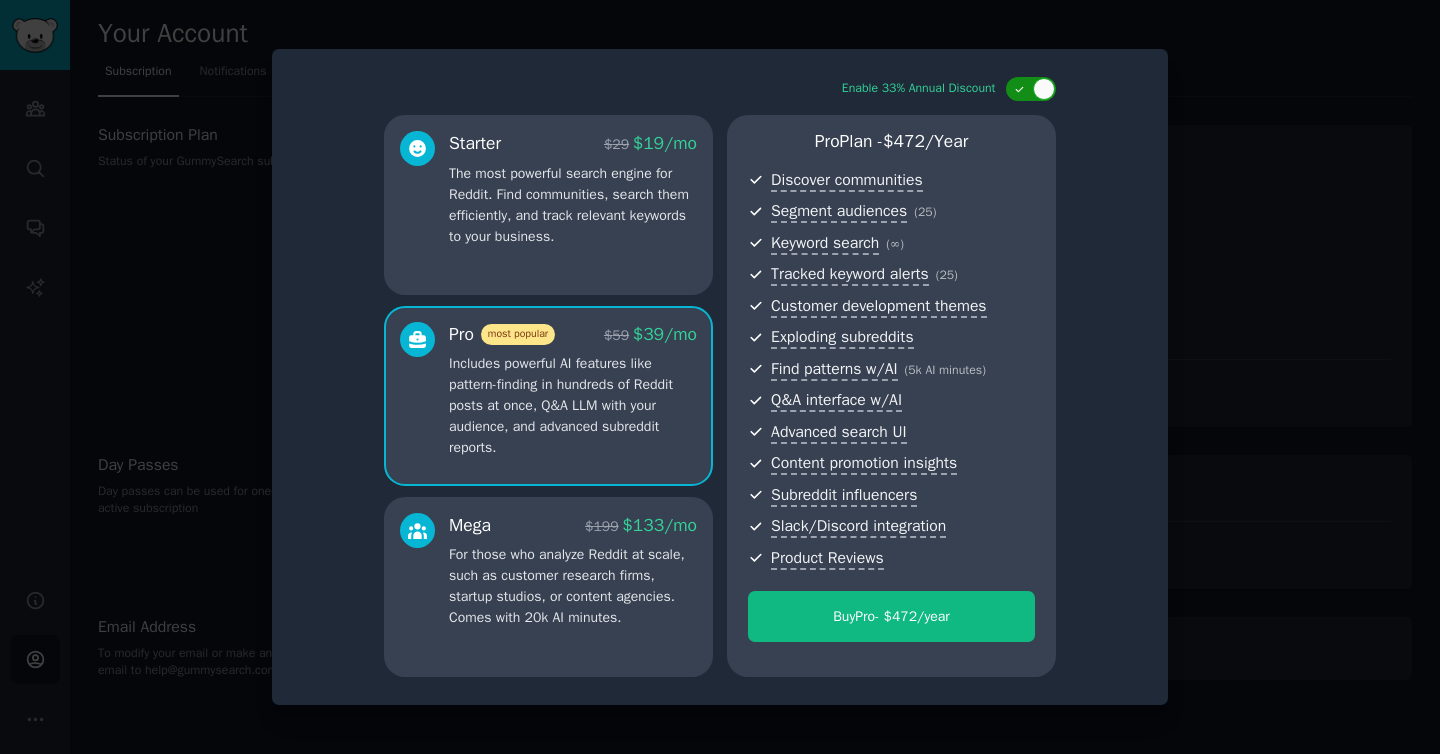 click at bounding box center (1044, 89) 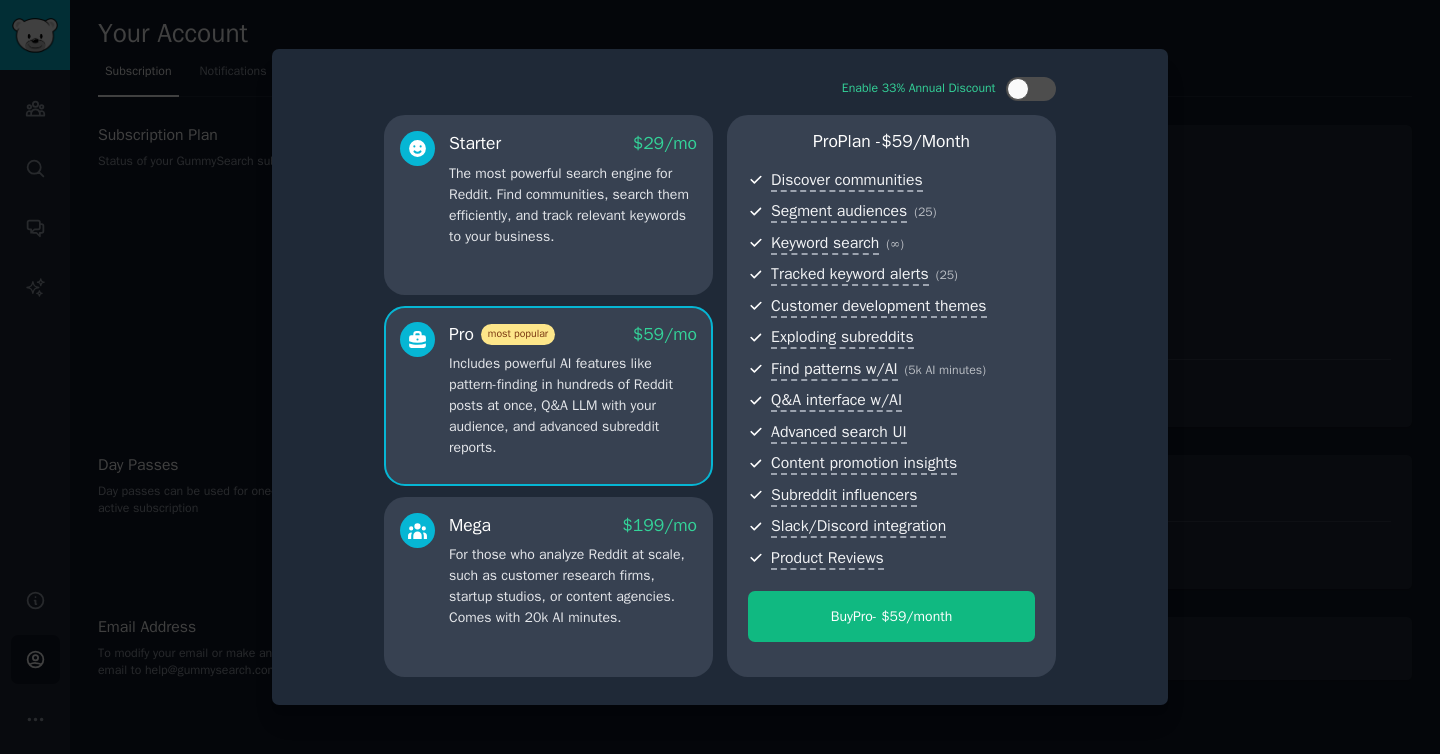 click on "The most powerful search engine for Reddit. Find communities, search them efficiently, and track relevant keywords to your business." at bounding box center (573, 205) 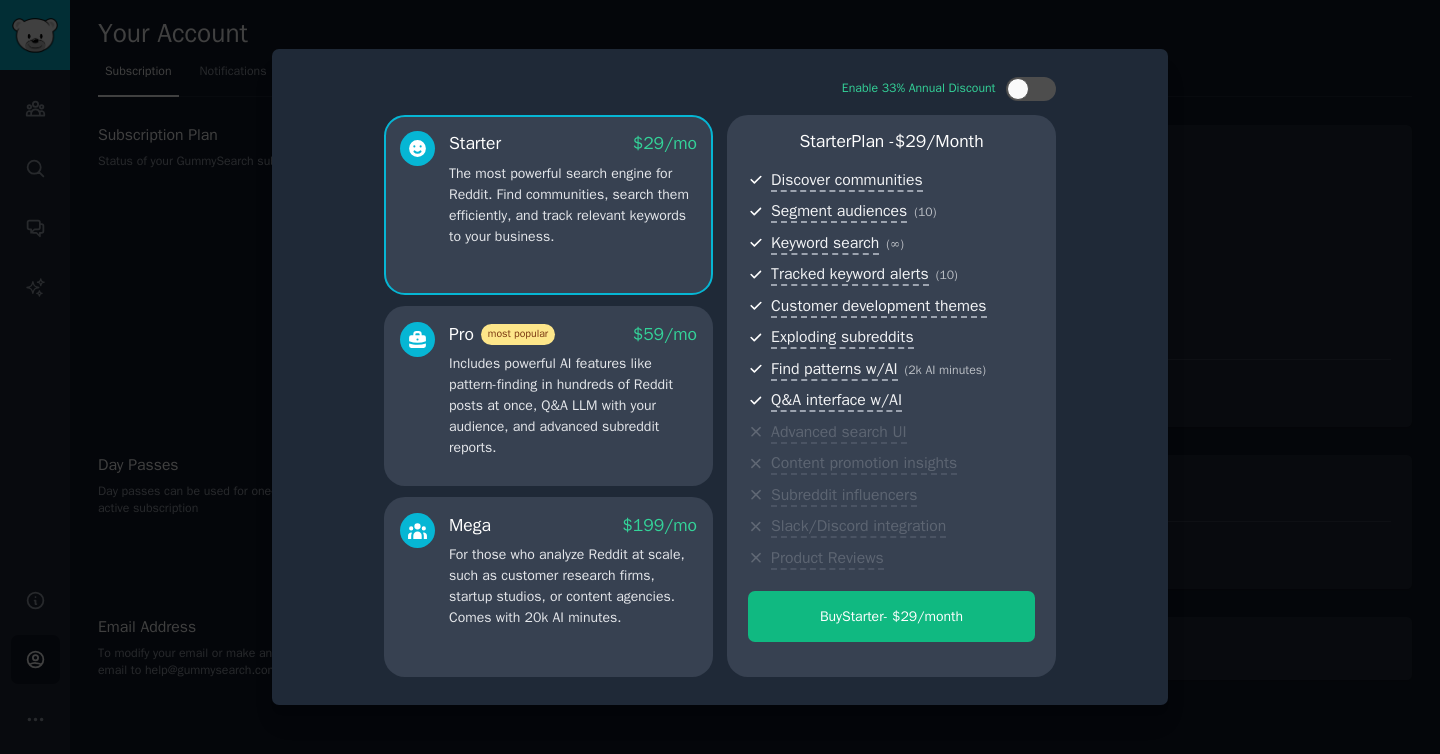 click at bounding box center (720, 377) 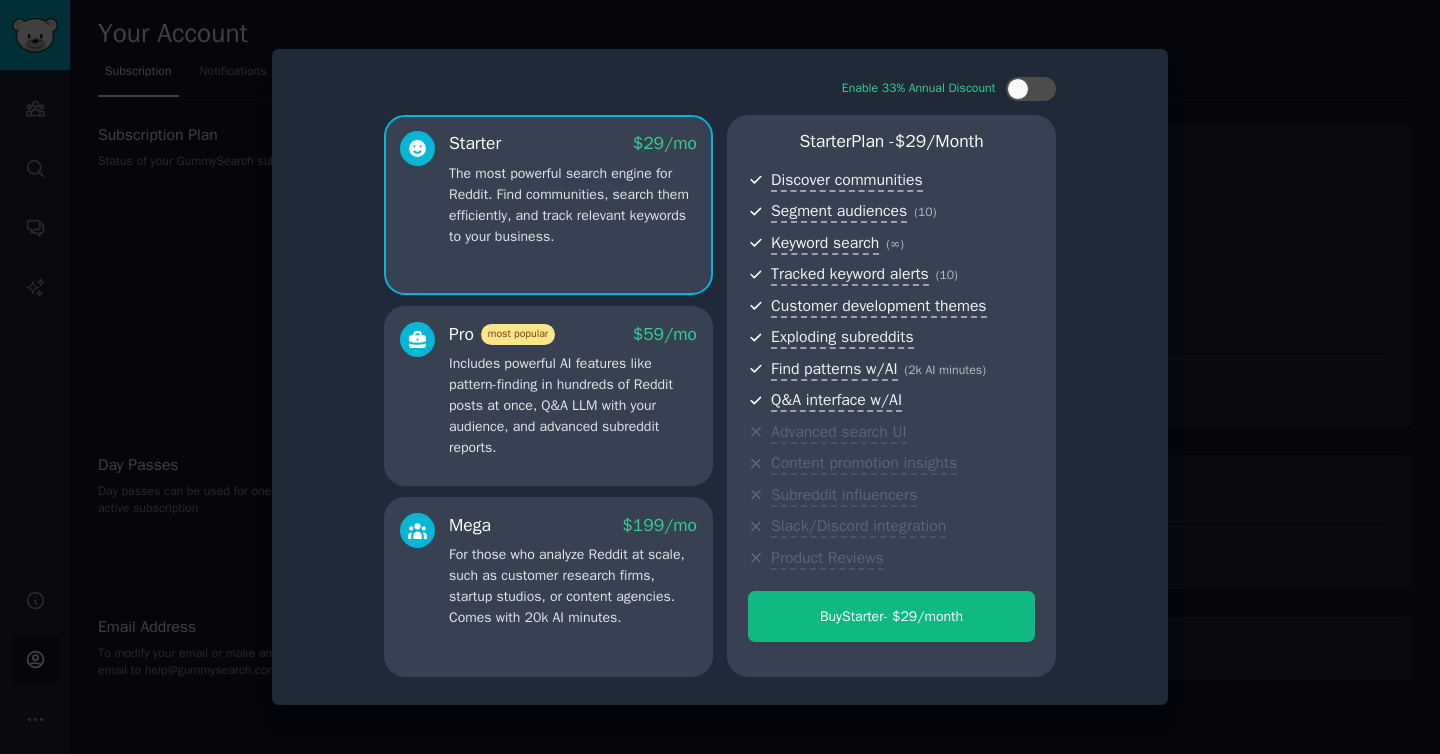 click at bounding box center (720, 377) 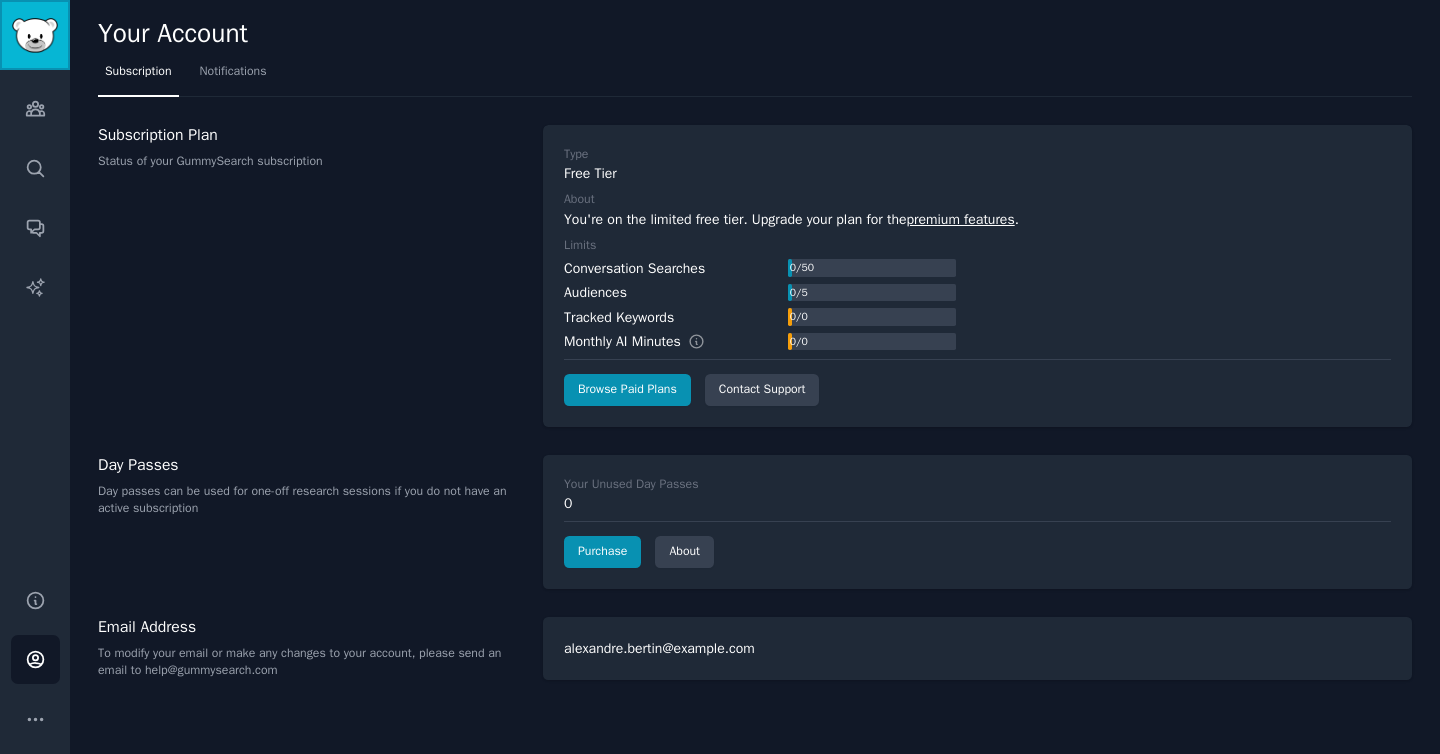 click at bounding box center [35, 35] 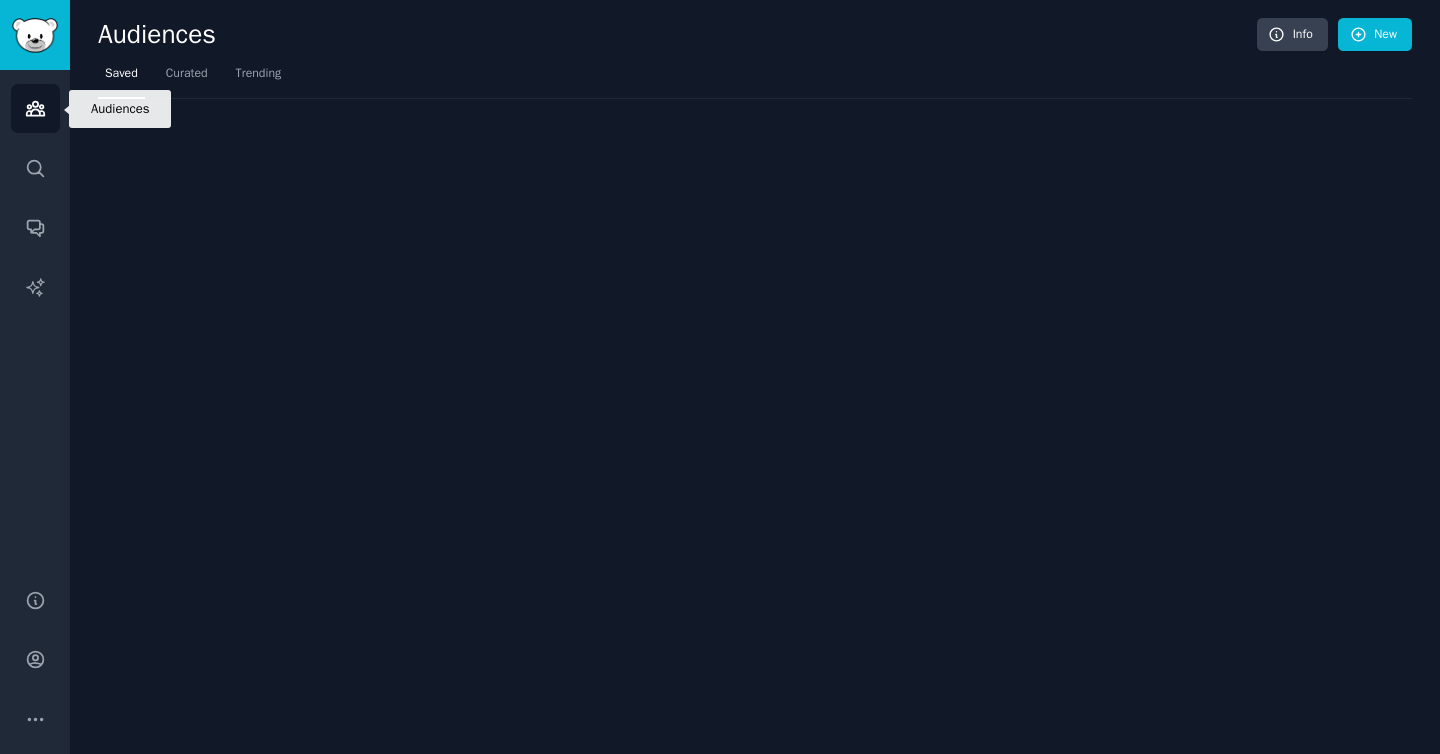 click 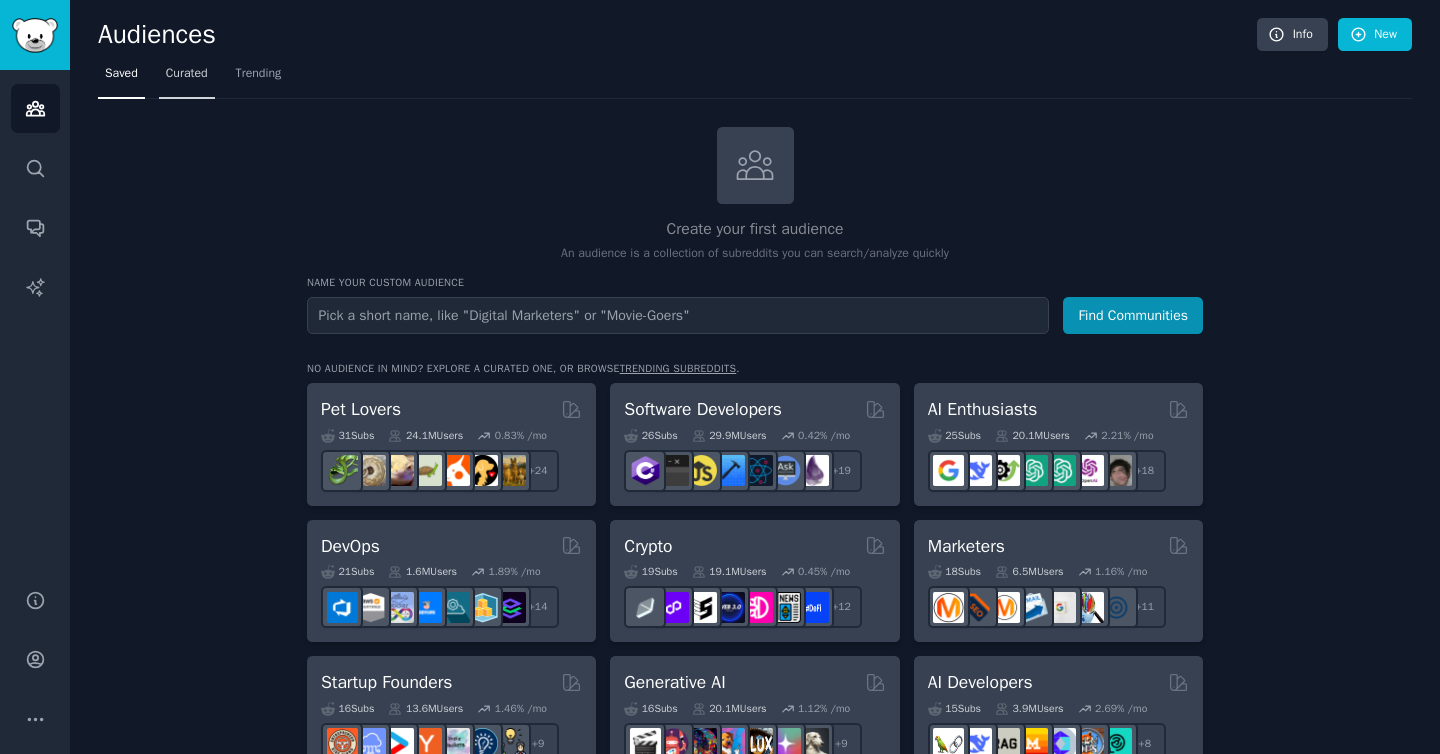 click on "Curated" at bounding box center (187, 74) 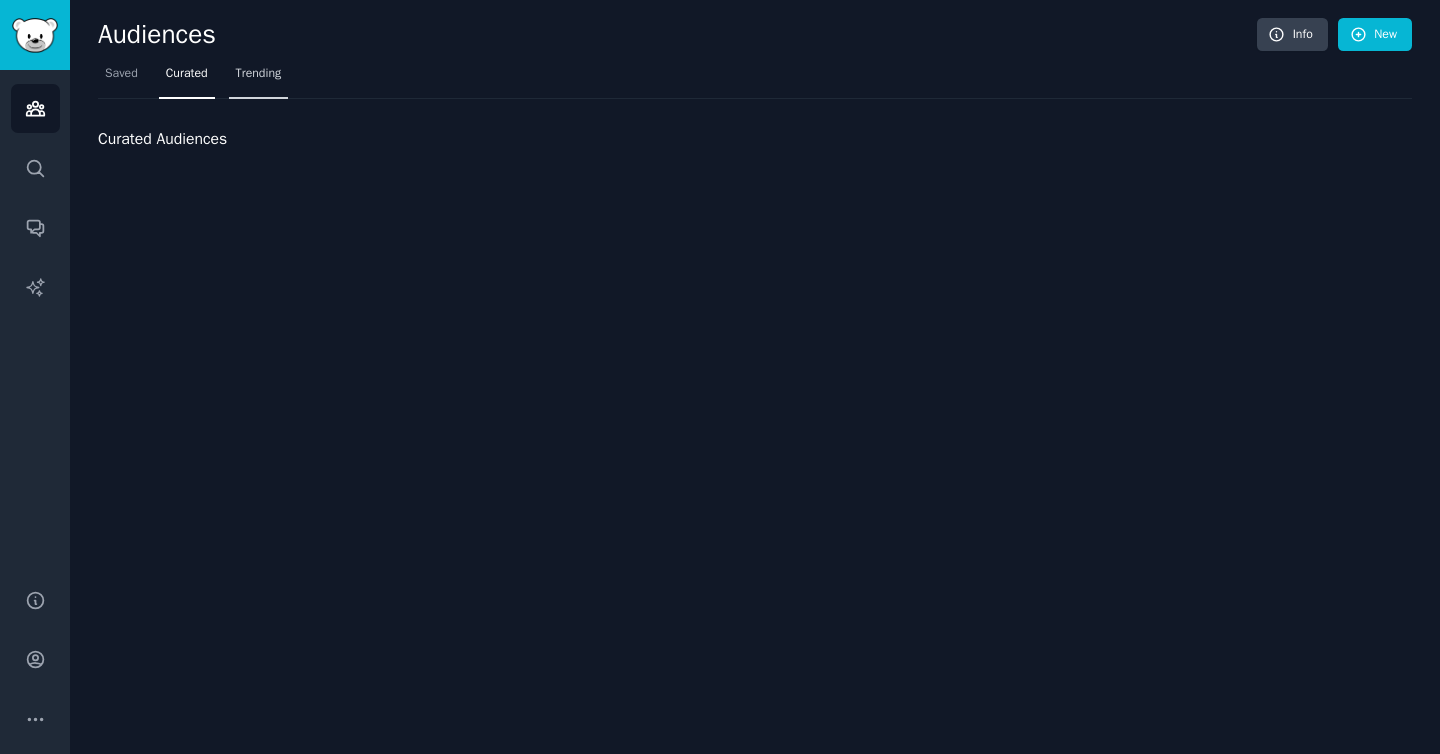 click on "Trending" at bounding box center (259, 74) 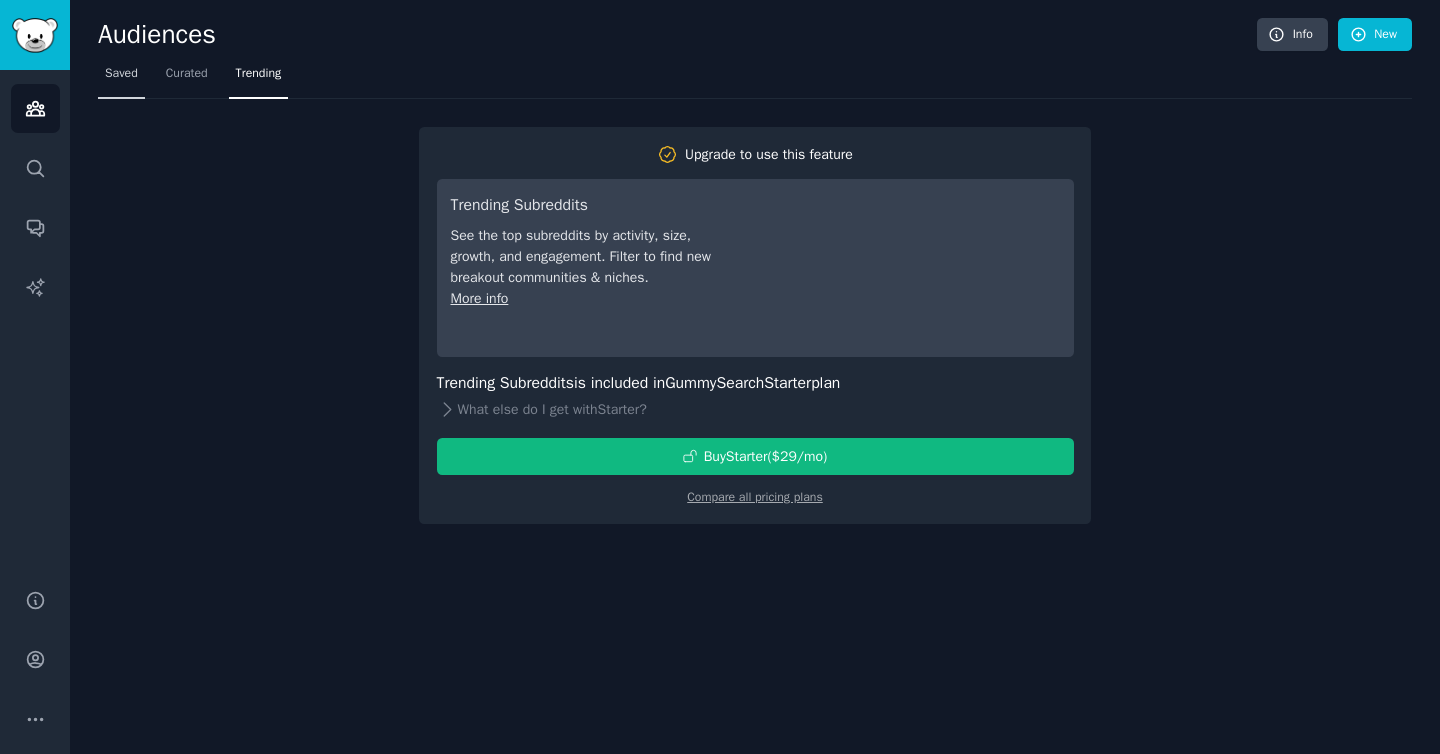 click on "Saved" at bounding box center [121, 74] 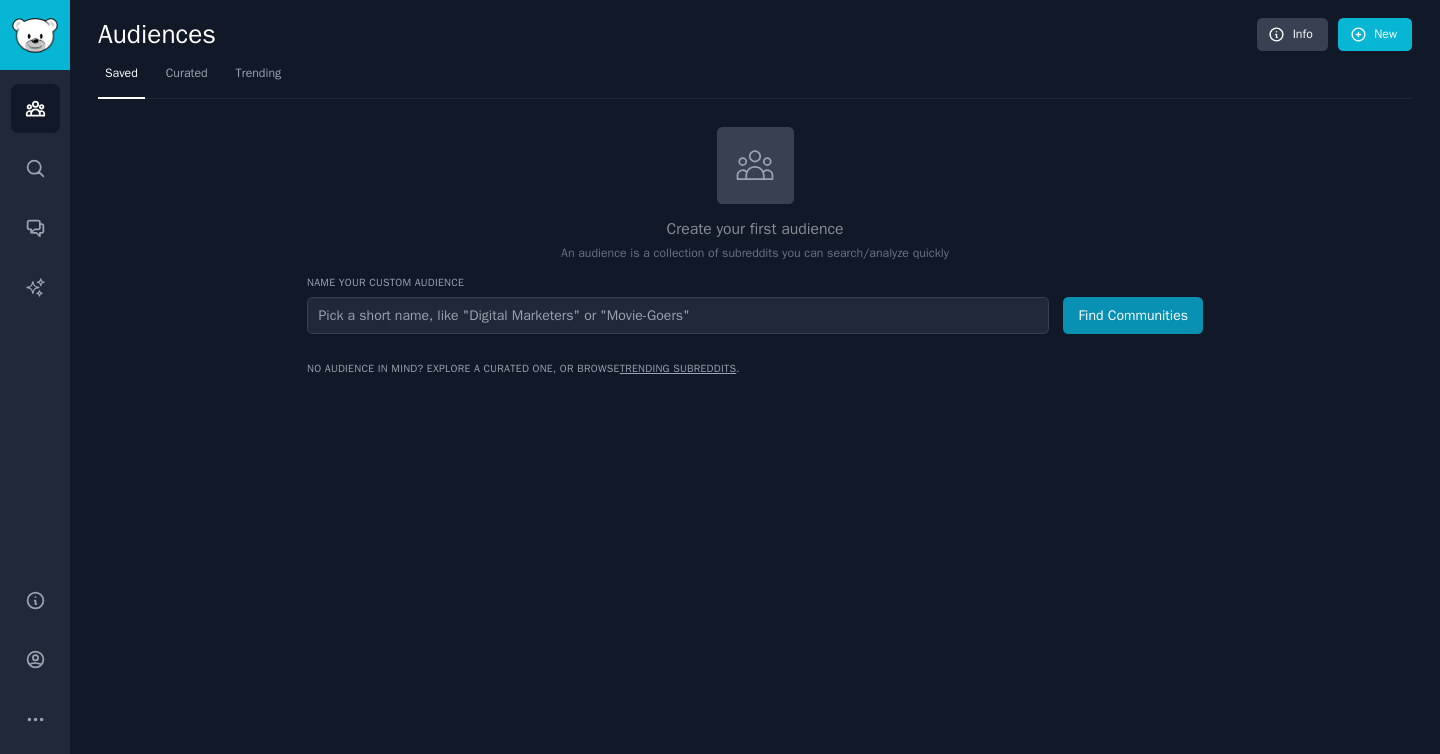 click on "Saved" at bounding box center (121, 74) 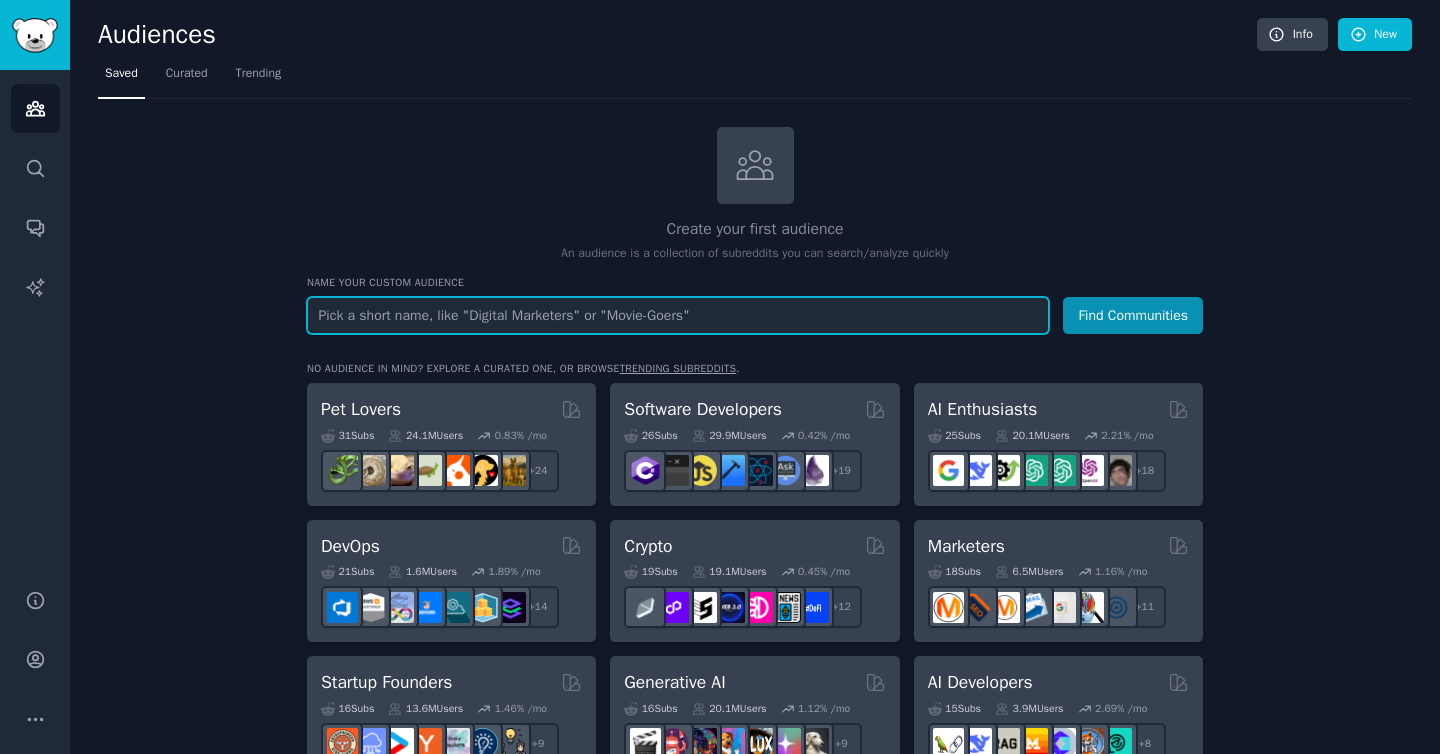 click at bounding box center [678, 315] 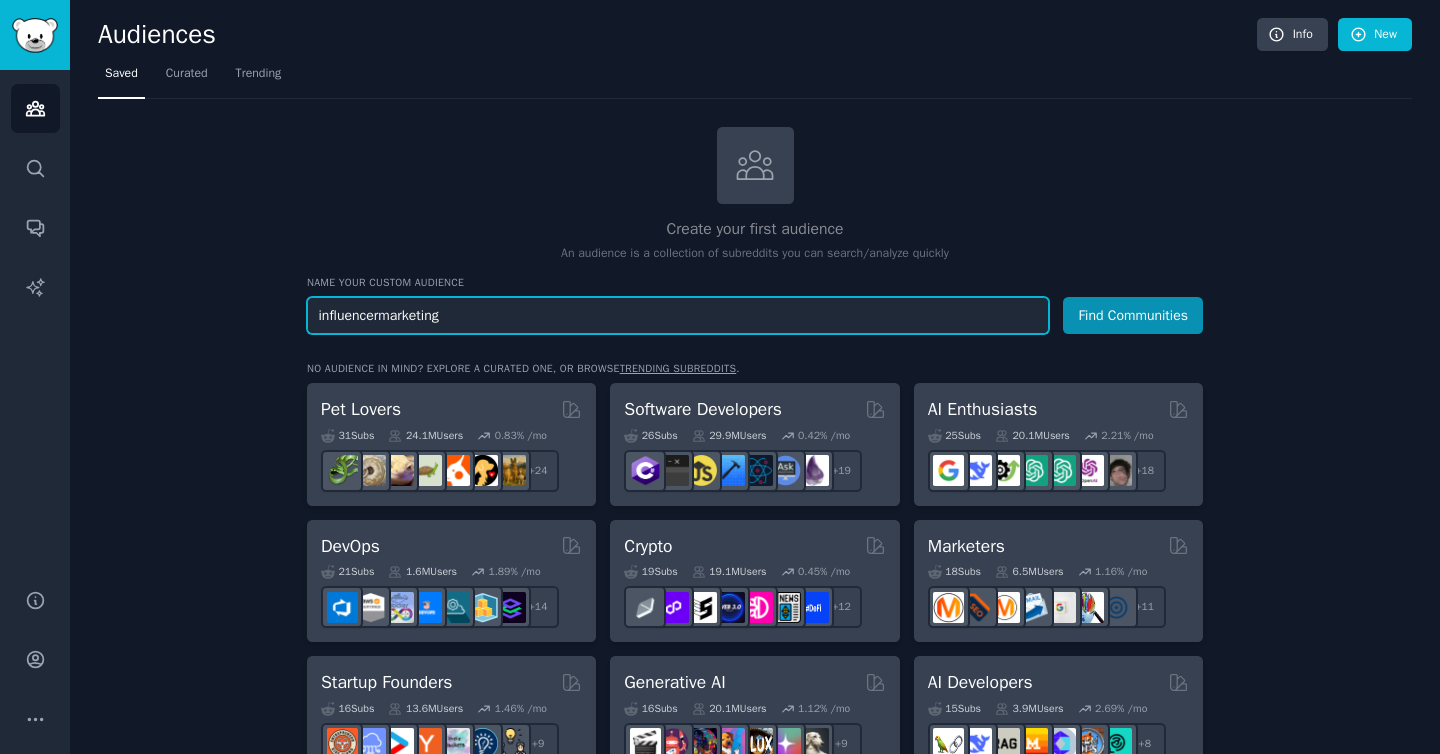 type on "influencermarketing" 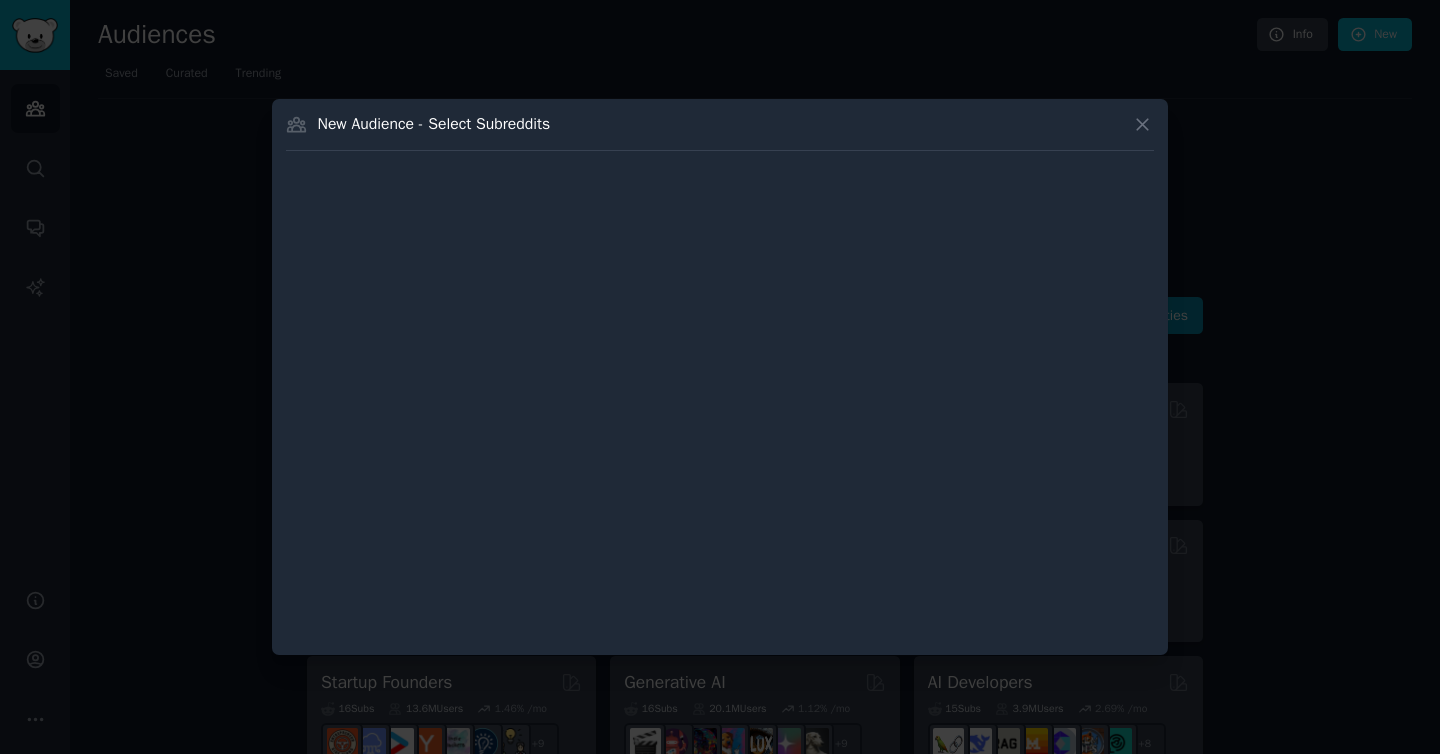 type 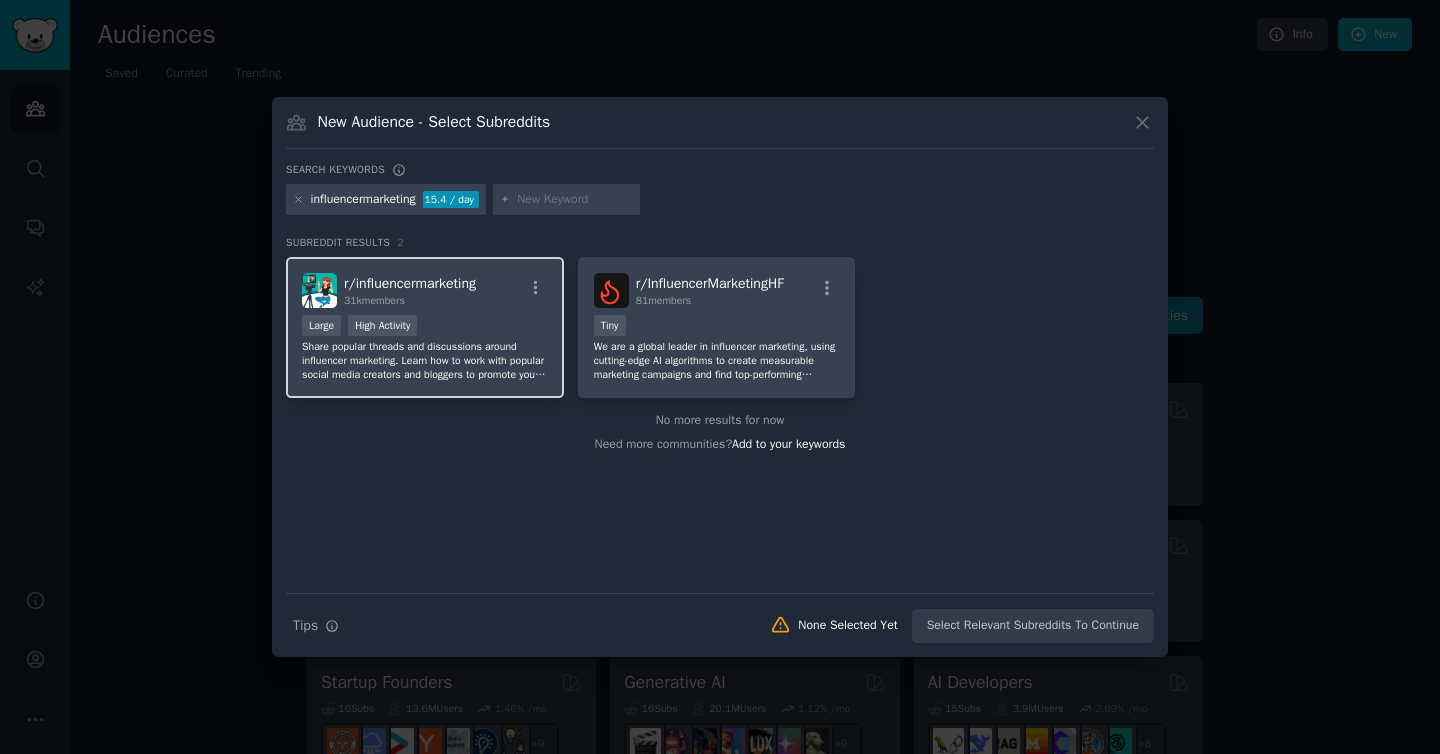 click on ">= 80th percentile for submissions / day Large High Activity" at bounding box center [425, 327] 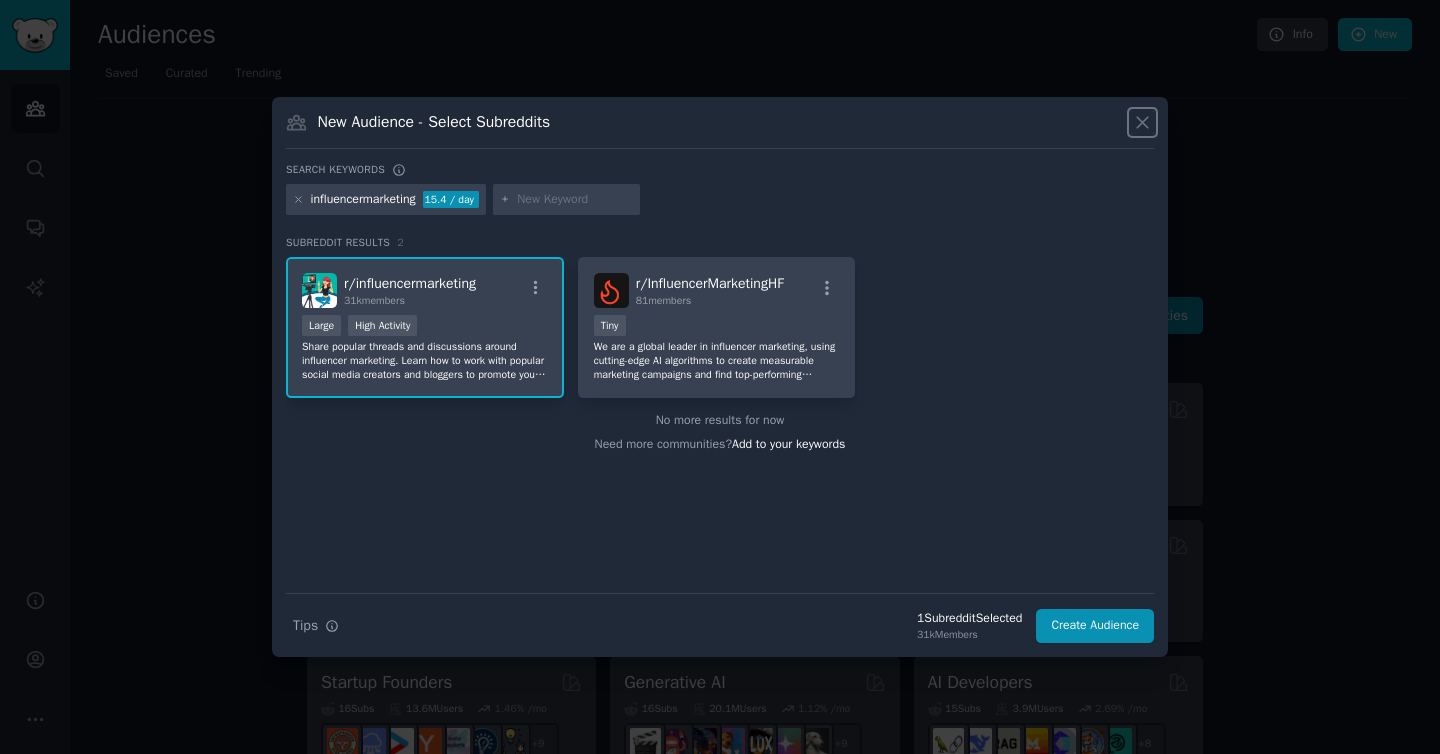 click 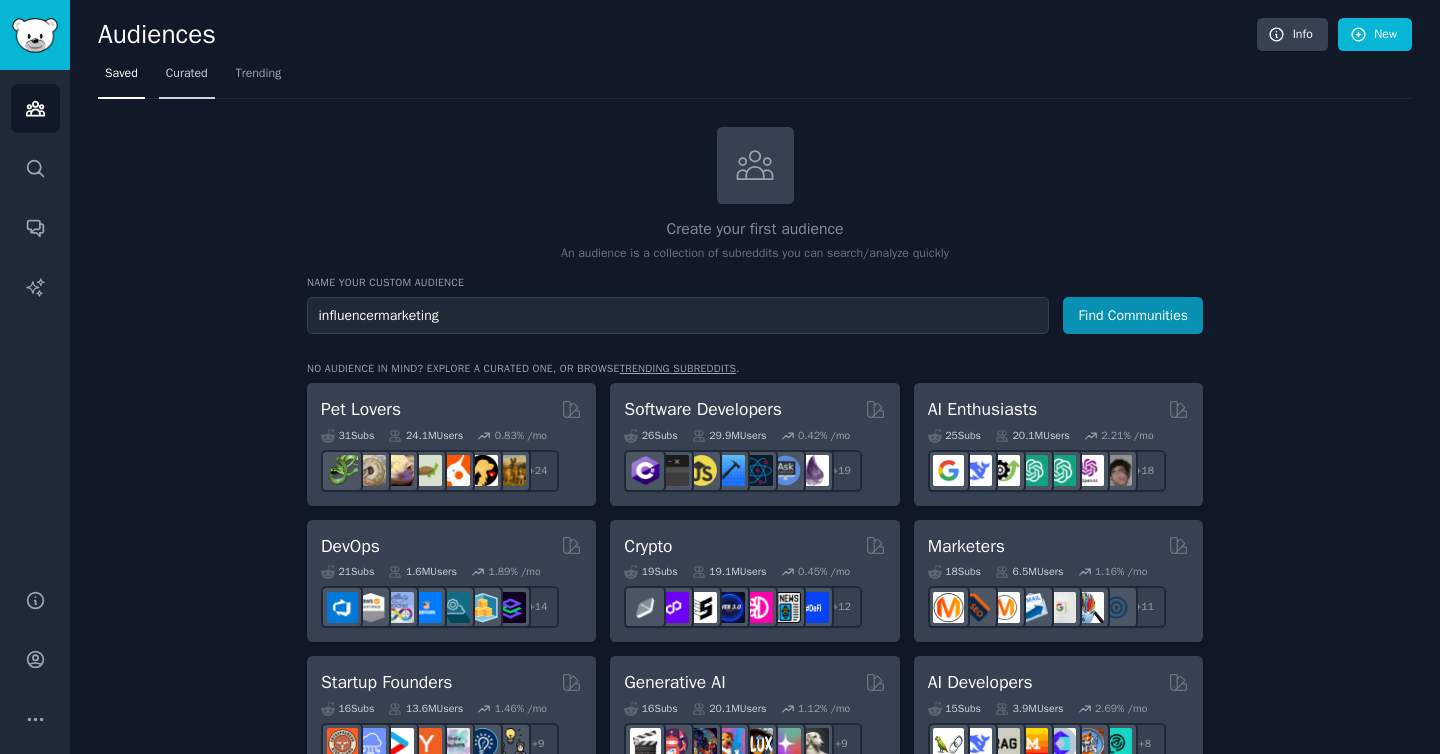 click on "Curated" at bounding box center (187, 78) 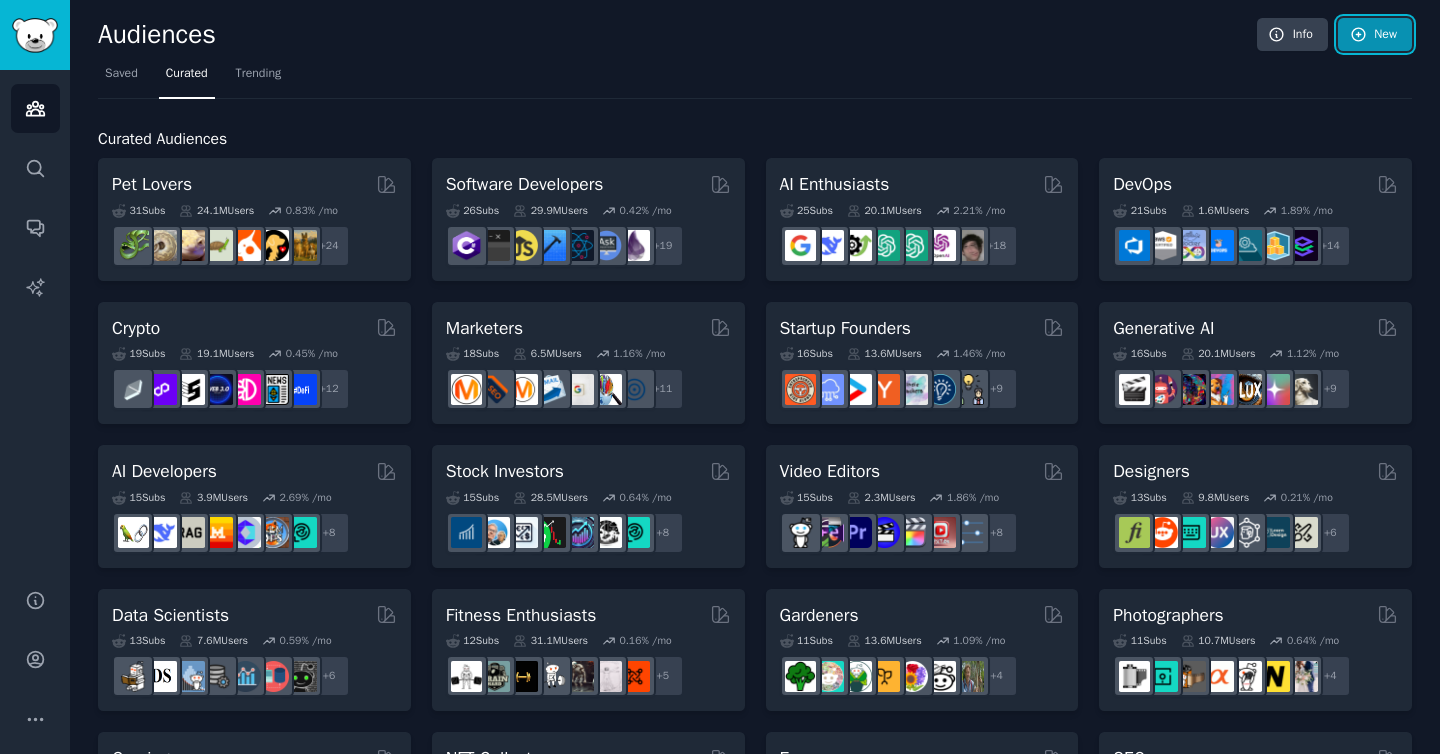 click on "New" at bounding box center (1375, 35) 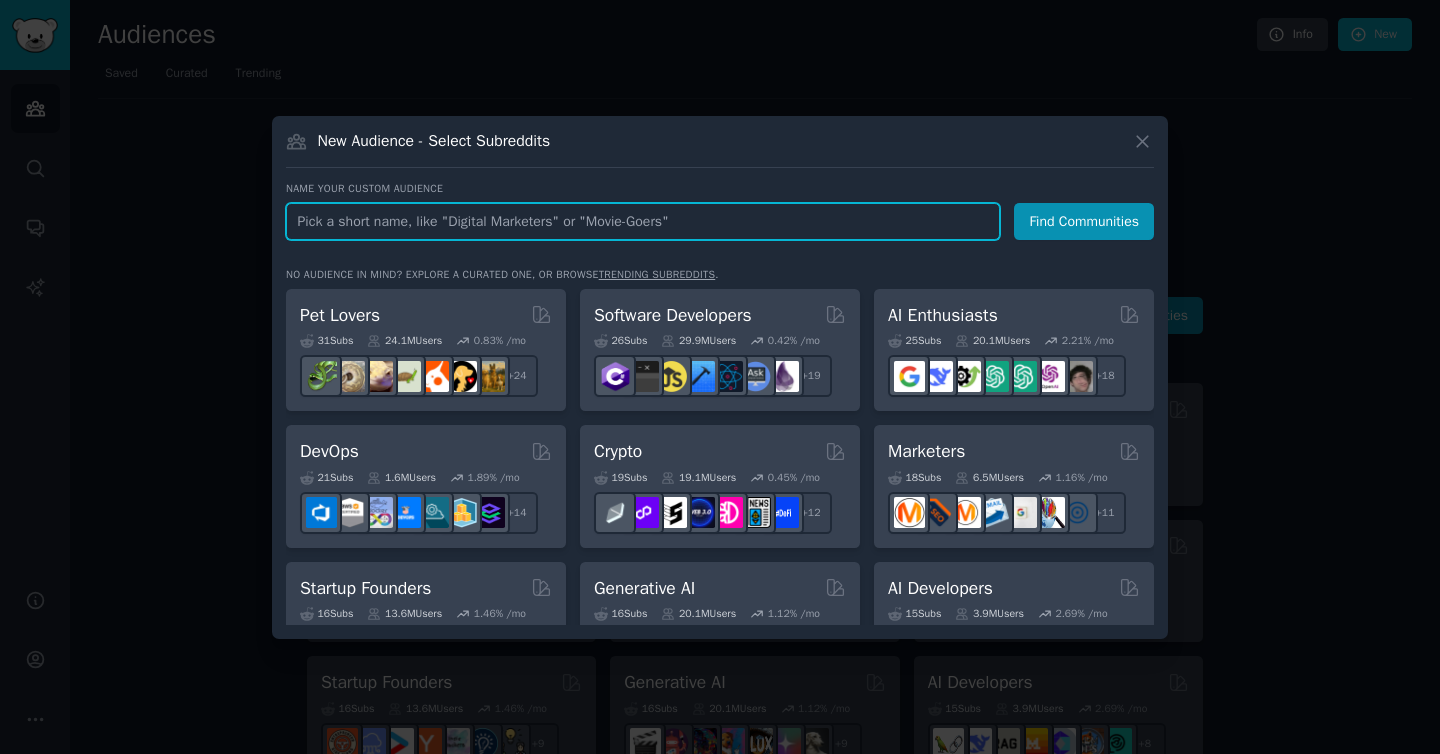 click at bounding box center [643, 221] 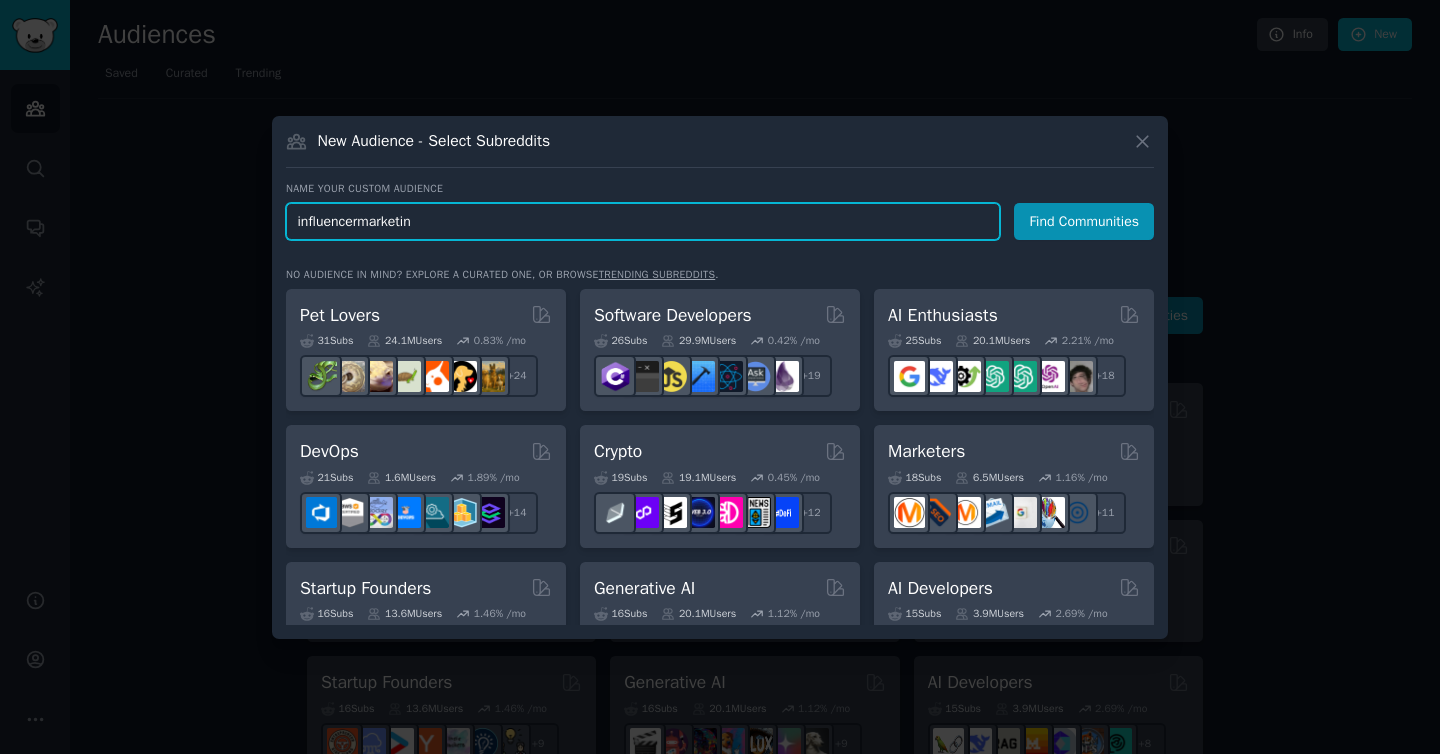type on "influencermarketing" 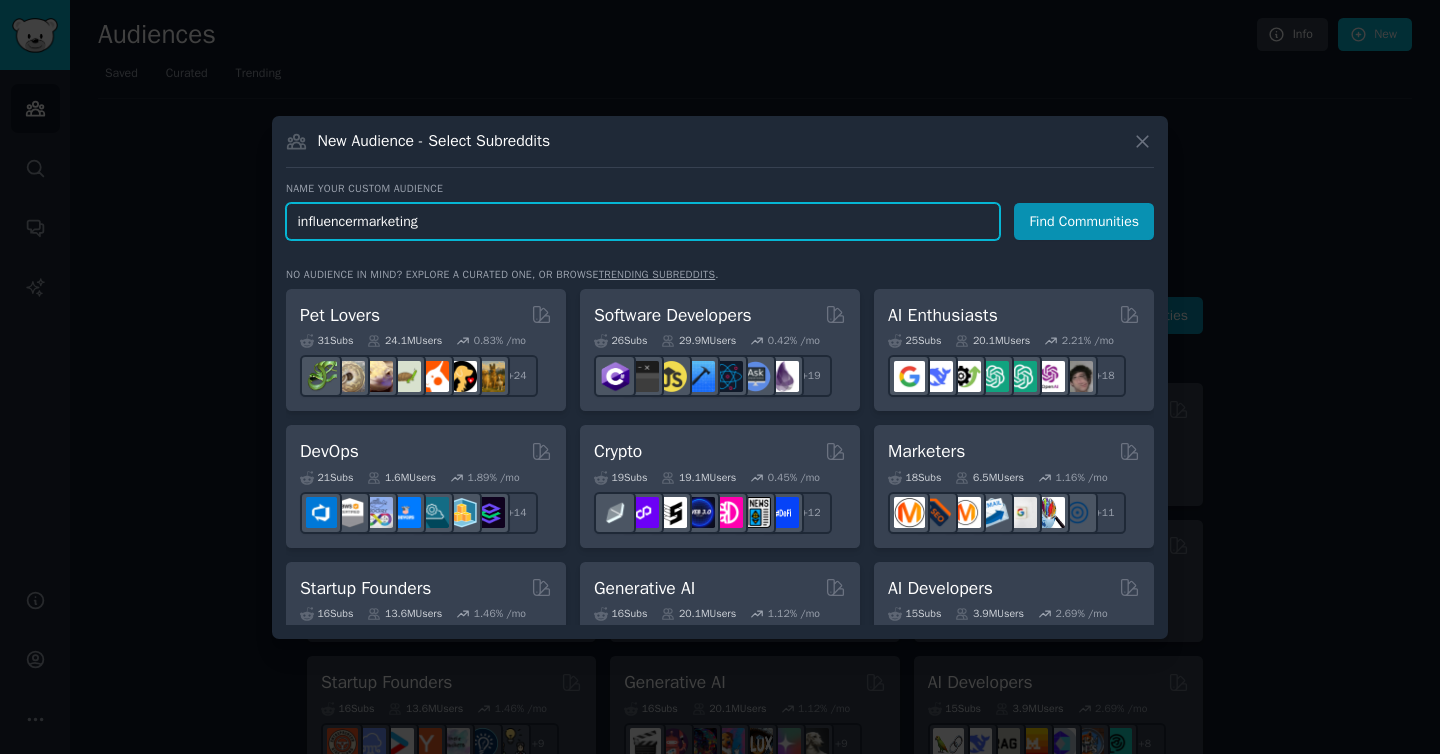 click on "Find Communities" at bounding box center (1084, 221) 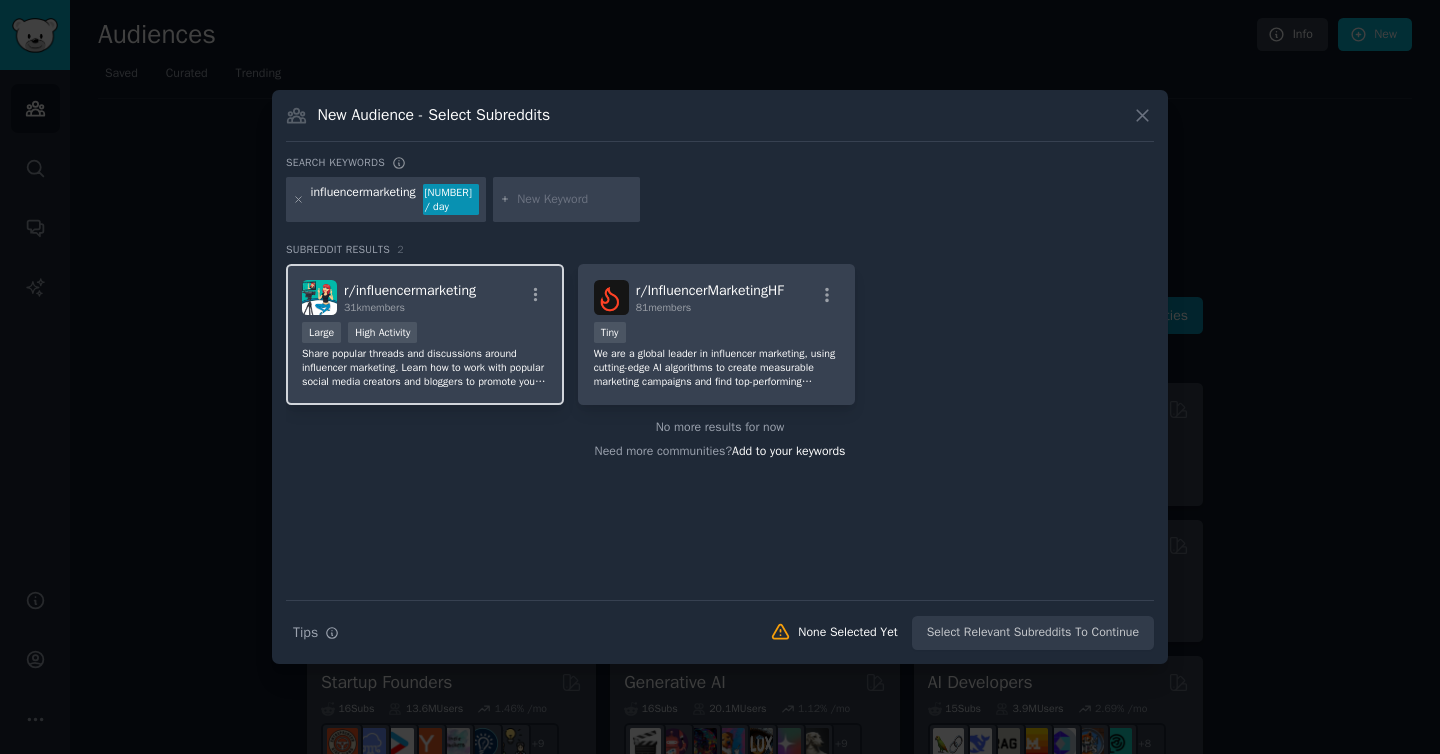 click on "r/ influencermarketing 31k  members Large High Activity Share popular threads and discussions around influencer marketing. Learn how to work with popular social media creators and bloggers to promote your brand." at bounding box center (425, 334) 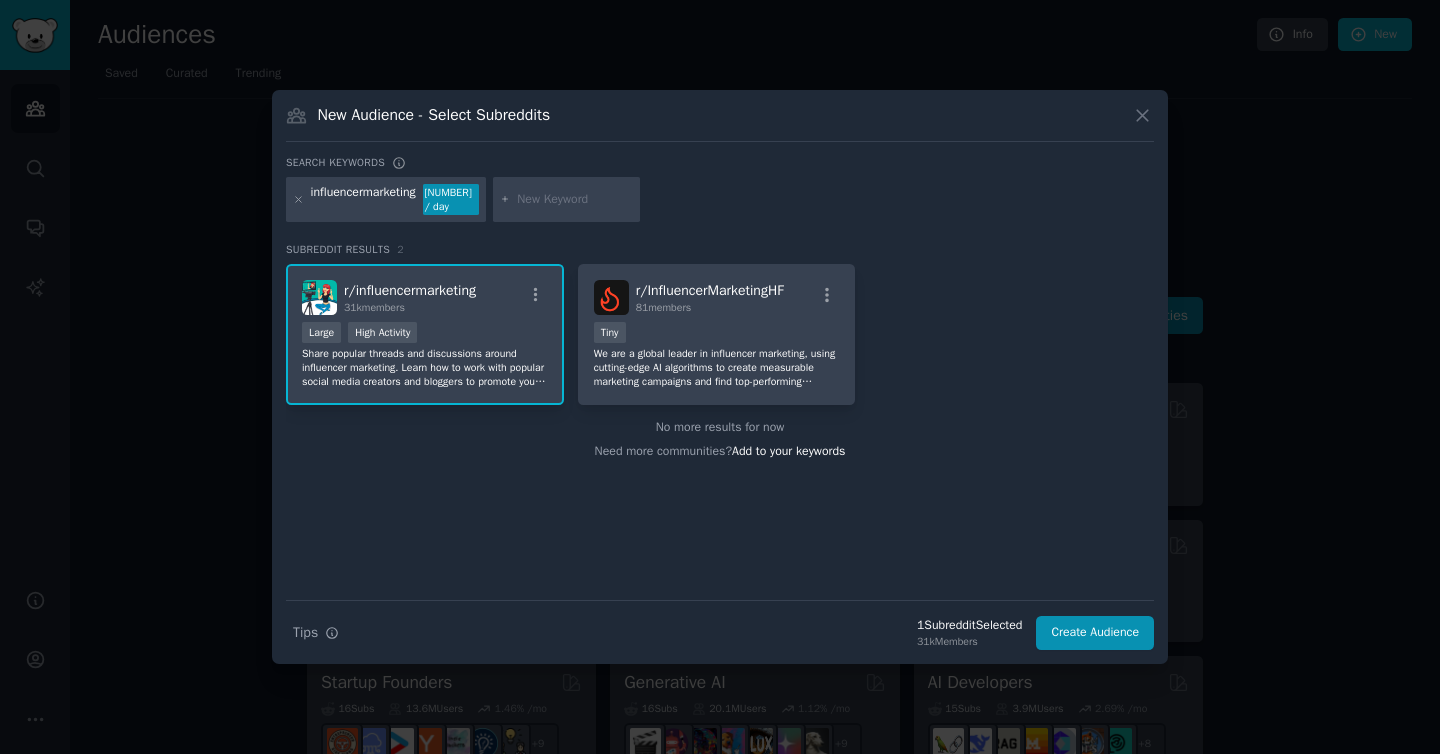 click on "r/ influencermarketing 31k  members Large High Activity Share popular threads and discussions around influencer marketing. Learn how to work with popular social media creators and bloggers to promote your brand." at bounding box center (425, 334) 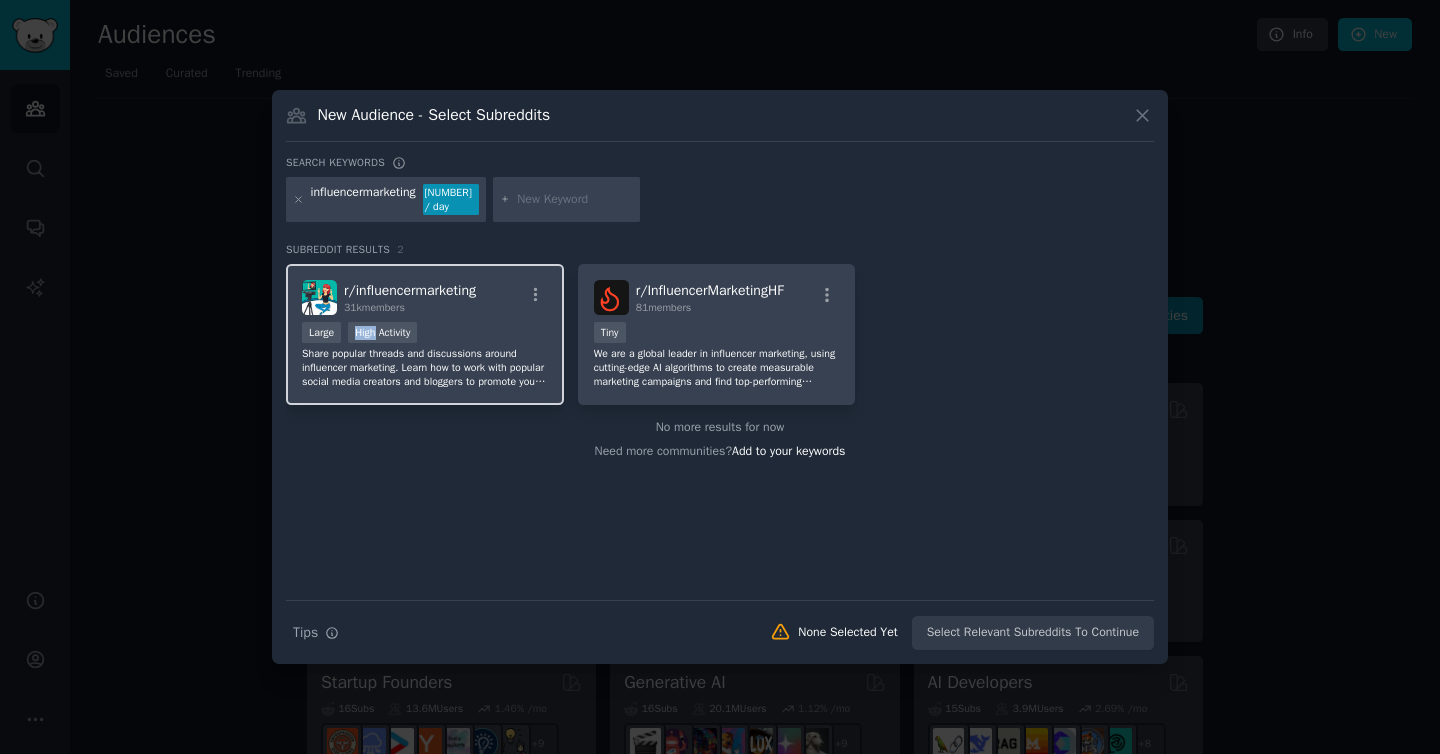 click on "r/ influencermarketing 31k  members Large High Activity Share popular threads and discussions around influencer marketing. Learn how to work with popular social media creators and bloggers to promote your brand." at bounding box center (425, 334) 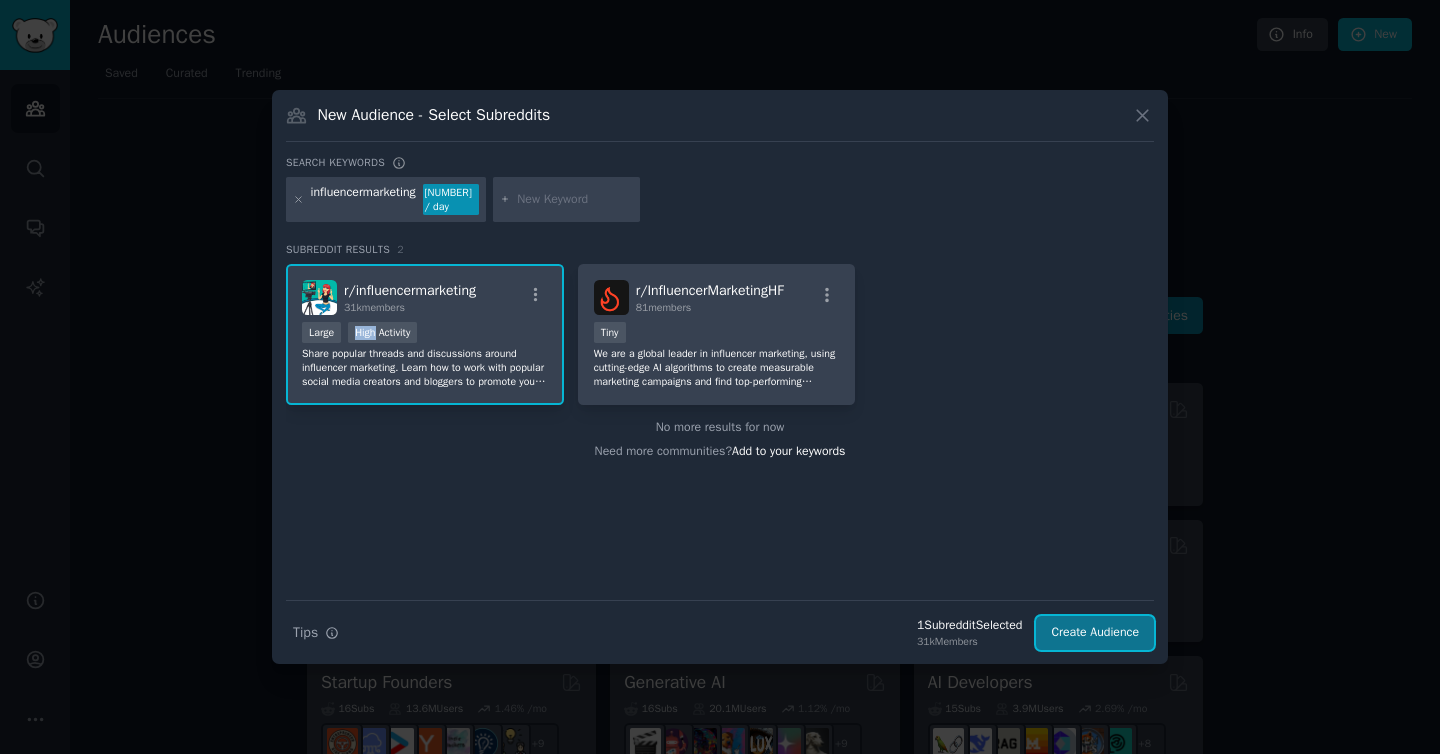 click on "Create Audience" at bounding box center [1095, 633] 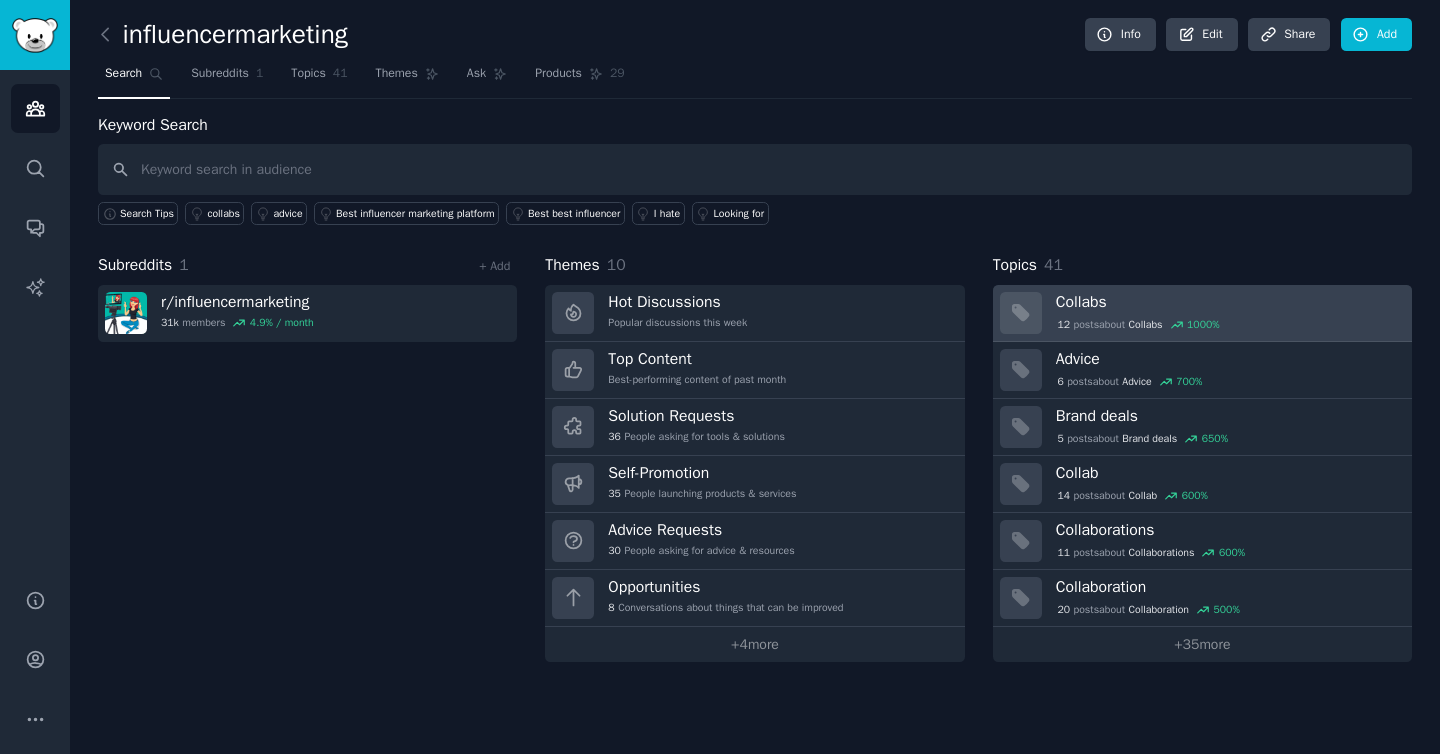 click on "Collabs" at bounding box center [1227, 302] 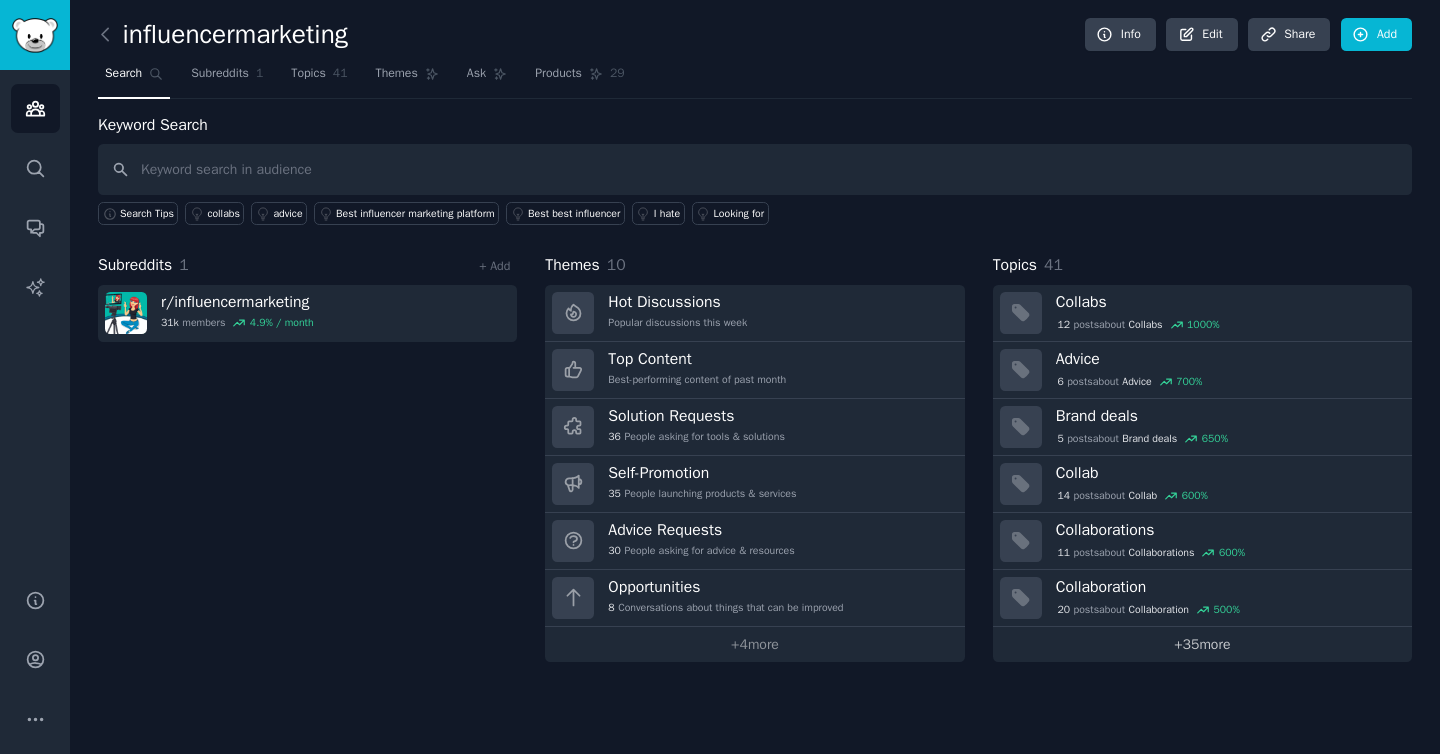 click on "+  35  more" at bounding box center [1202, 644] 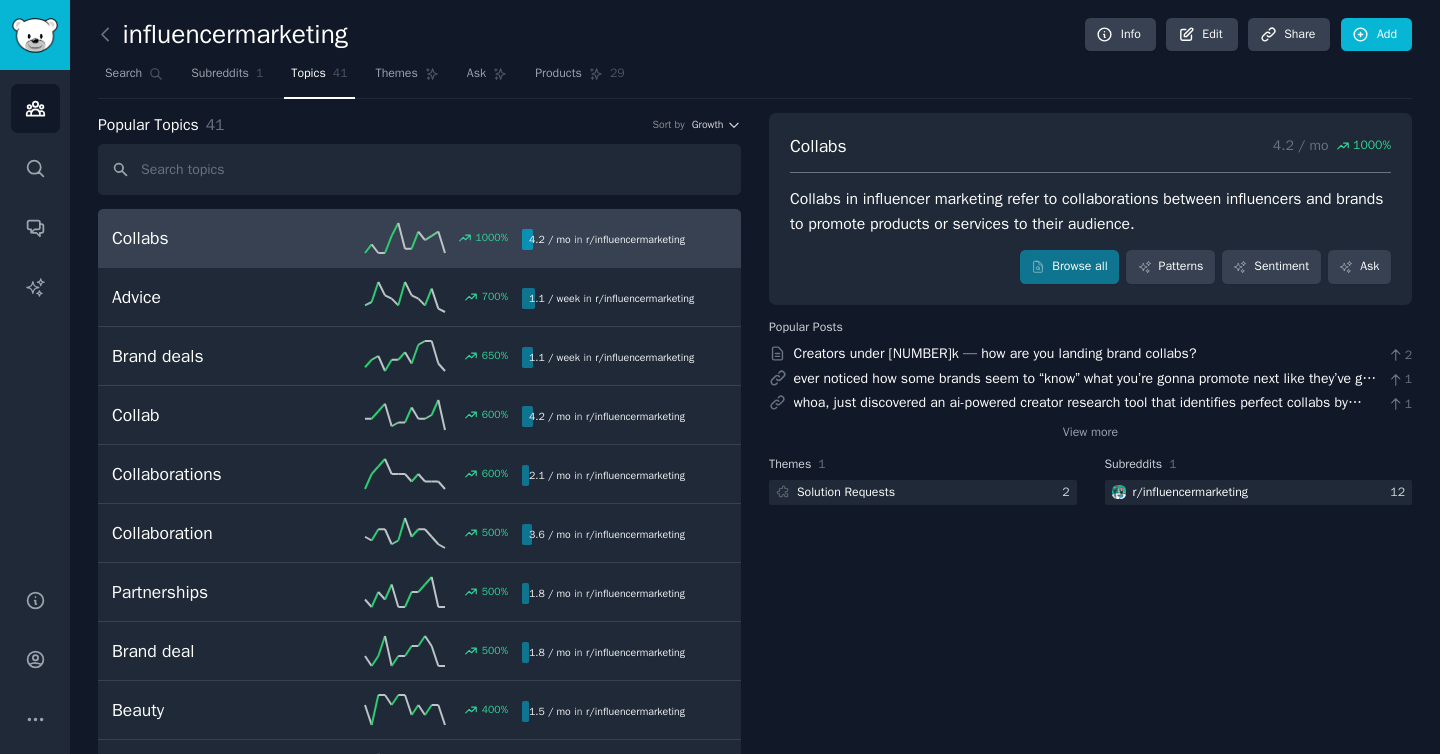 click on "Collabs" at bounding box center (214, 238) 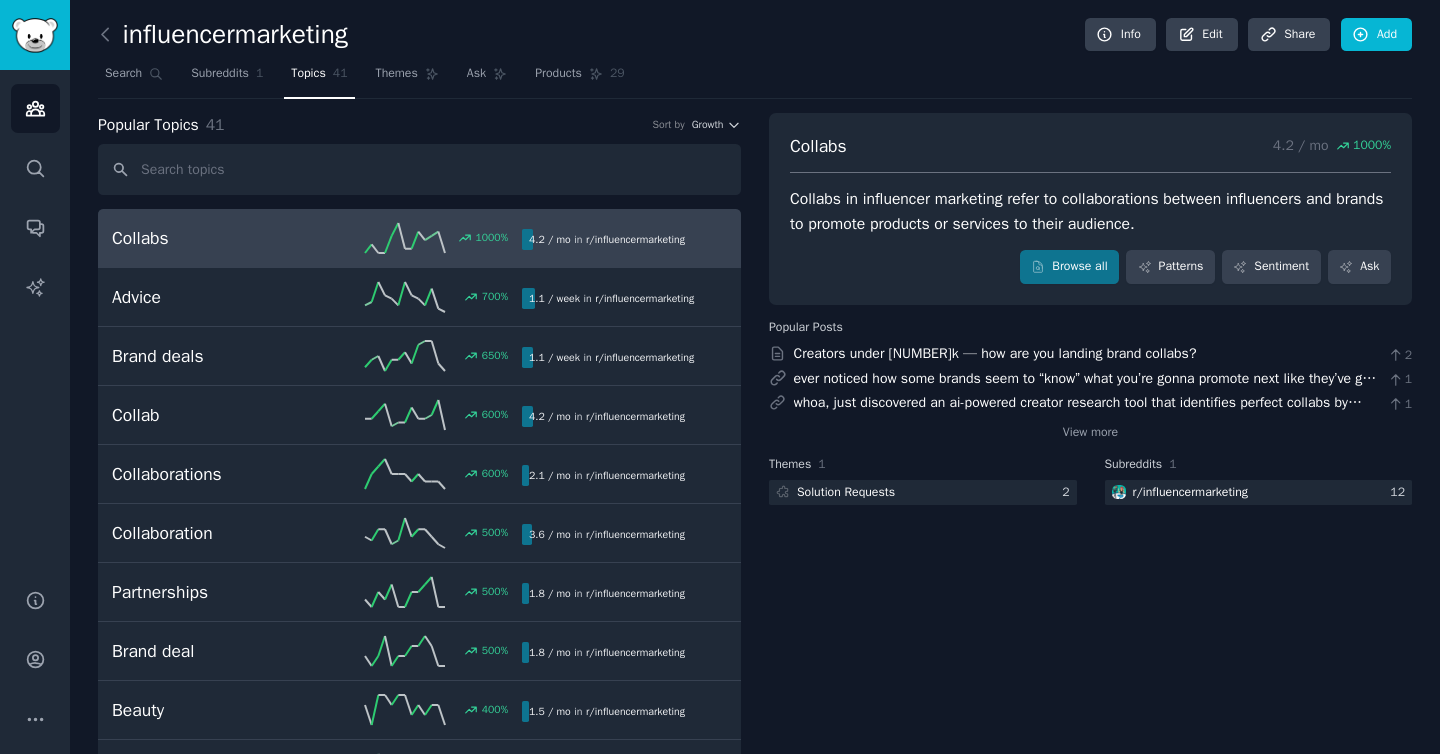 click on "Collabs in influencer marketing refer to collaborations between influencers and brands to promote products or services to their audience." at bounding box center (1090, 211) 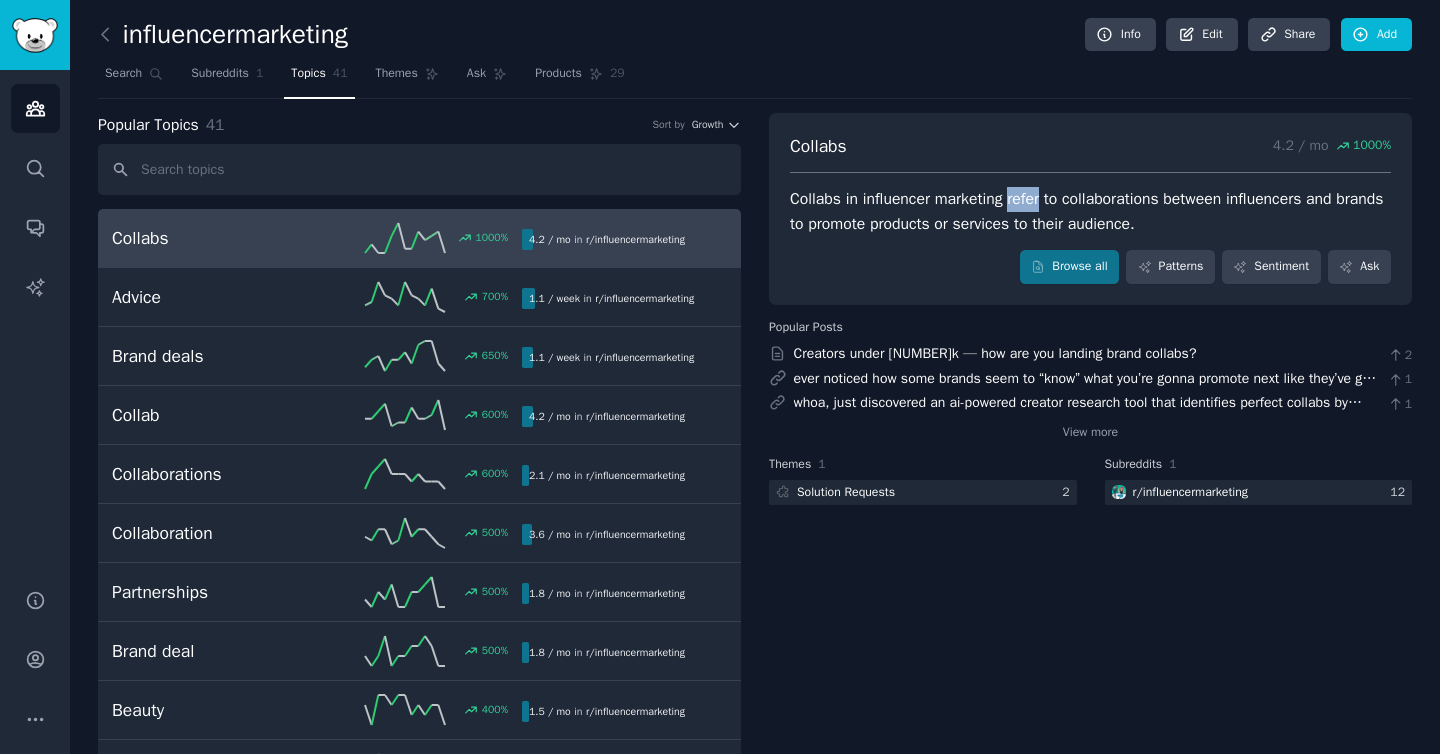click on "Collabs in influencer marketing refer to collaborations between influencers and brands to promote products or services to their audience." at bounding box center (1090, 211) 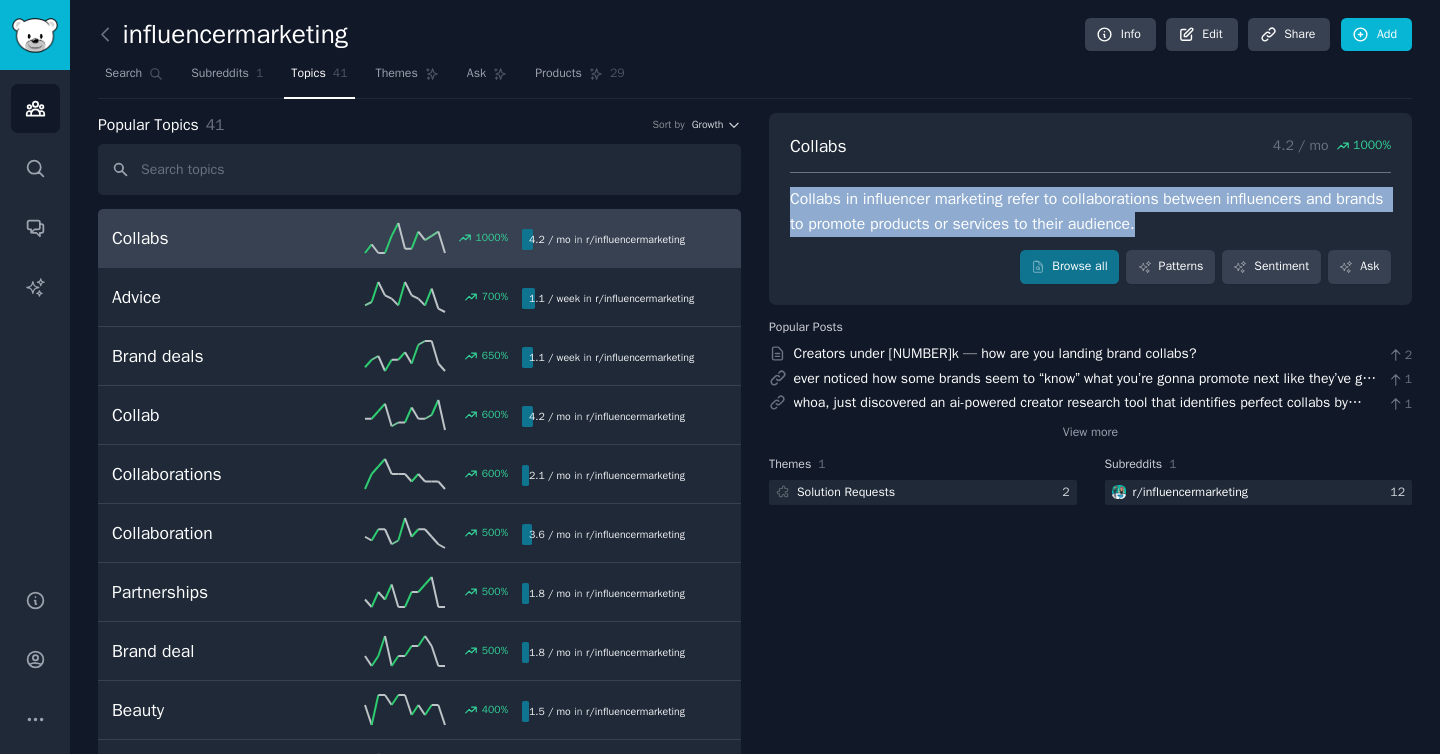 click on "Collabs in influencer marketing refer to collaborations between influencers and brands to promote products or services to their audience." at bounding box center [1090, 211] 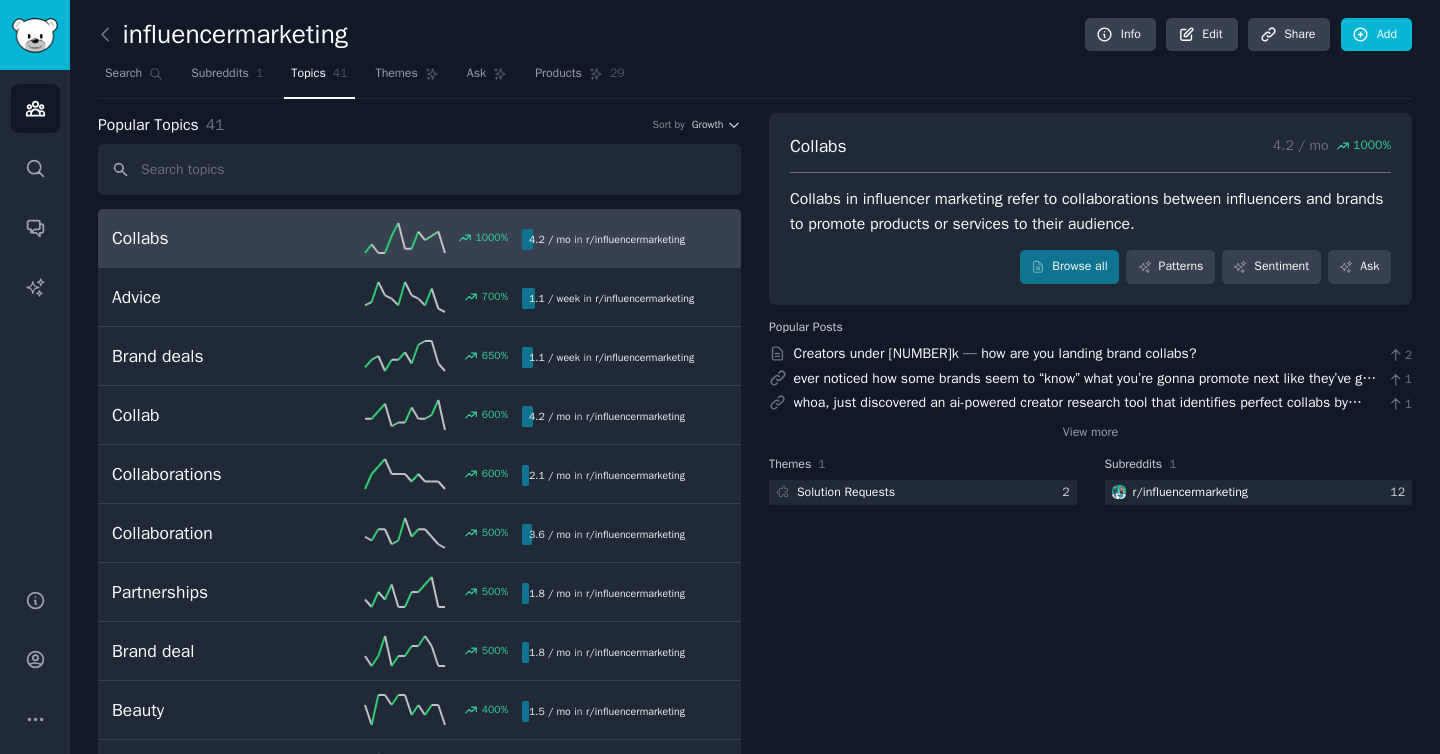 click on "Collabs in influencer marketing refer to collaborations between influencers and brands to promote products or services to their audience." at bounding box center (1090, 211) 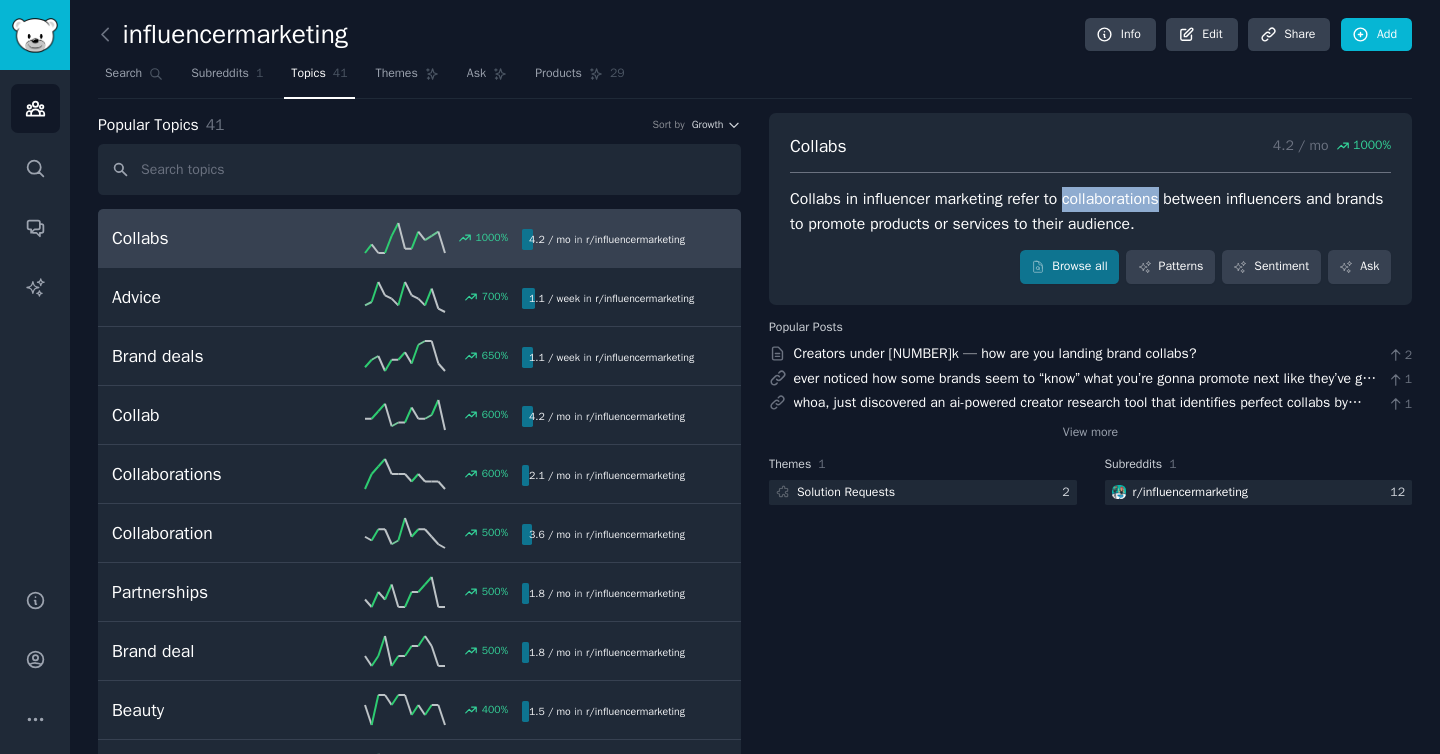 click on "Collabs in influencer marketing refer to collaborations between influencers and brands to promote products or services to their audience." at bounding box center (1090, 211) 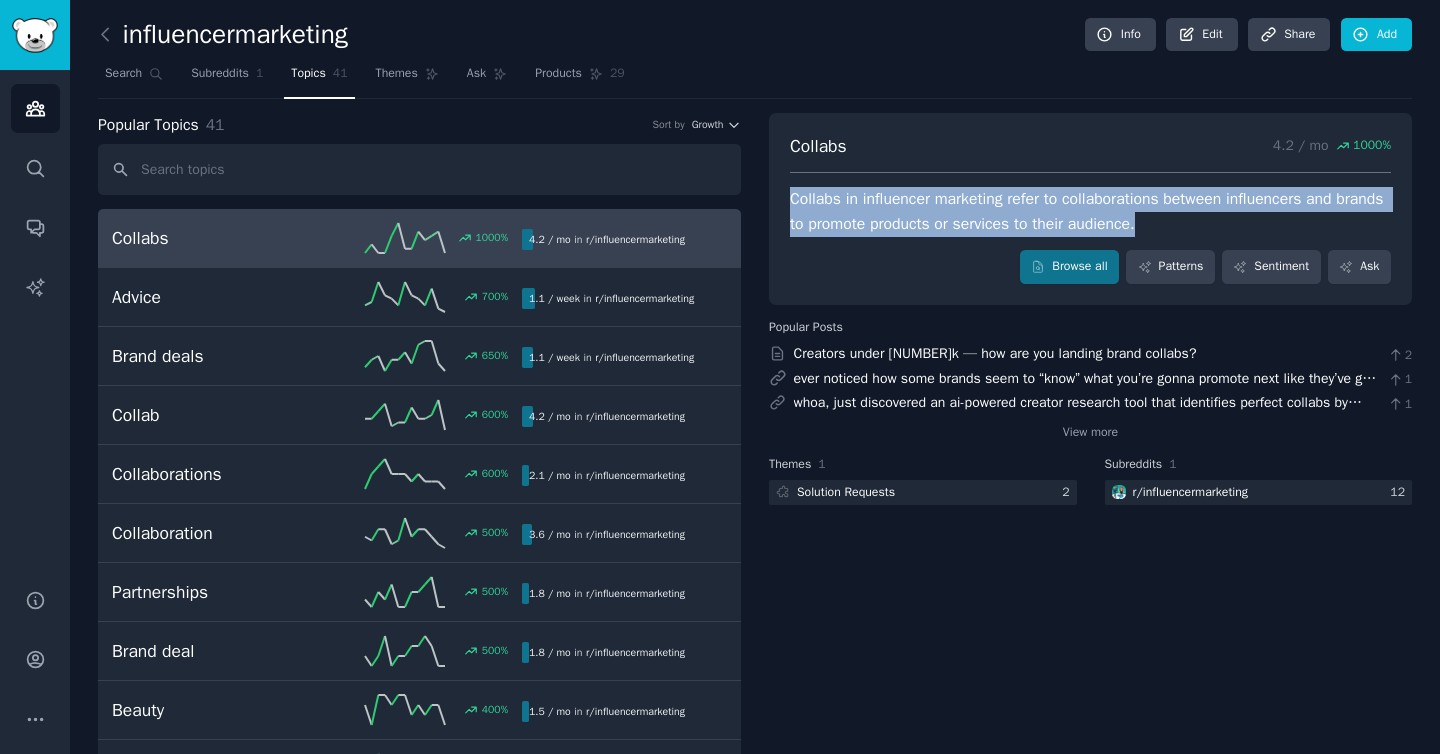 click on "Collabs in influencer marketing refer to collaborations between influencers and brands to promote products or services to their audience." at bounding box center [1090, 211] 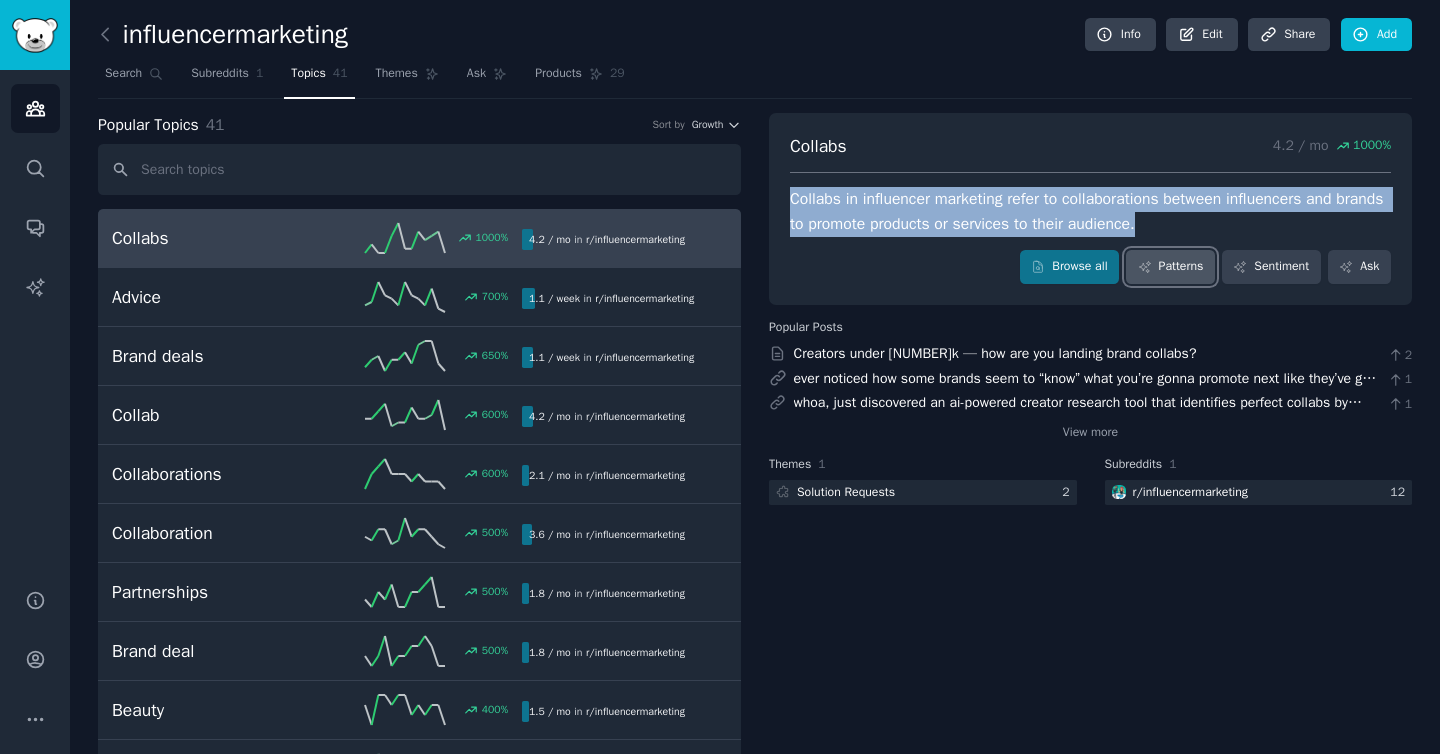 click on "Patterns" at bounding box center [1170, 267] 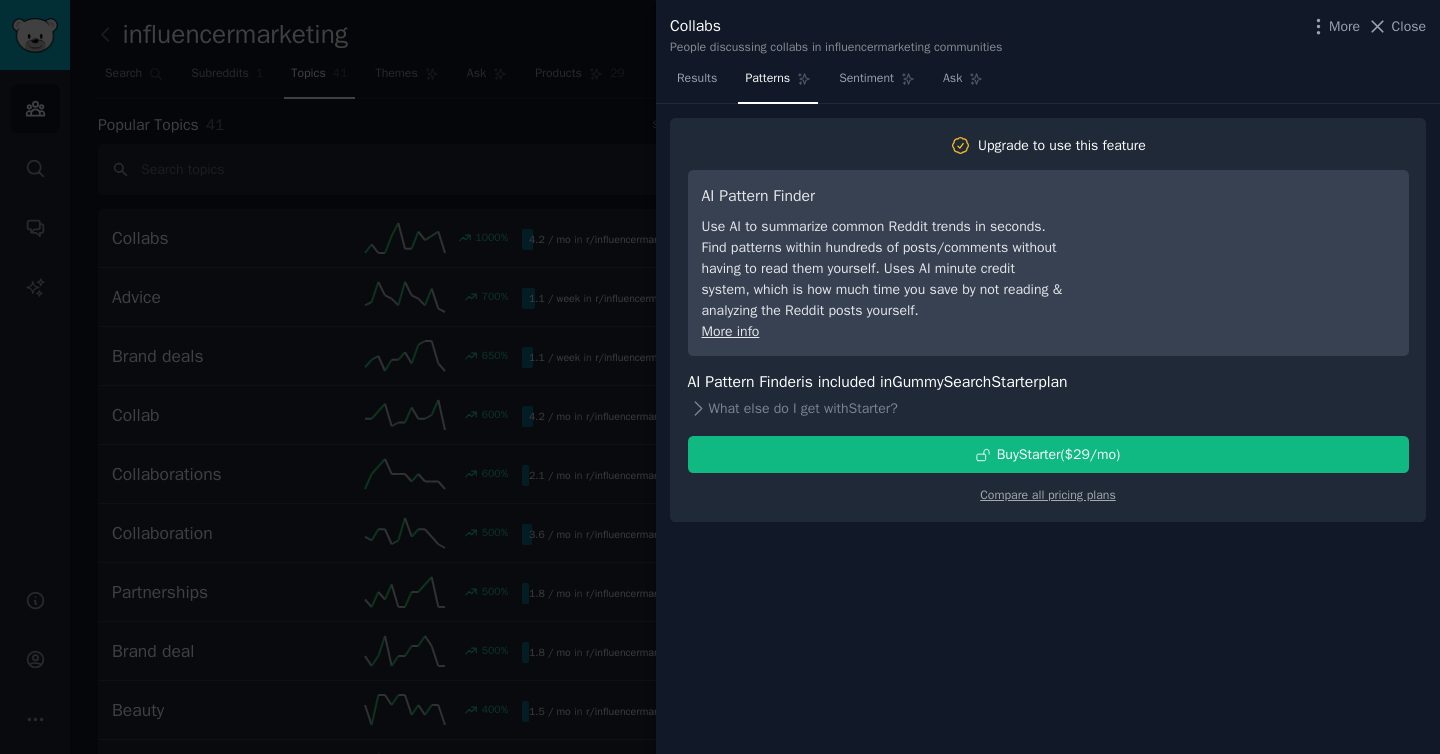 click on "Upgrade to use this feature AI Pattern Finder Use AI to summarize common Reddit trends in seconds. Find patterns within hundreds of posts/comments without having to read them yourself. Uses AI minute credit system, which is how much time you save by not reading & analyzing the Reddit posts yourself. More info AI Pattern Finder  is included in  GummySearch  Starter  plan What else do I get with  Starter ? Buy  Starter  ($ 29 /mo ) Compare all pricing plans" at bounding box center (1048, 429) 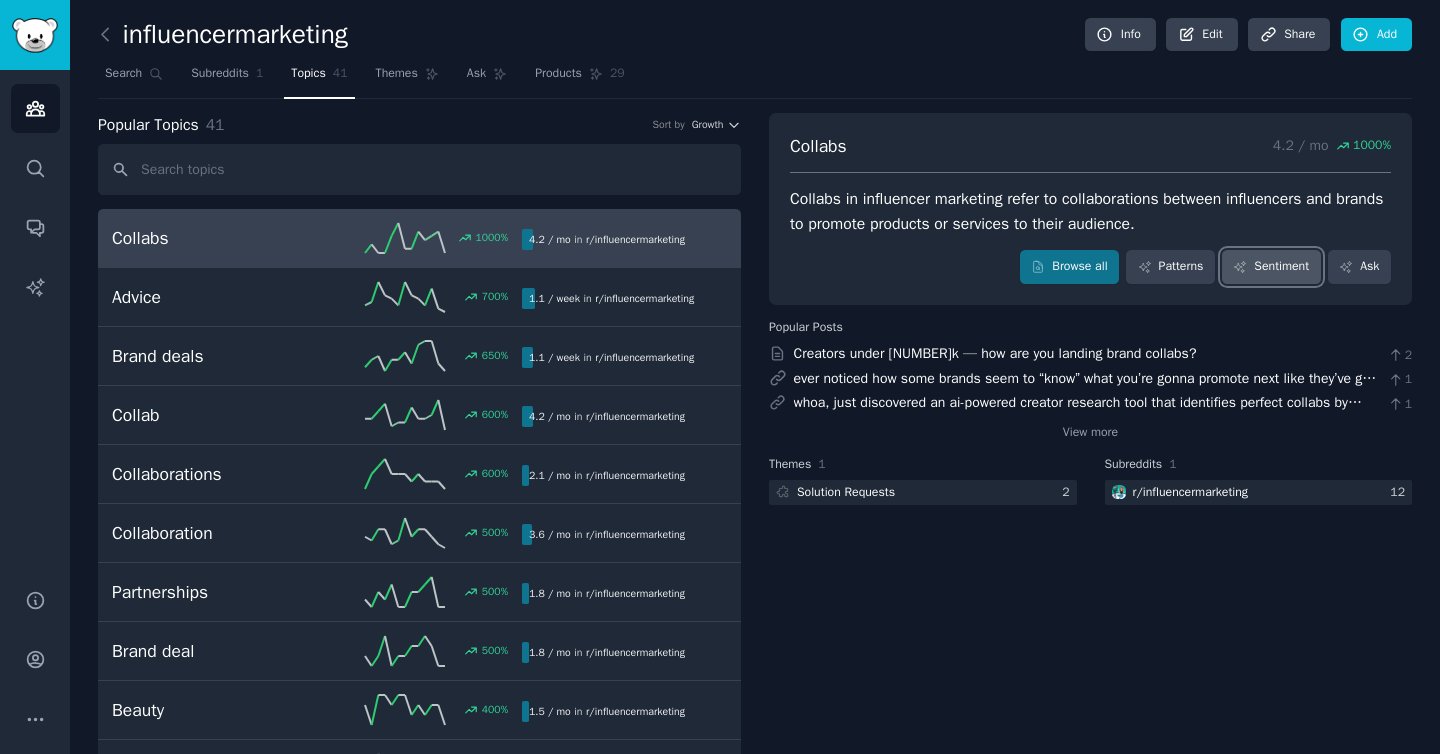 click on "Sentiment" at bounding box center (1271, 267) 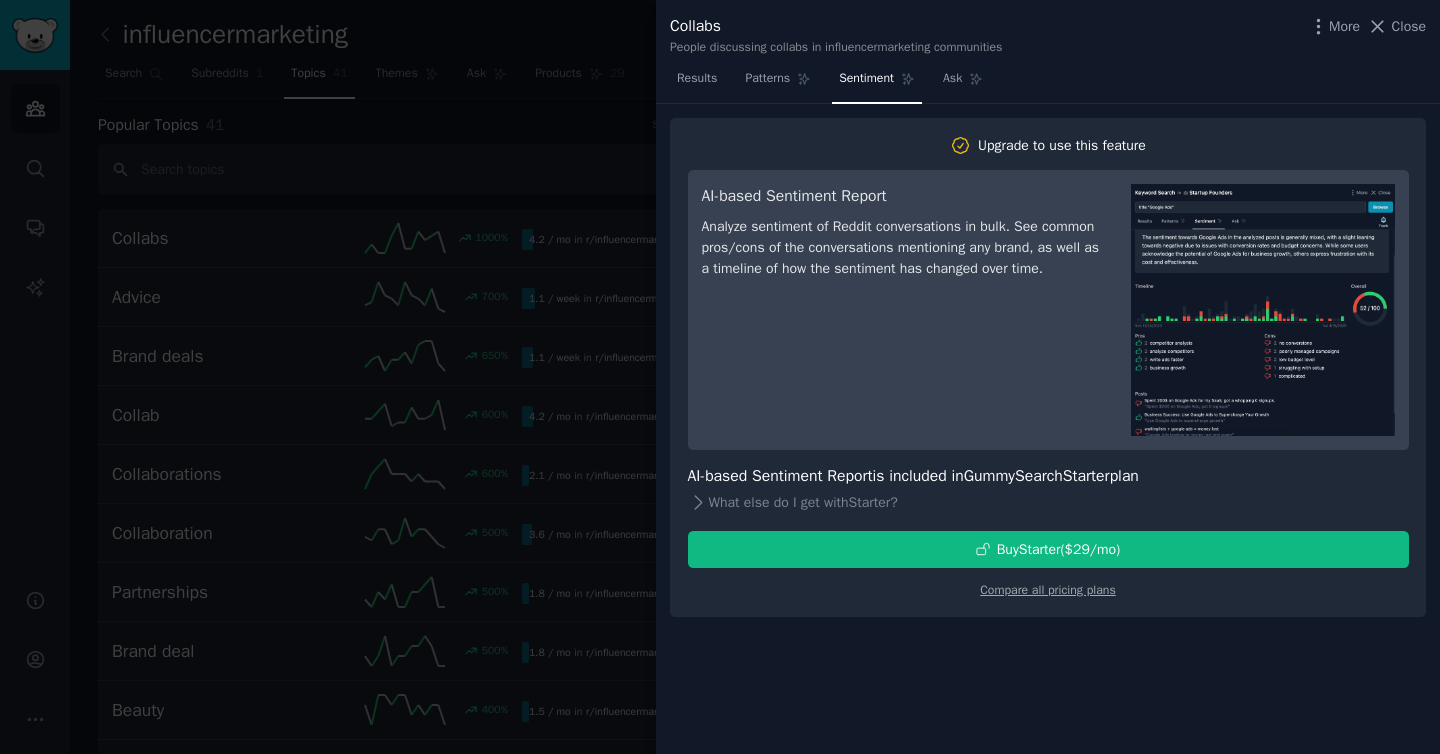 click at bounding box center [720, 377] 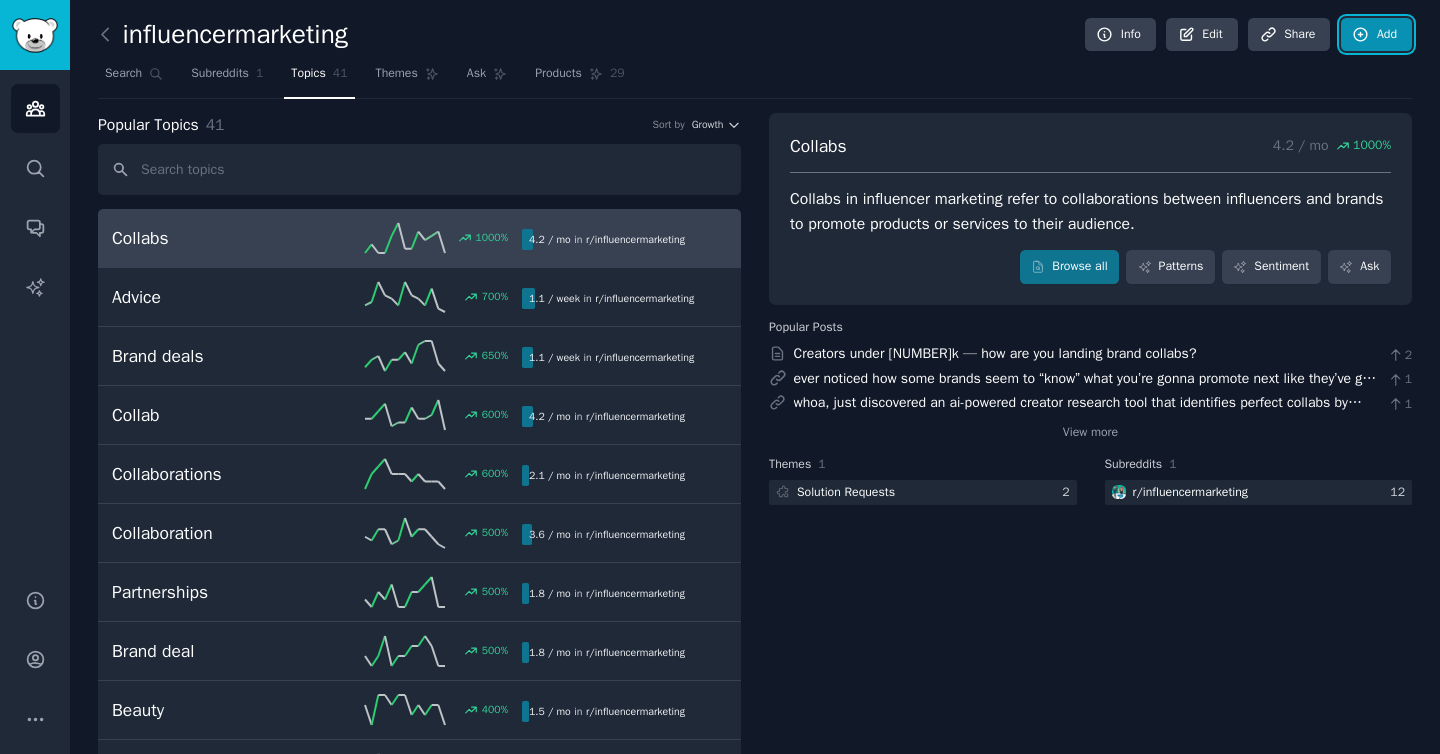 click on "Add" at bounding box center (1376, 35) 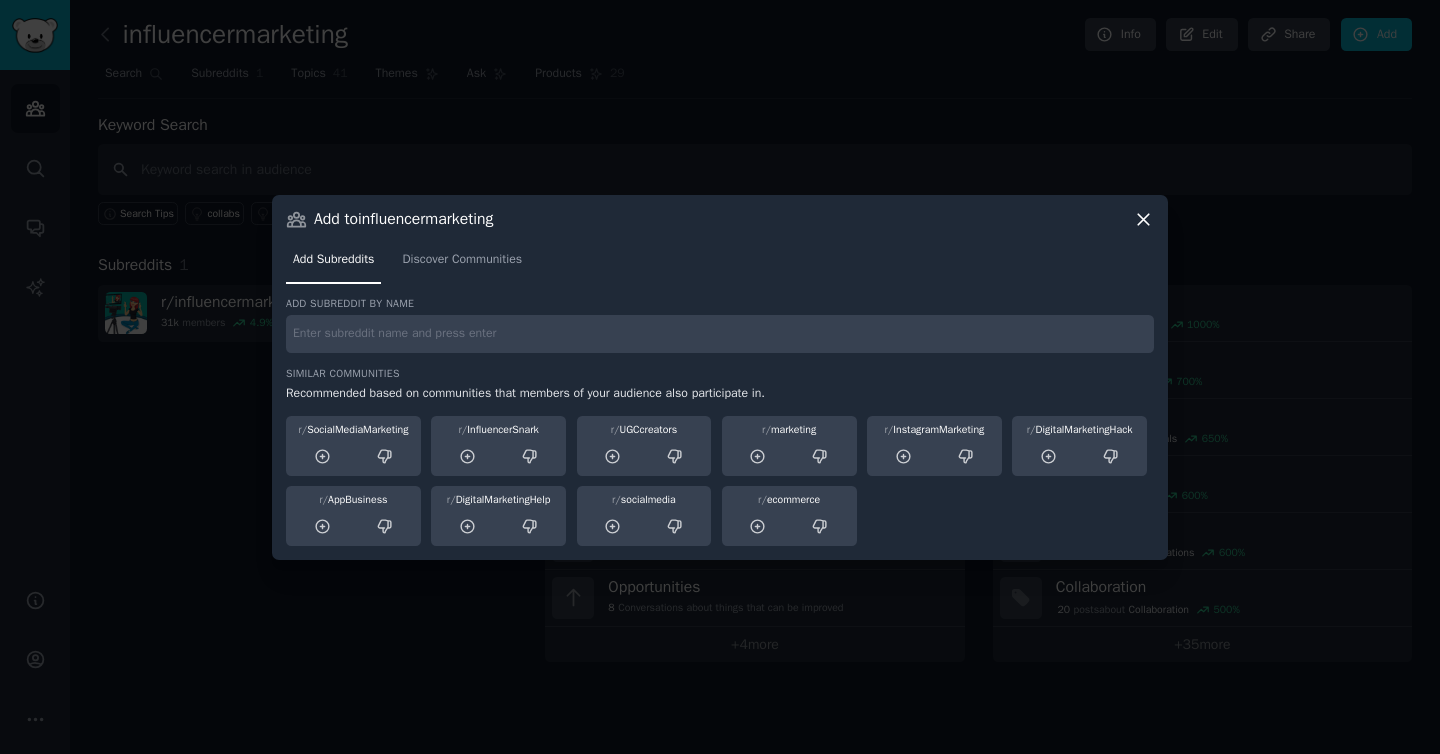 click at bounding box center [720, 377] 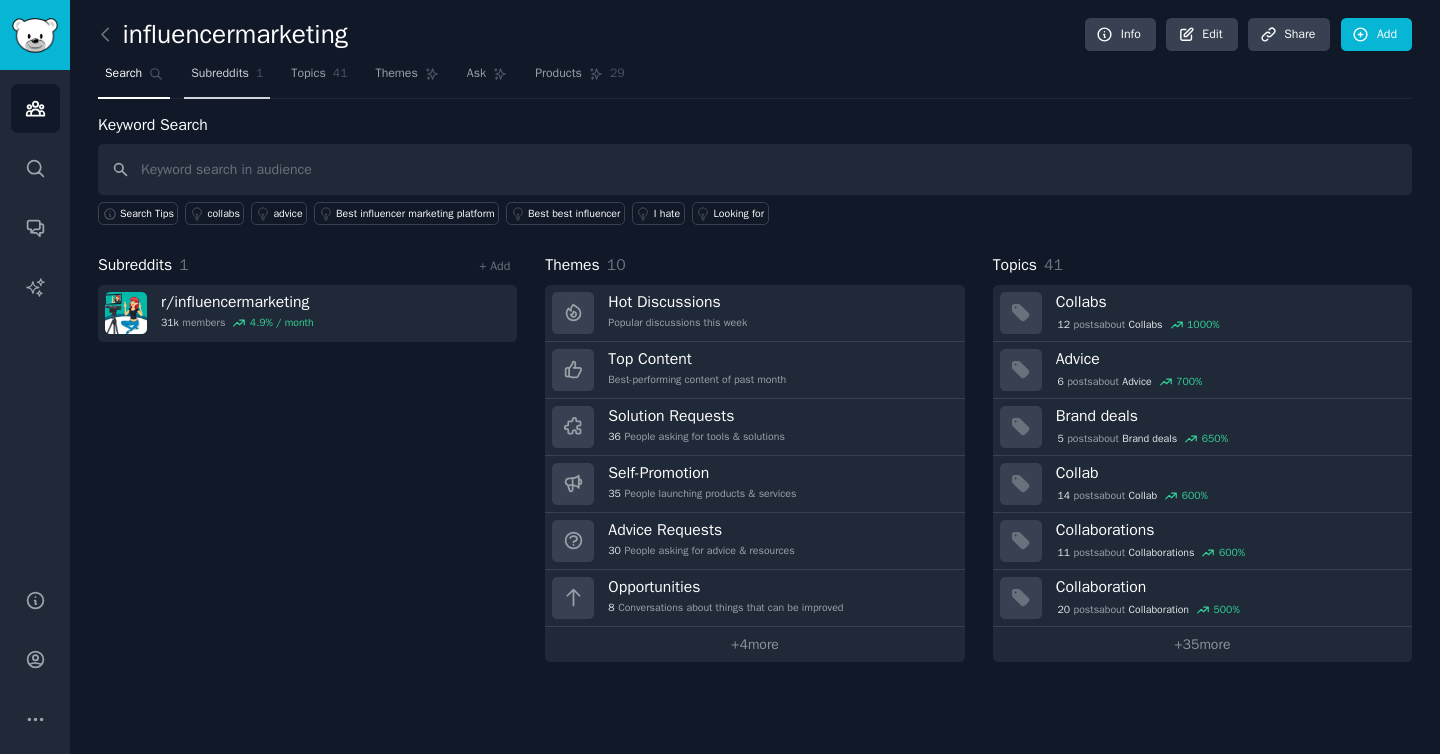 click on "Subreddits" at bounding box center (220, 74) 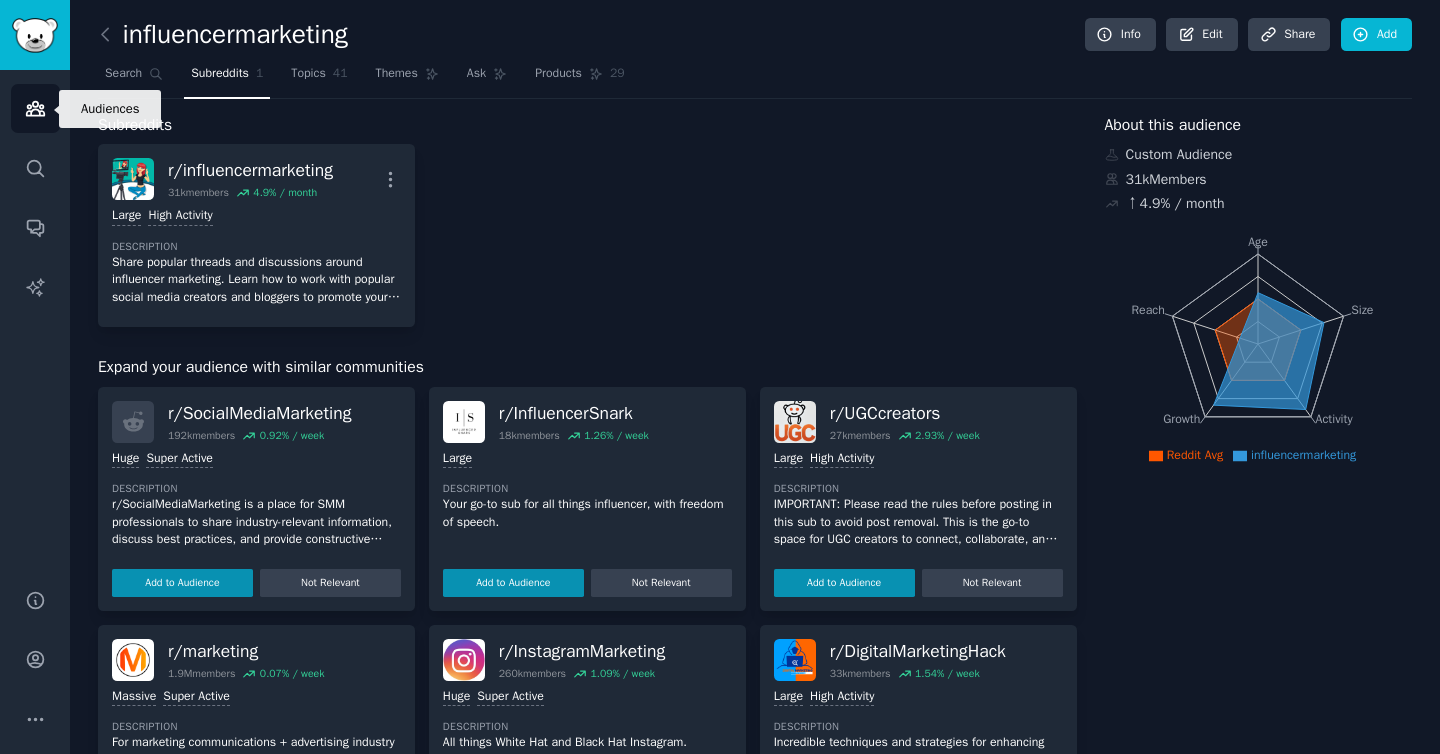 click on "Audiences" at bounding box center (35, 108) 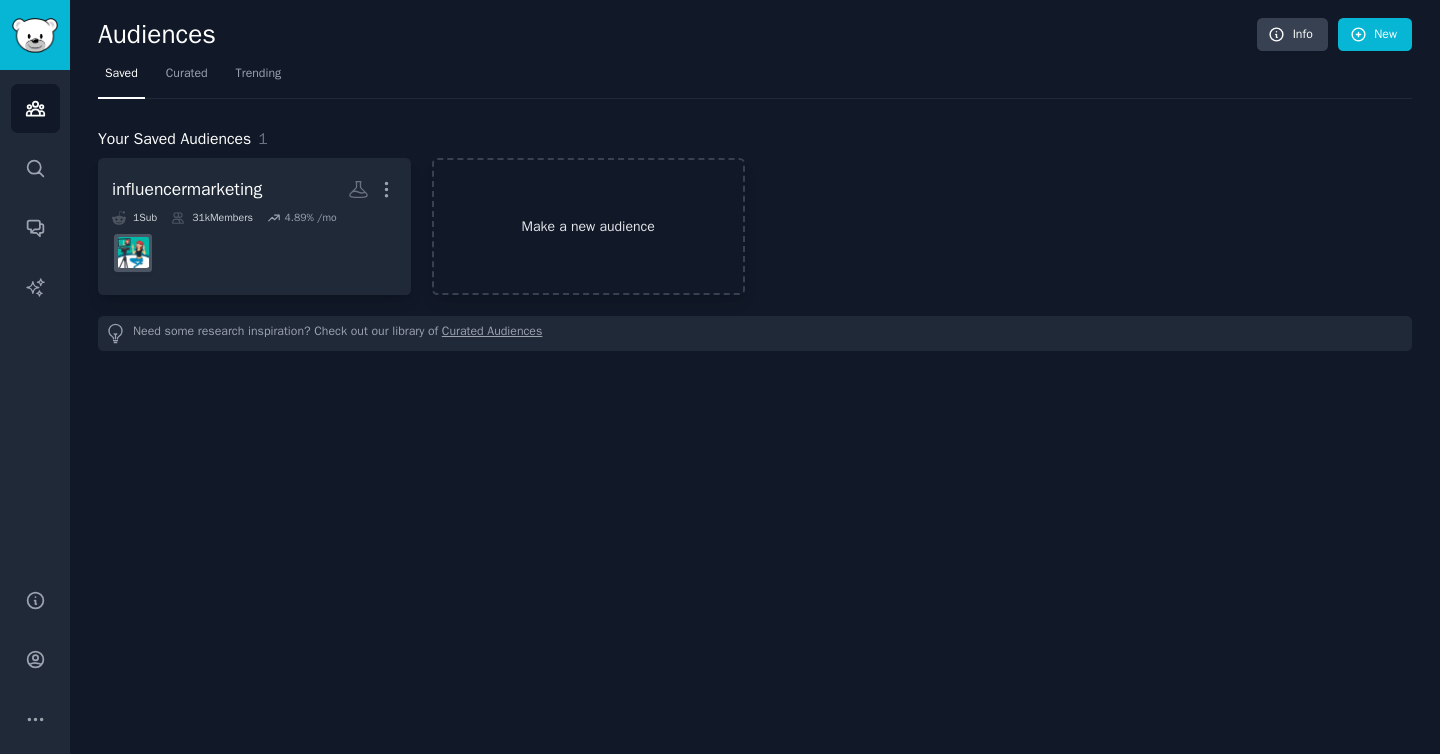 click on "Make a new audience" at bounding box center [588, 226] 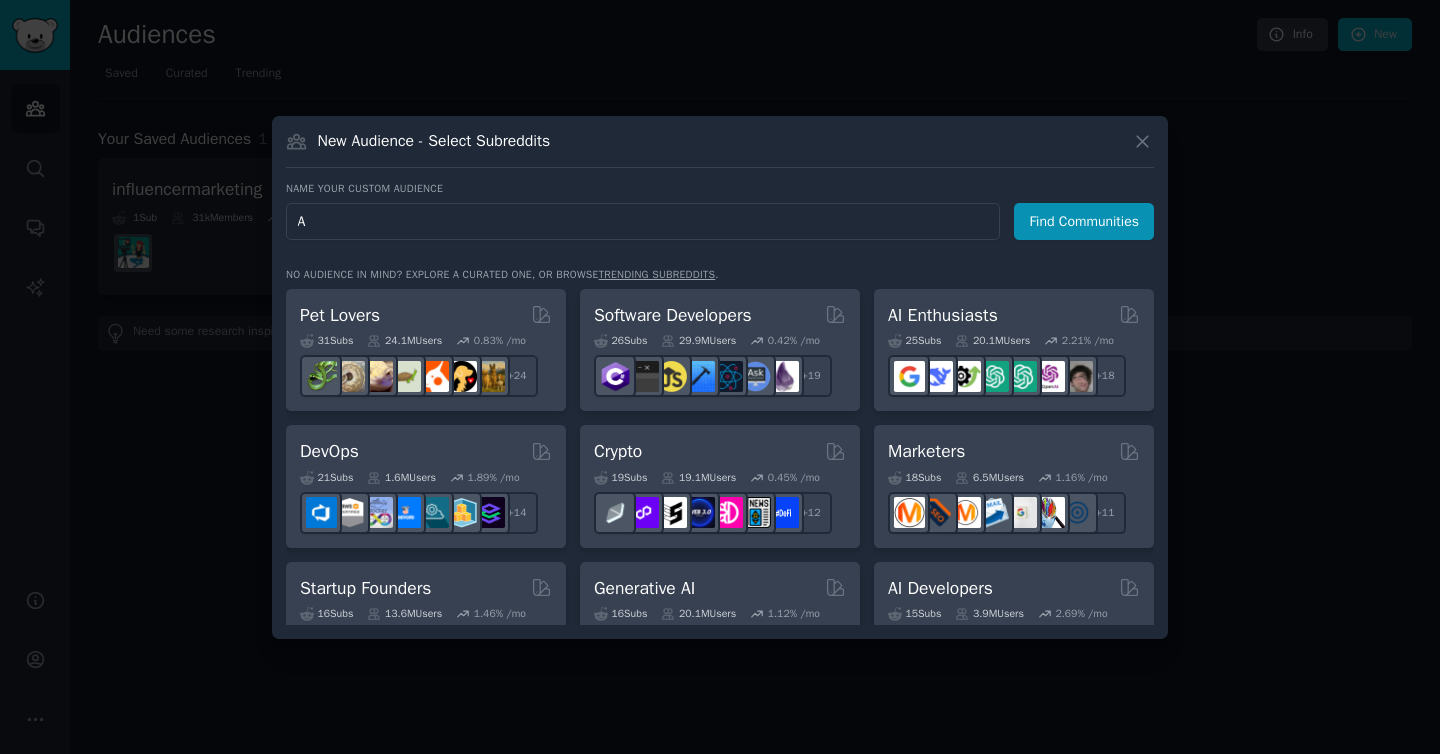 type on "AI" 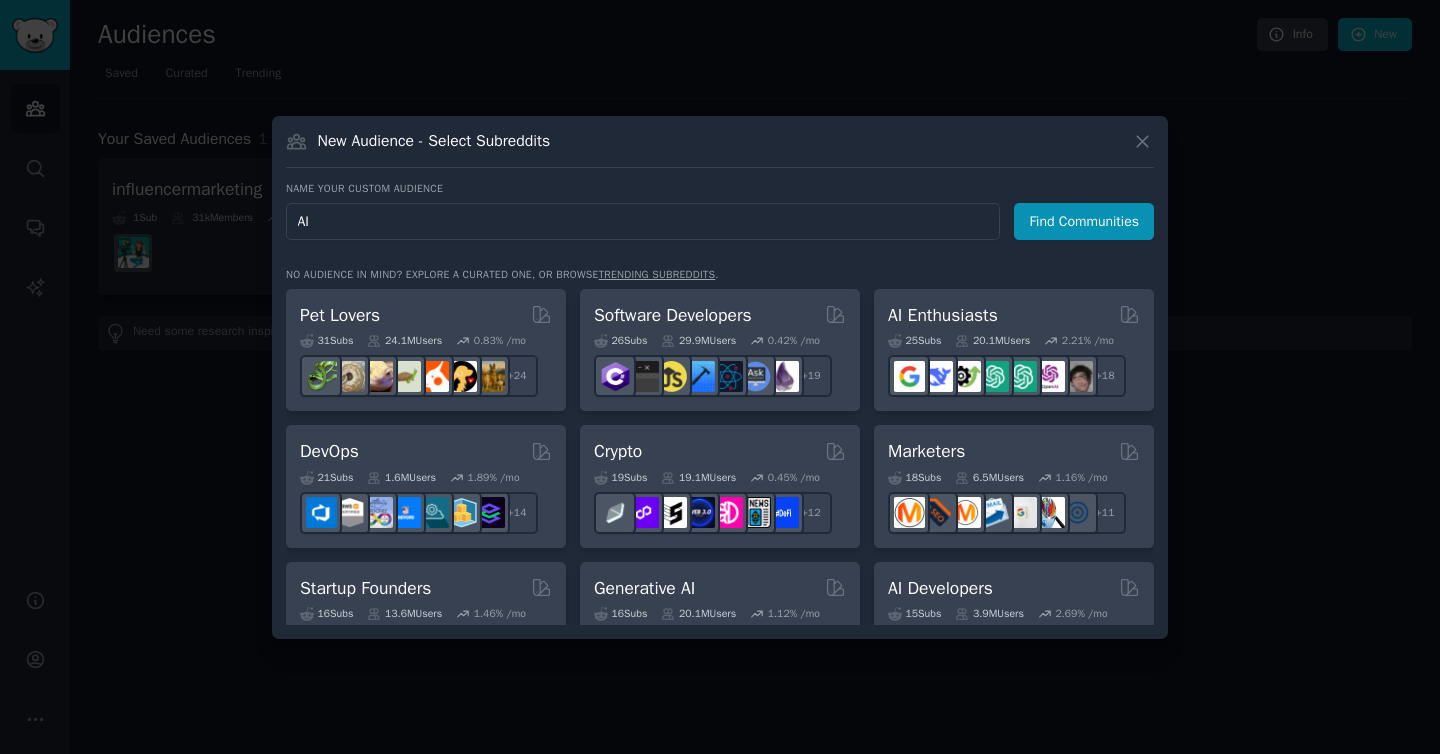 click on "Find Communities" at bounding box center [1084, 221] 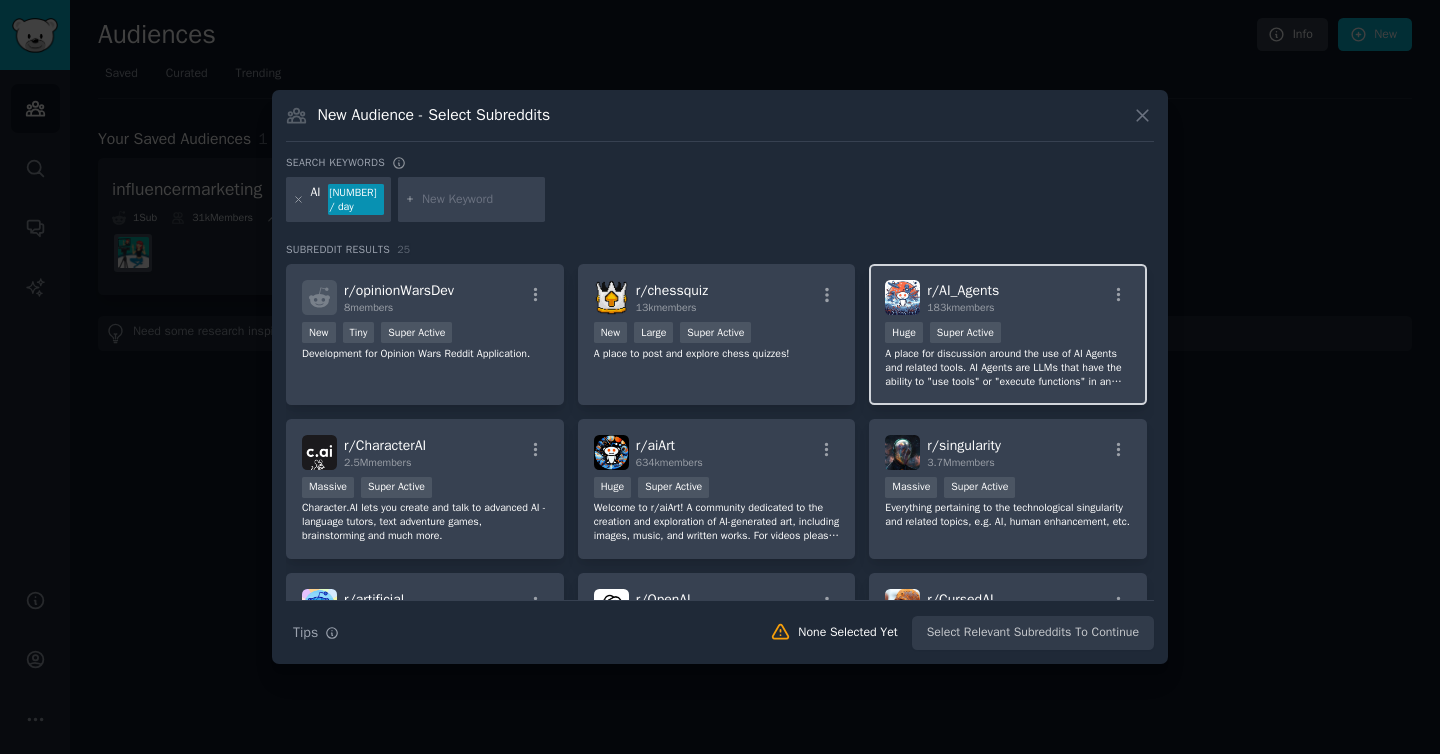 click on "r/ AI_Agents 183k  members" at bounding box center [1008, 297] 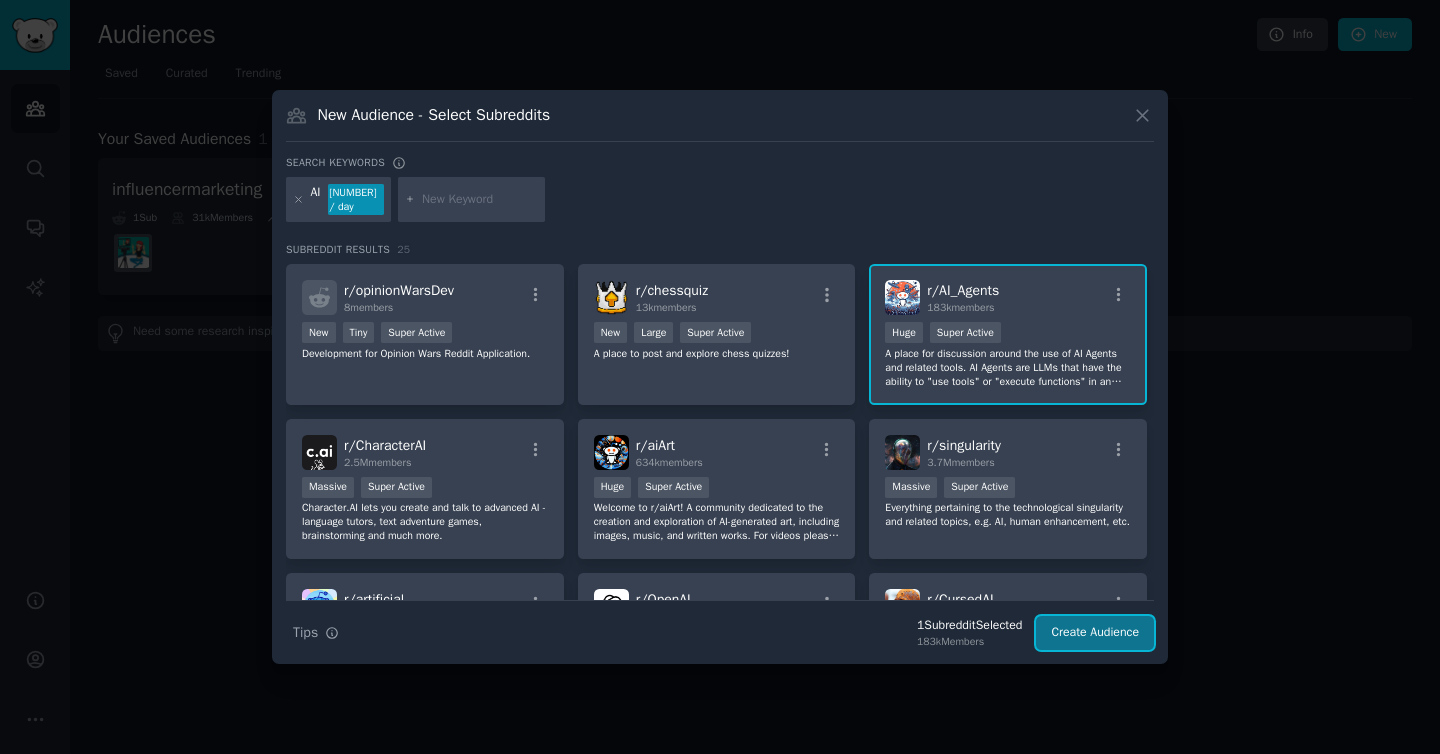 click on "Create Audience" at bounding box center [1095, 633] 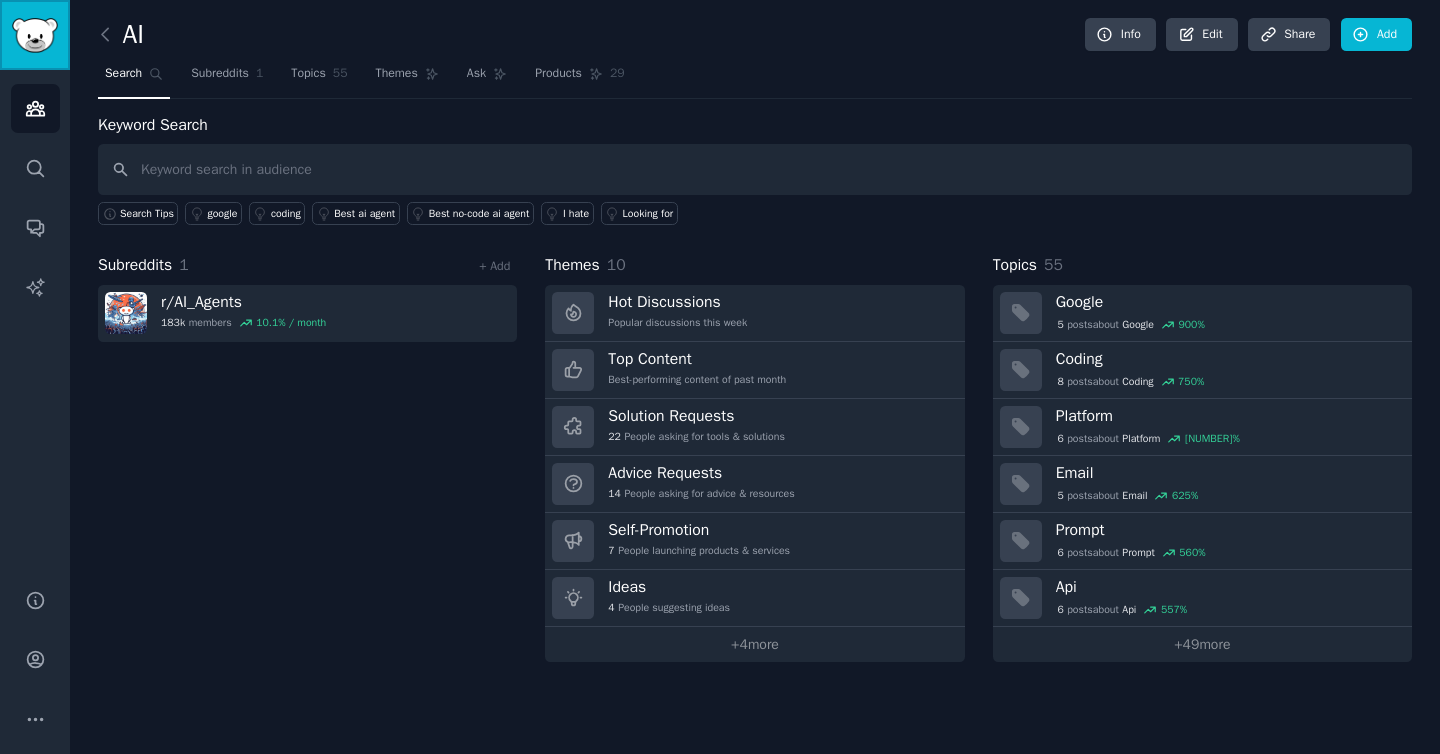 click at bounding box center [35, 35] 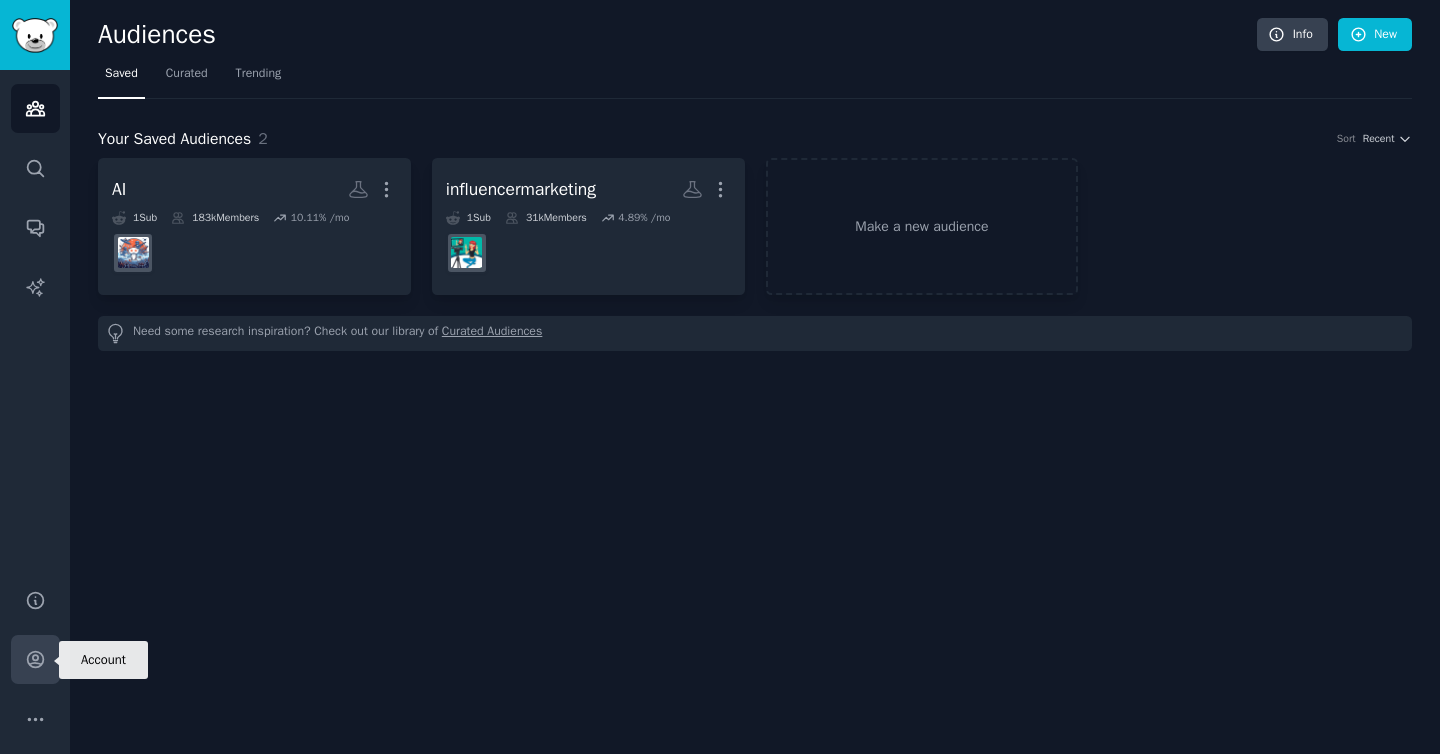 click on "Account" at bounding box center [35, 659] 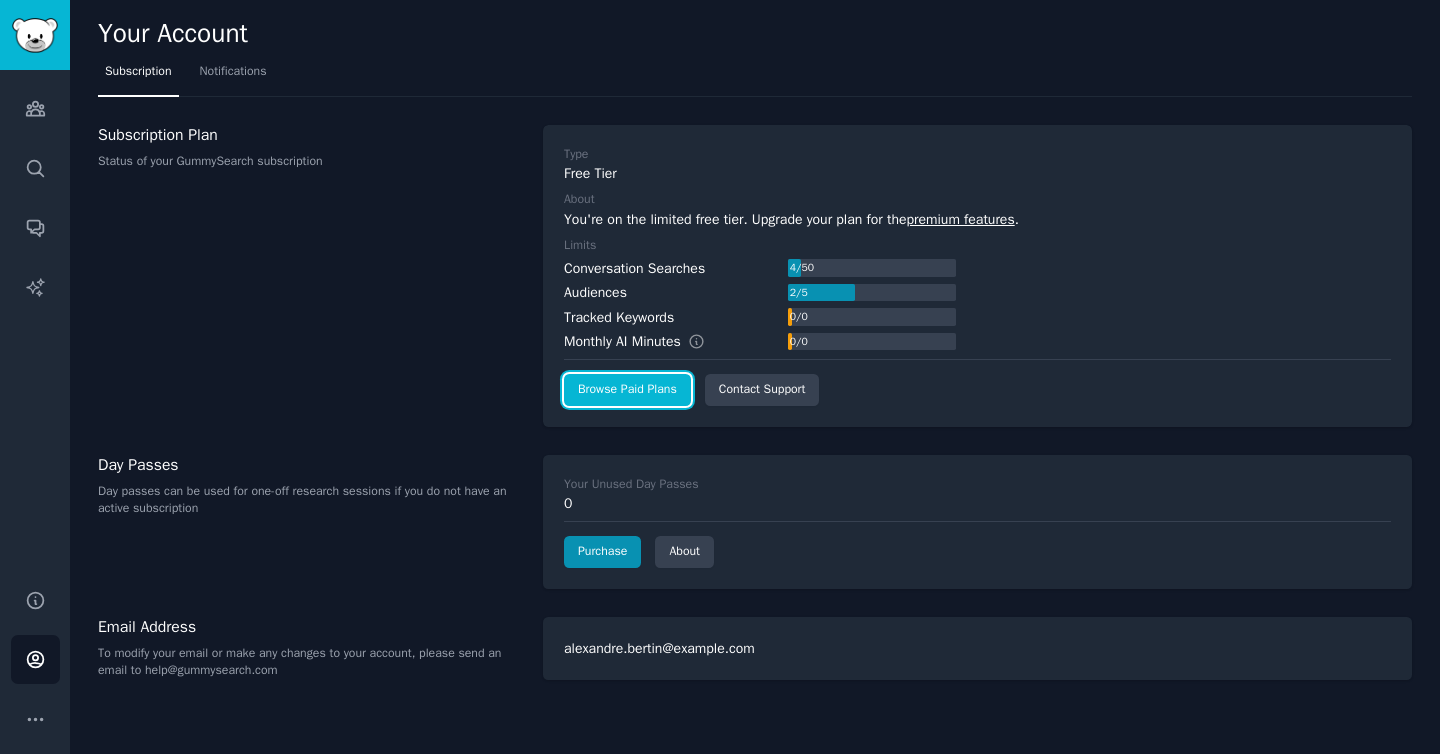 click on "Browse Paid Plans" at bounding box center [627, 390] 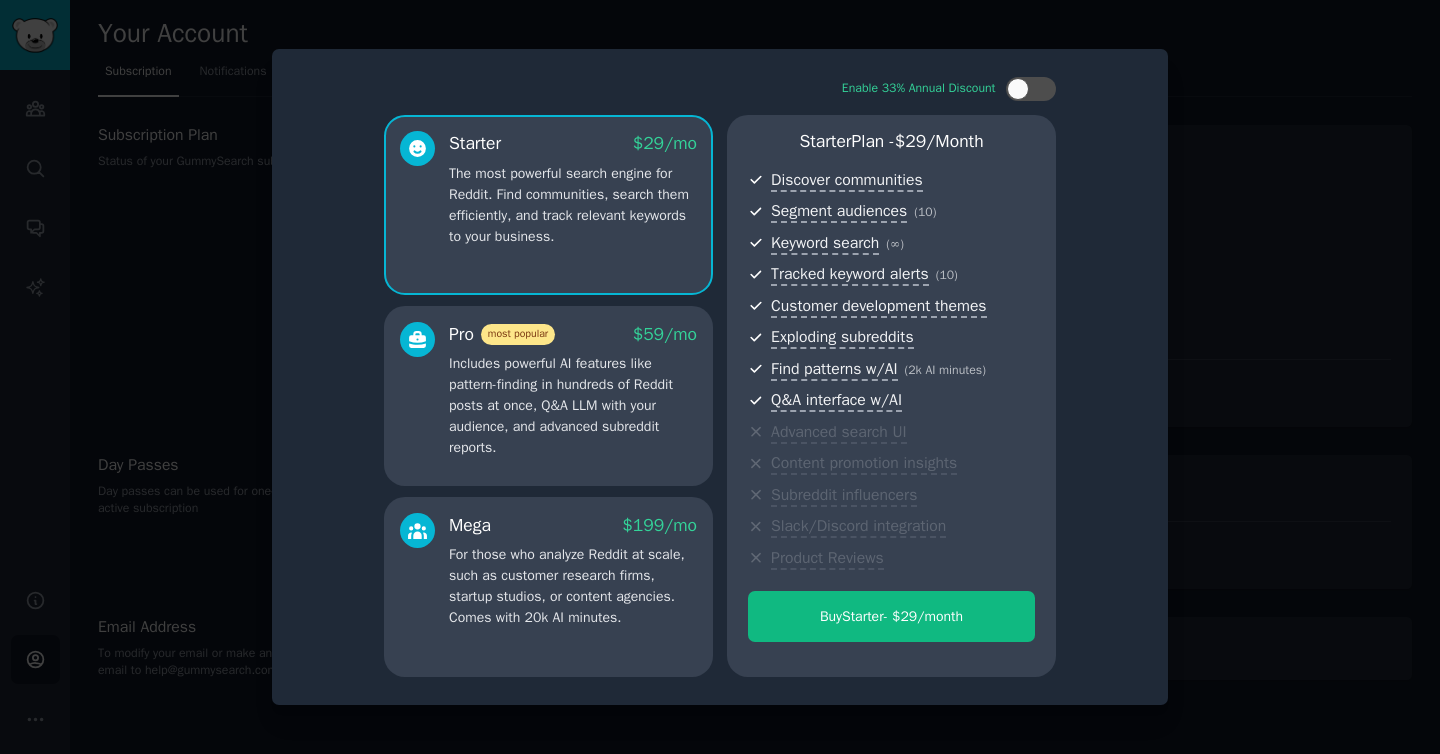 click on "Includes powerful AI features like pattern-finding in hundreds of Reddit posts at once, Q&A LLM with your audience, and advanced subreddit reports." at bounding box center [573, 405] 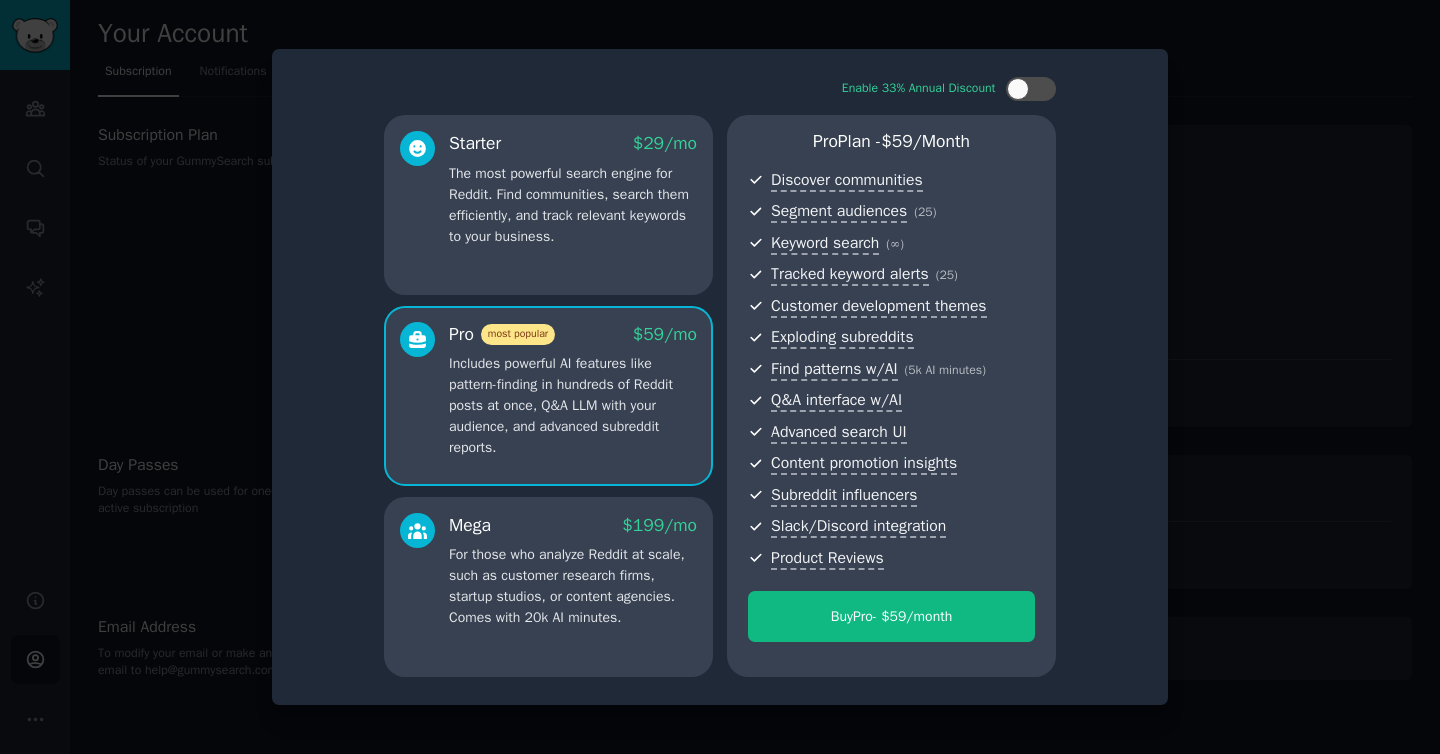 click on "The most powerful search engine for Reddit. Find communities, search them efficiently, and track relevant keywords to your business." at bounding box center [573, 205] 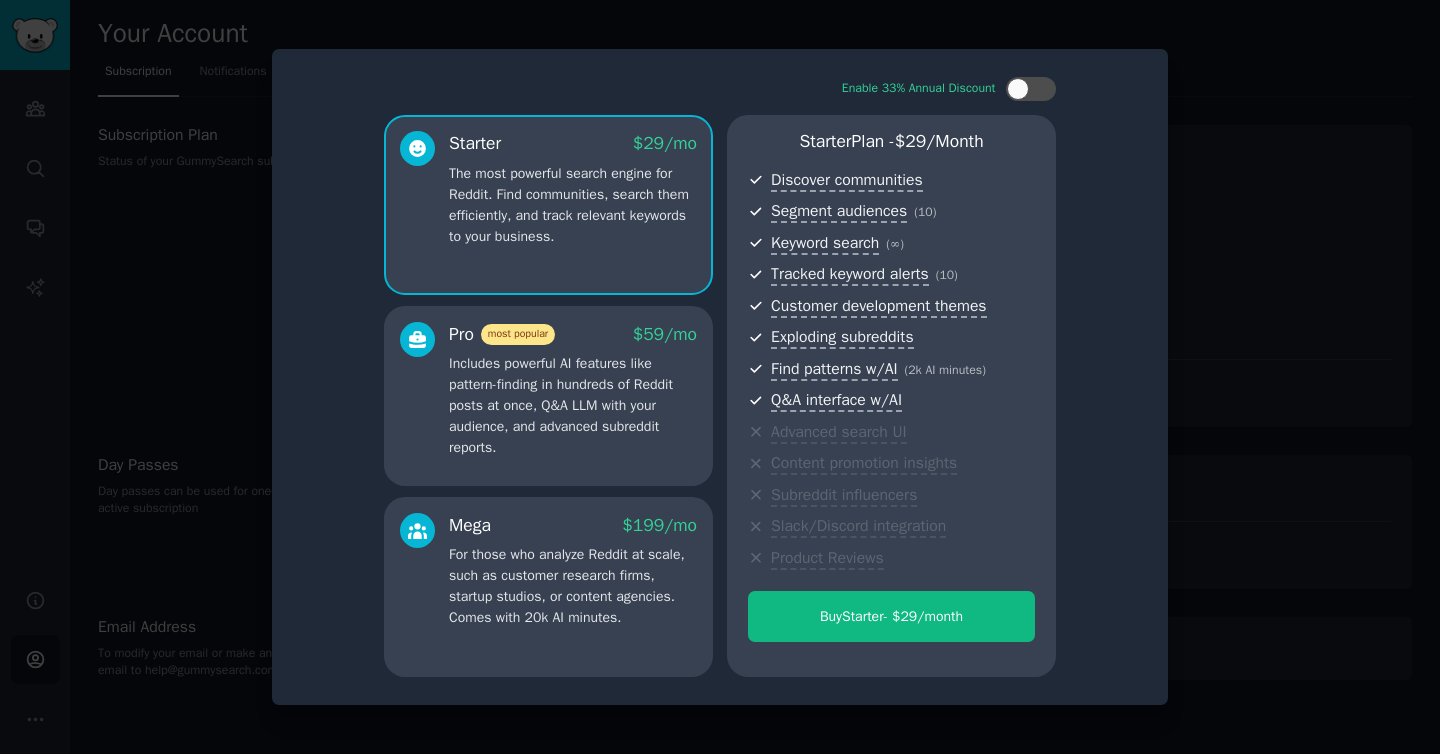 click on "Includes powerful AI features like pattern-finding in hundreds of Reddit posts at once, Q&A LLM with your audience, and advanced subreddit reports." at bounding box center [573, 405] 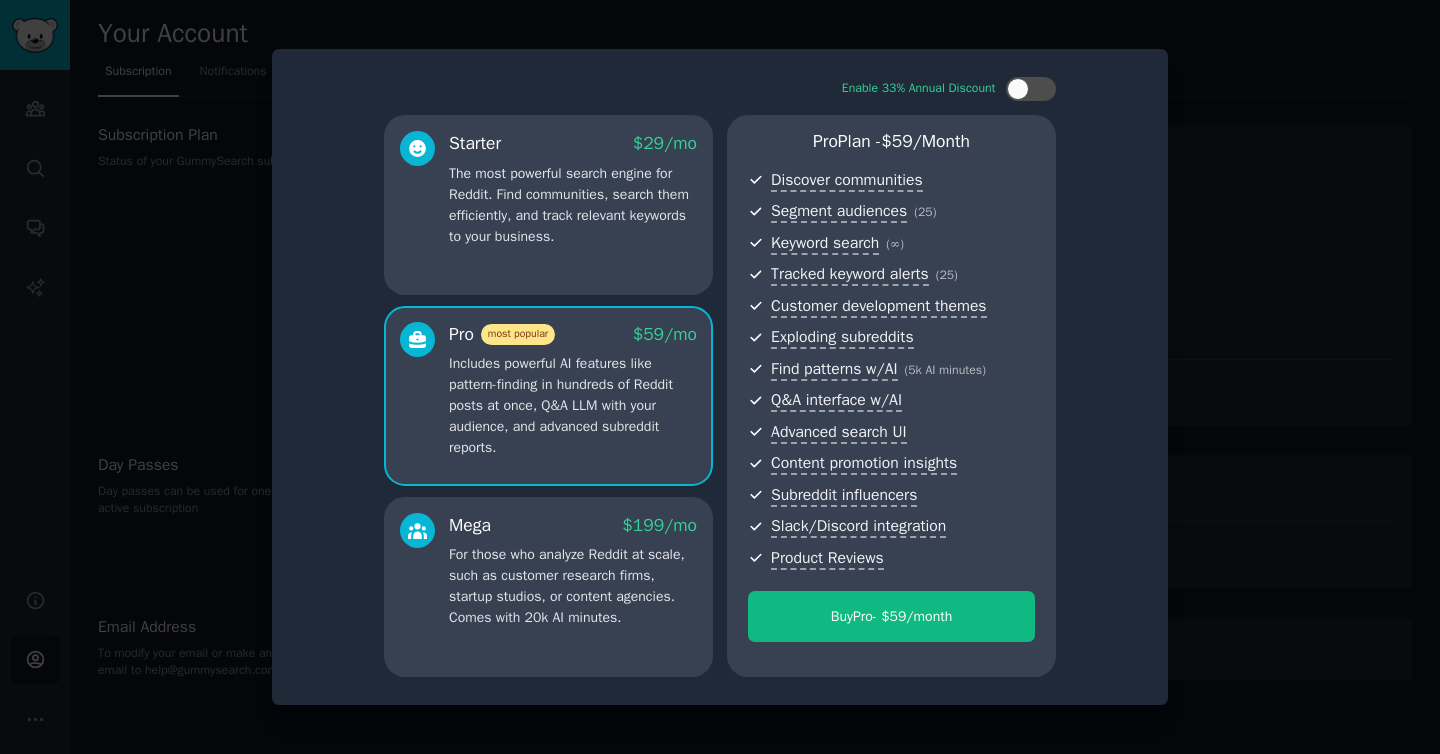 click on "The most powerful search engine for Reddit. Find communities, search them efficiently, and track relevant keywords to your business." at bounding box center [573, 205] 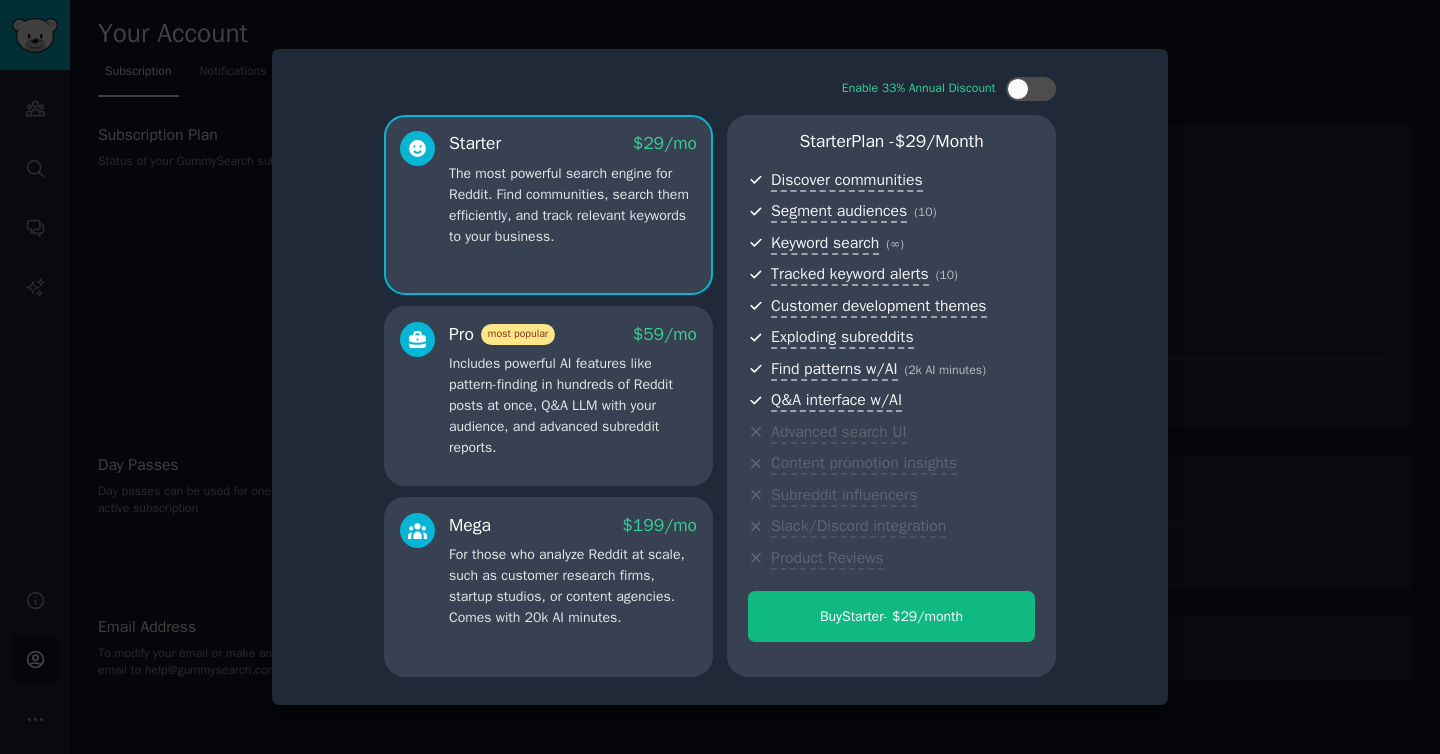 click on "$ 59 /mo" 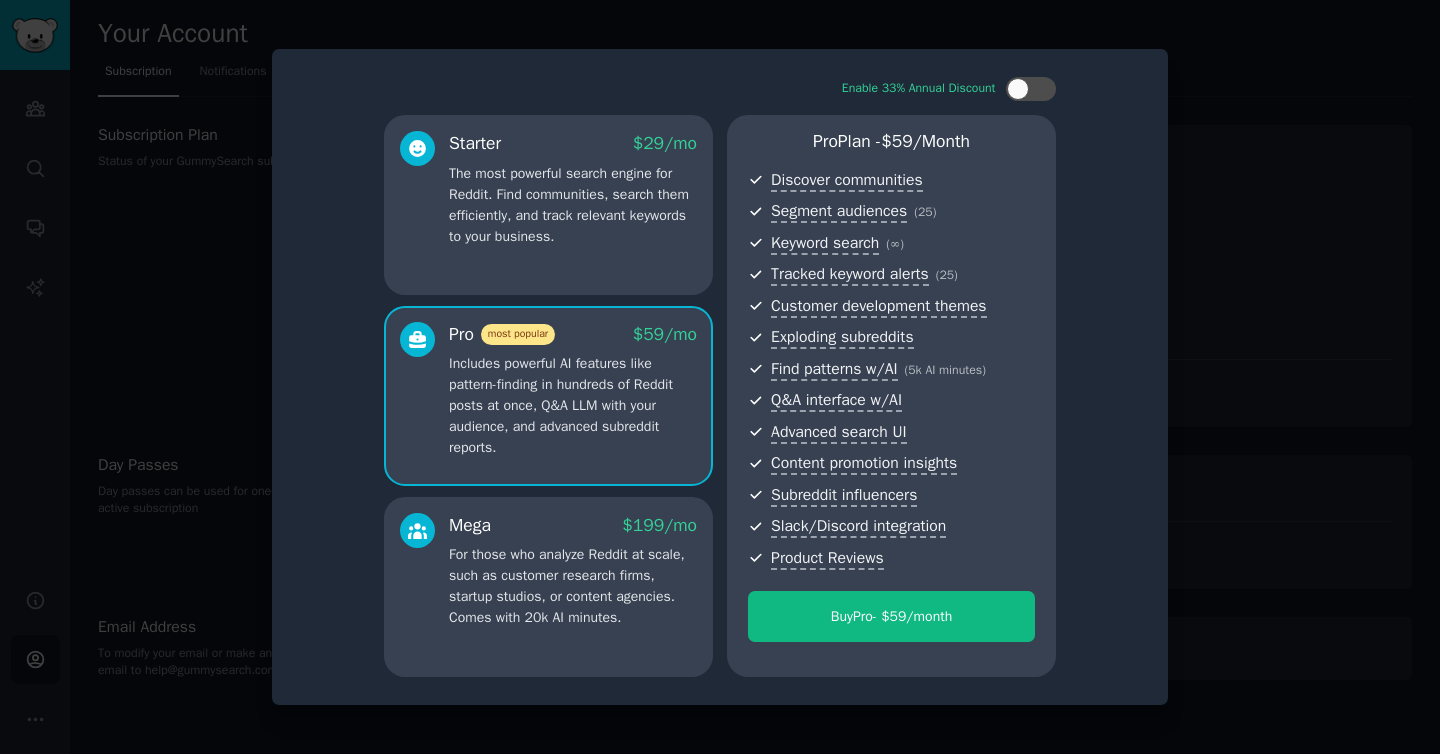 click at bounding box center [720, 377] 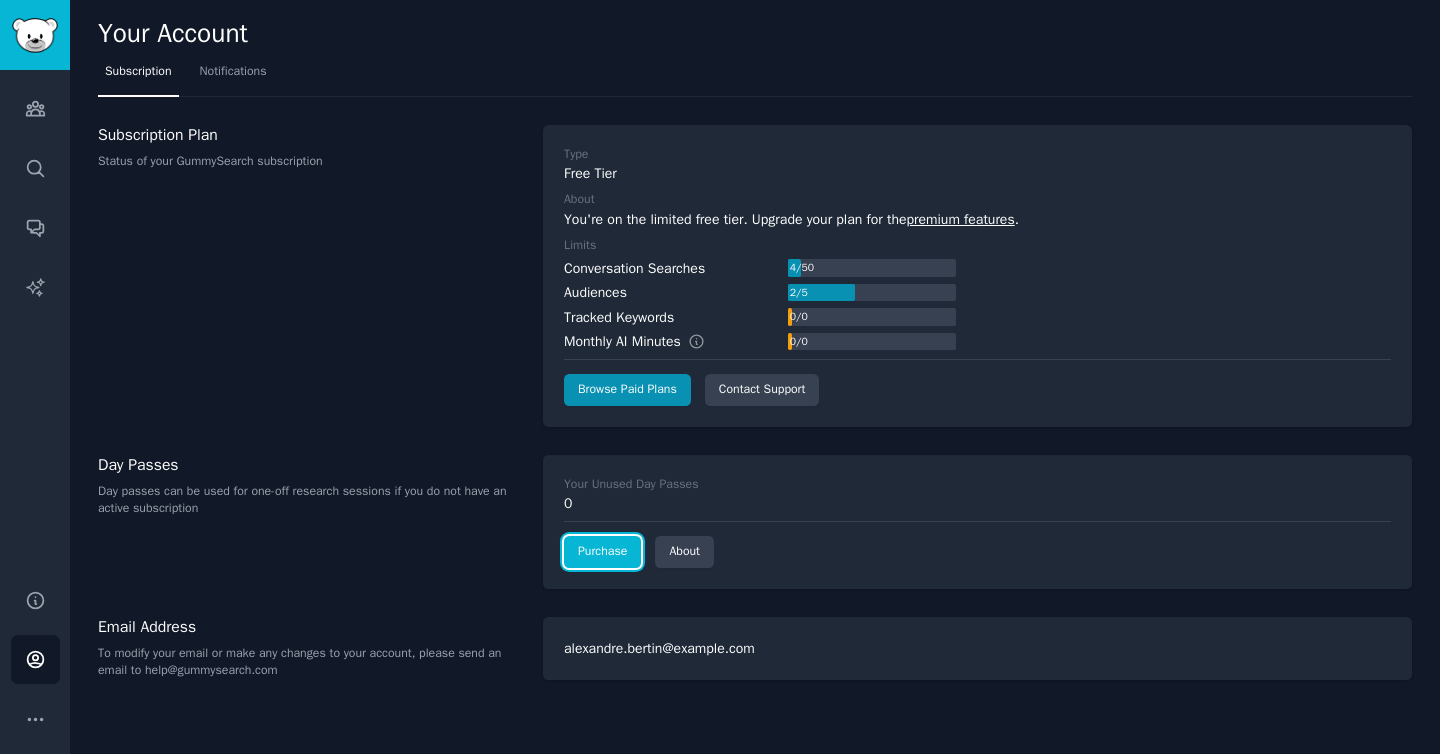 click on "Purchase" 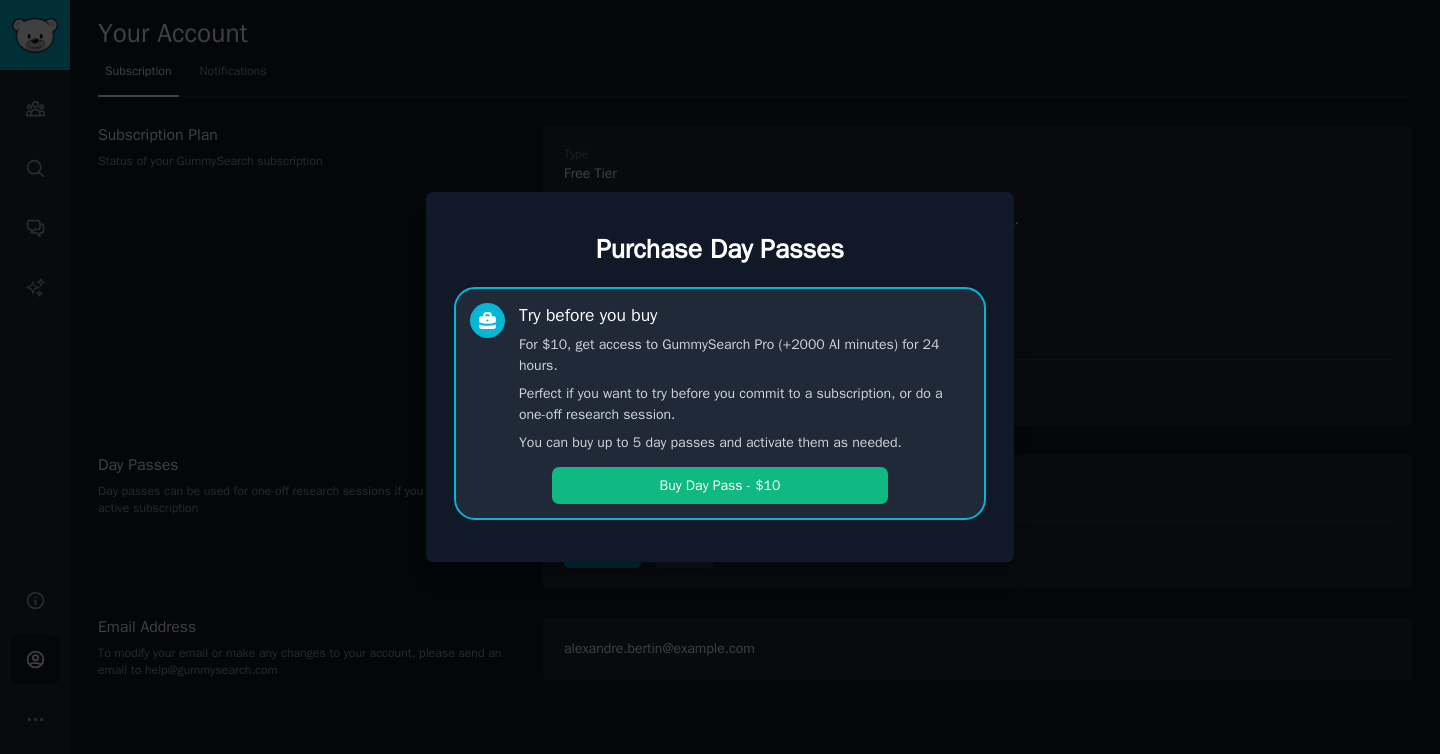 click on "Perfect if you want to try before you commit to a subscription, or do a one-off research session." at bounding box center (744, 404) 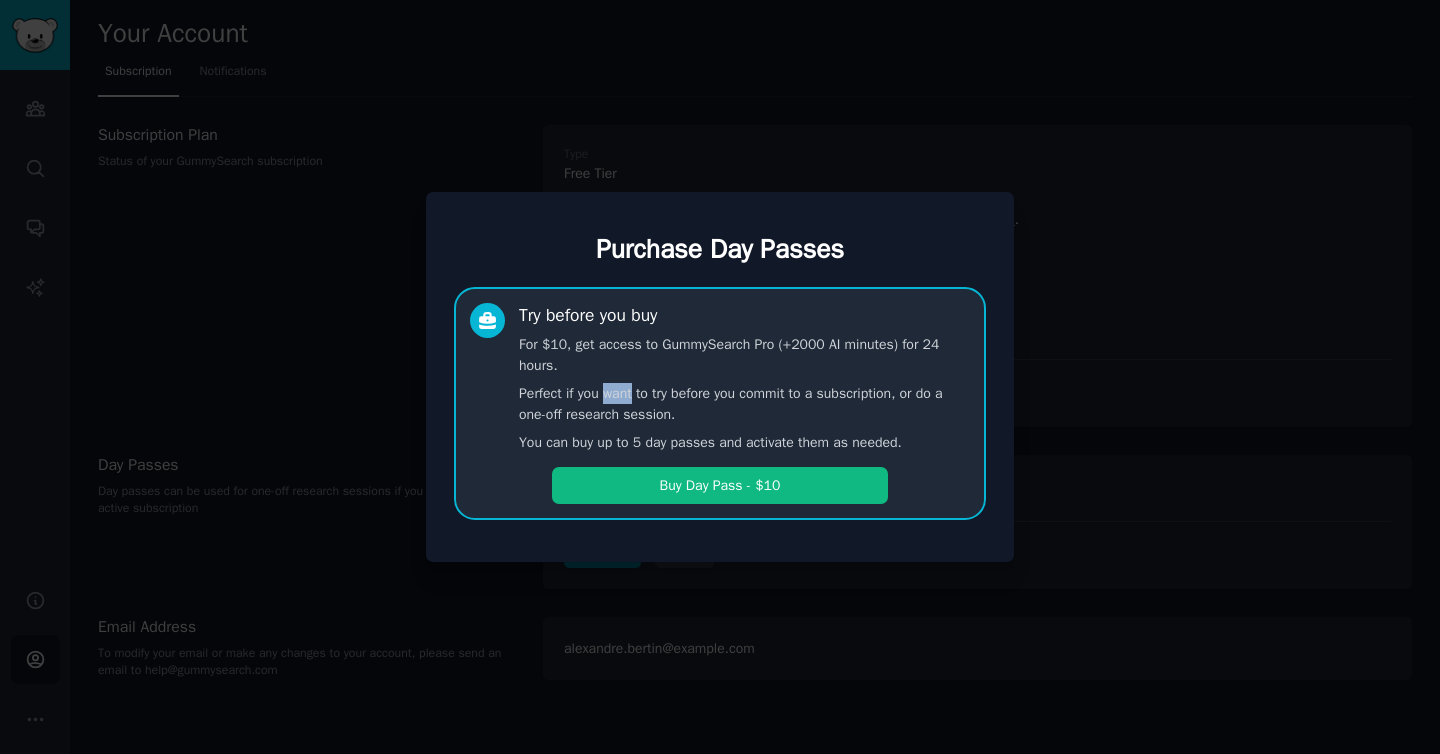 click on "Perfect if you want to try before you commit to a subscription, or do a one-off research session." at bounding box center [744, 404] 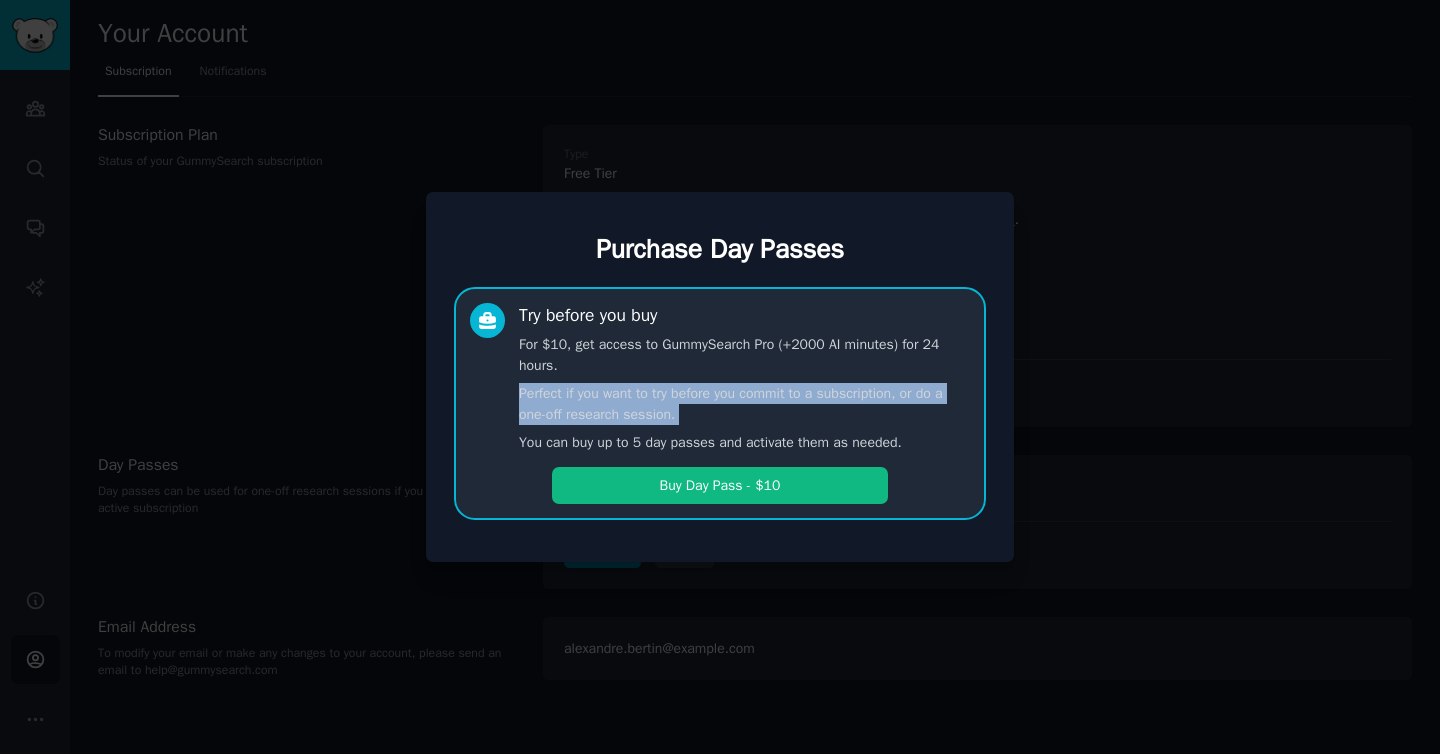 click on "Perfect if you want to try before you commit to a subscription, or do a one-off research session." at bounding box center (744, 404) 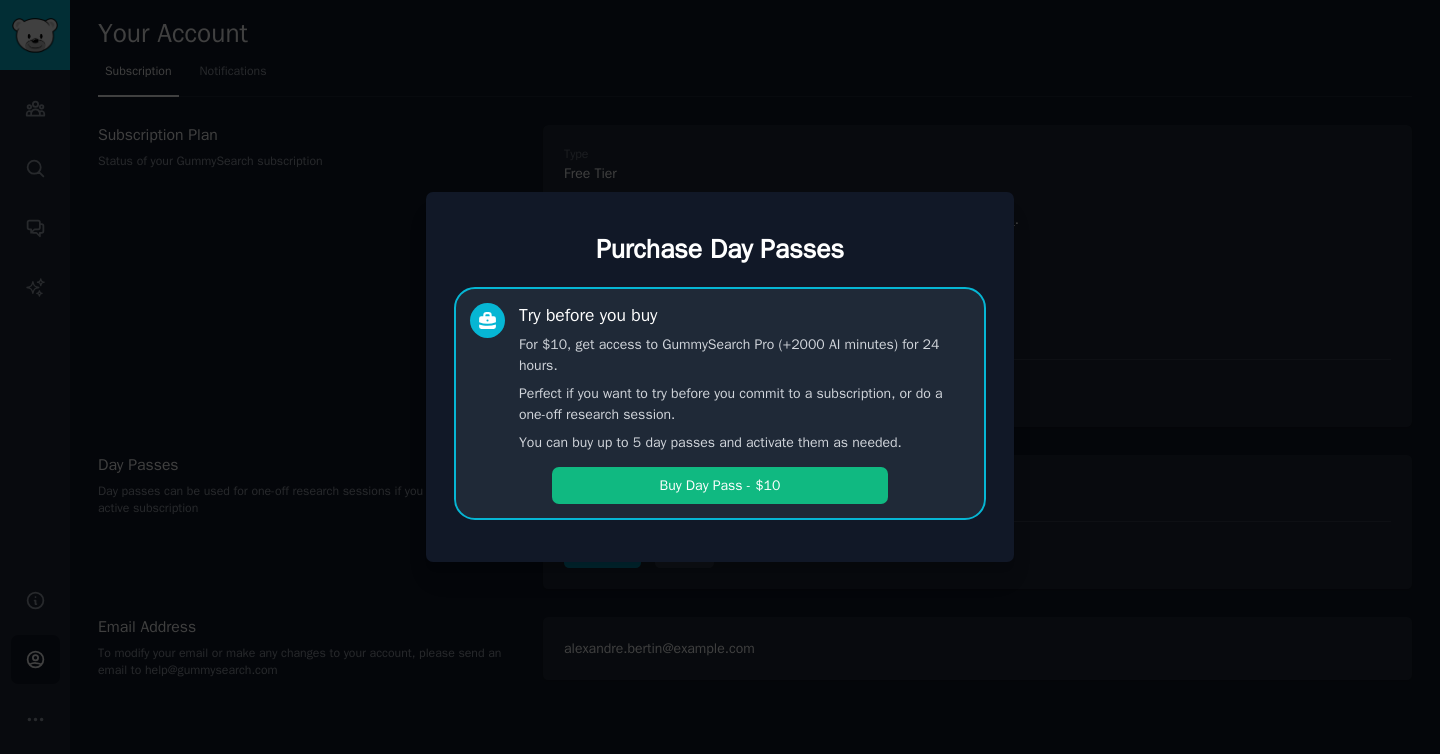 click on "Perfect if you want to try before you commit to a subscription, or do a one-off research session." at bounding box center (744, 404) 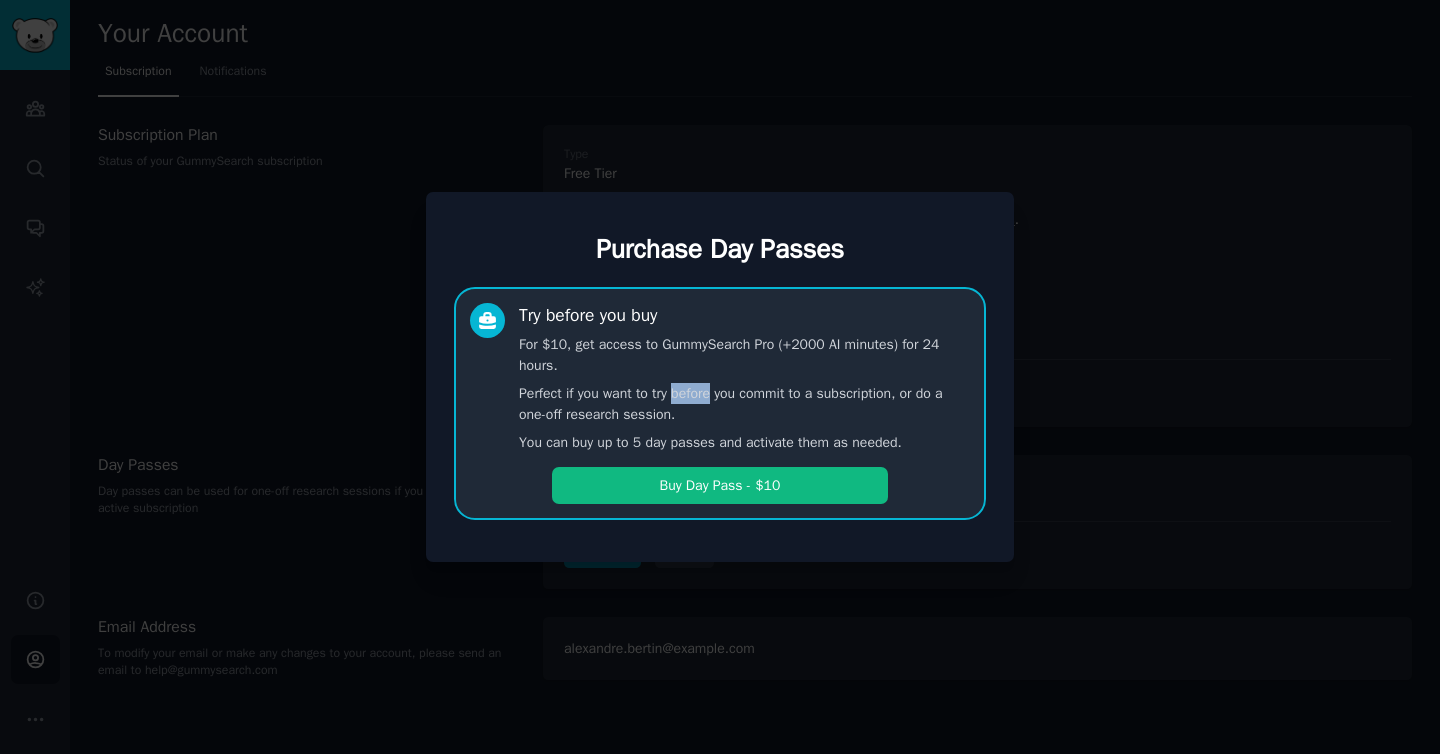 click on "Perfect if you want to try before you commit to a subscription, or do a one-off research session." at bounding box center (744, 404) 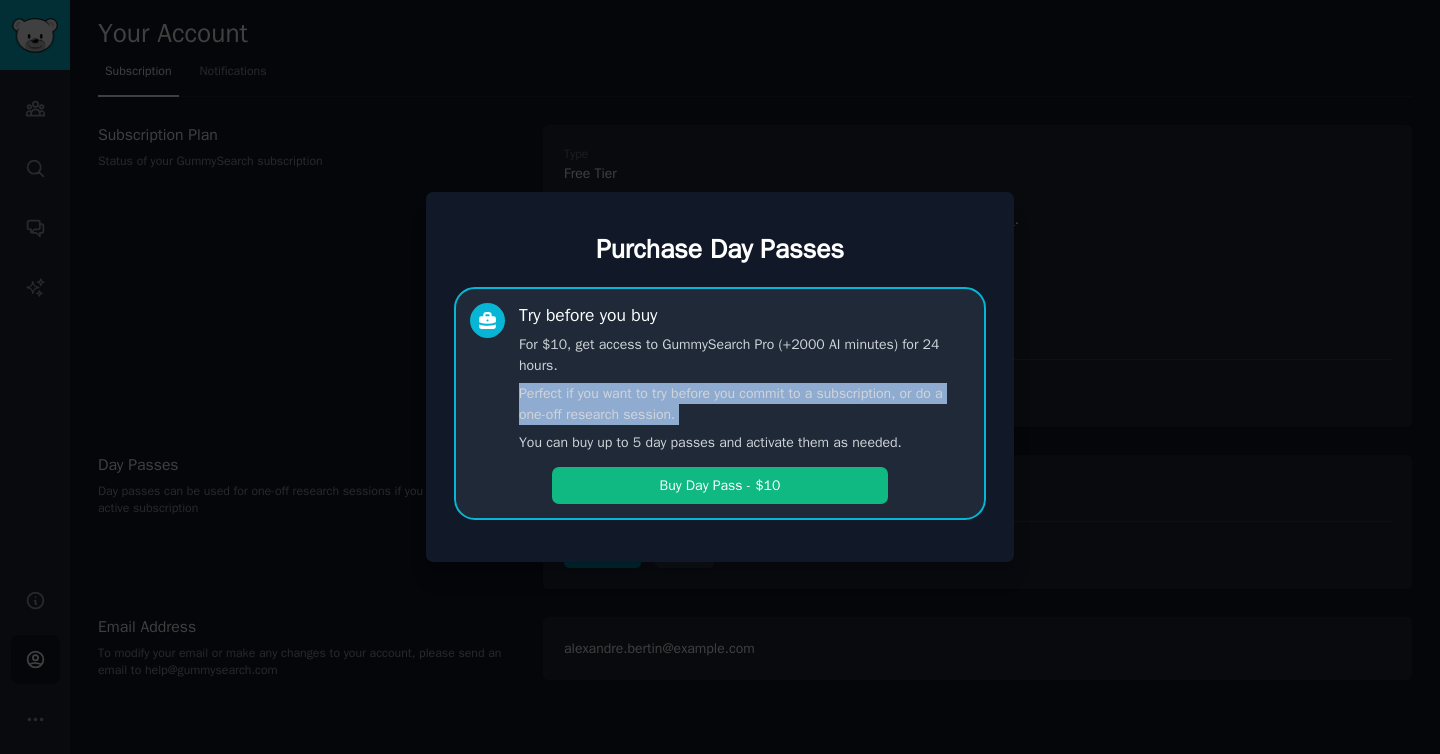 click on "Perfect if you want to try before you commit to a subscription, or do a one-off research session." at bounding box center (744, 404) 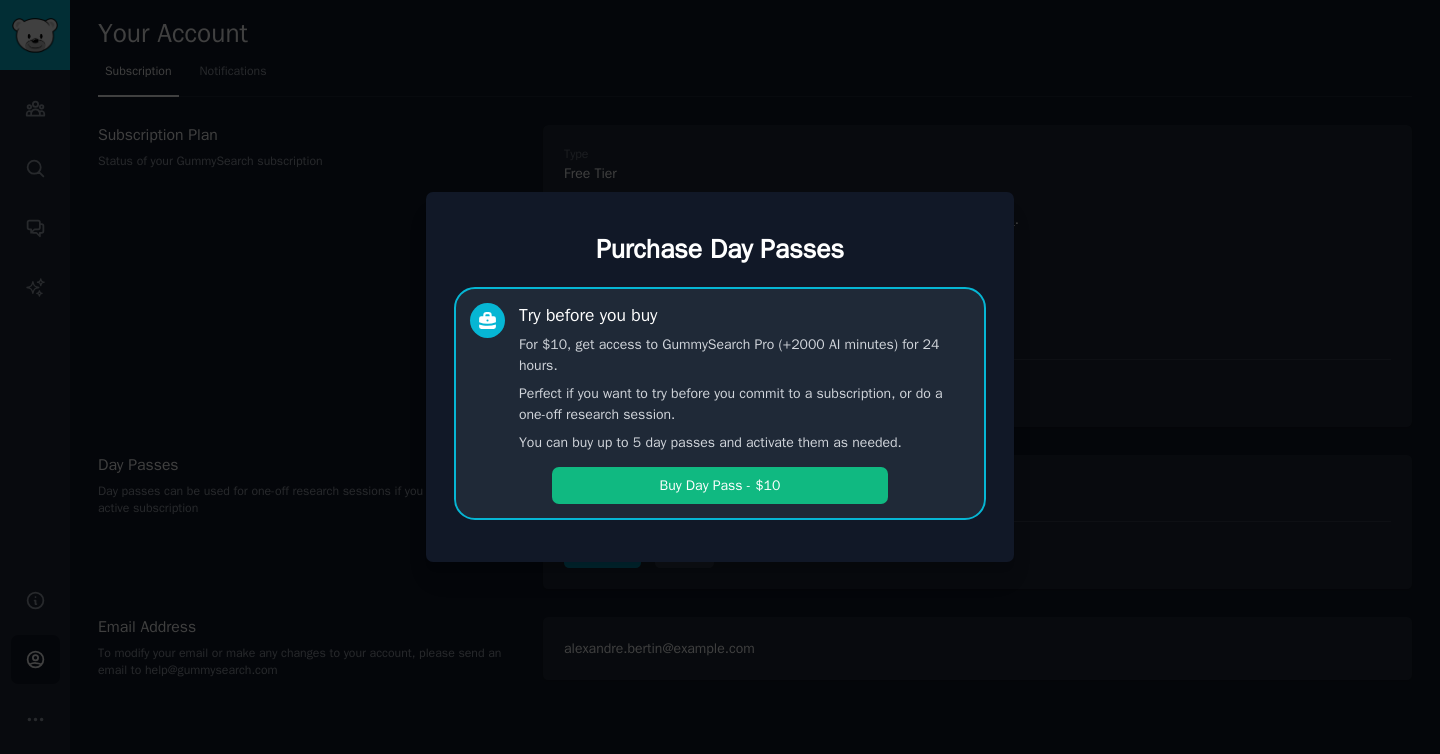 click on "Perfect if you want to try before you commit to a subscription, or do a one-off research session." at bounding box center [744, 404] 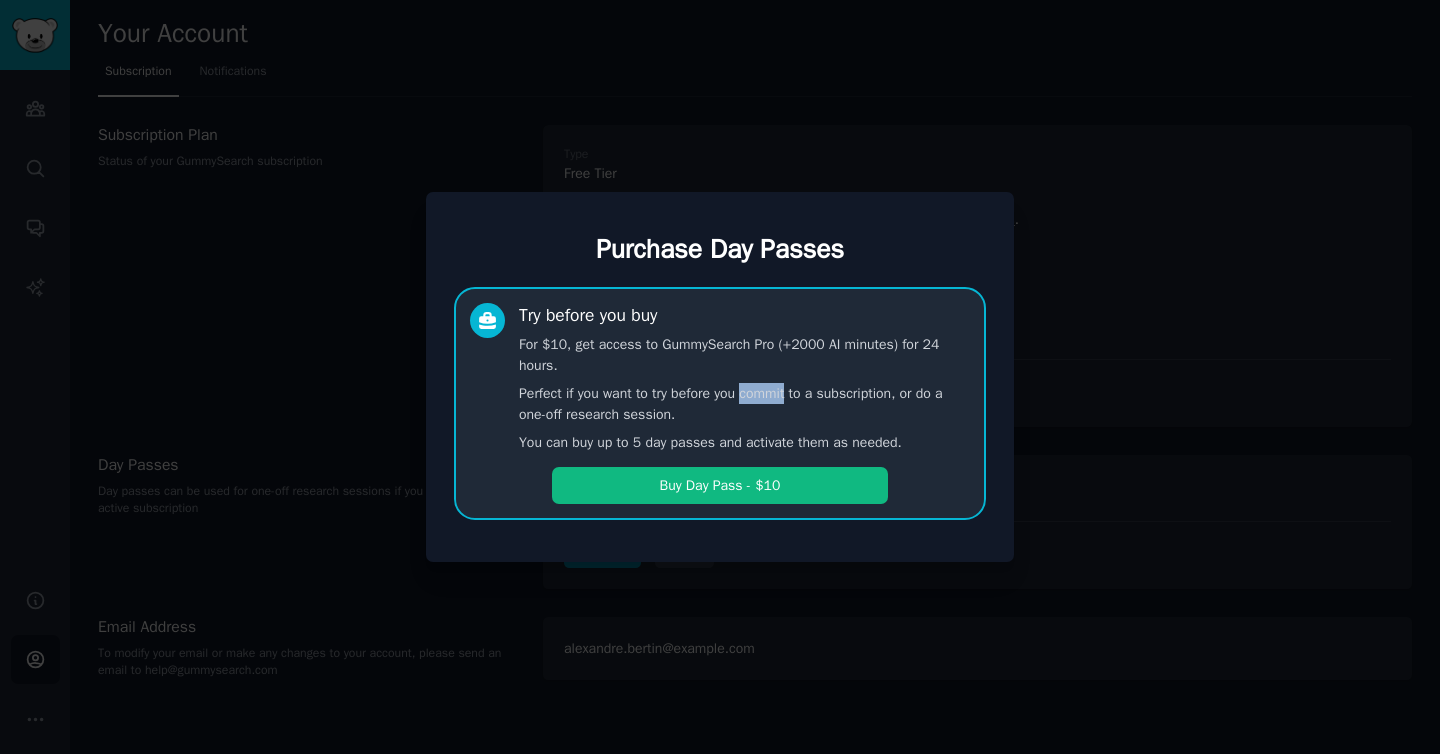 click on "Perfect if you want to try before you commit to a subscription, or do a one-off research session." at bounding box center (744, 404) 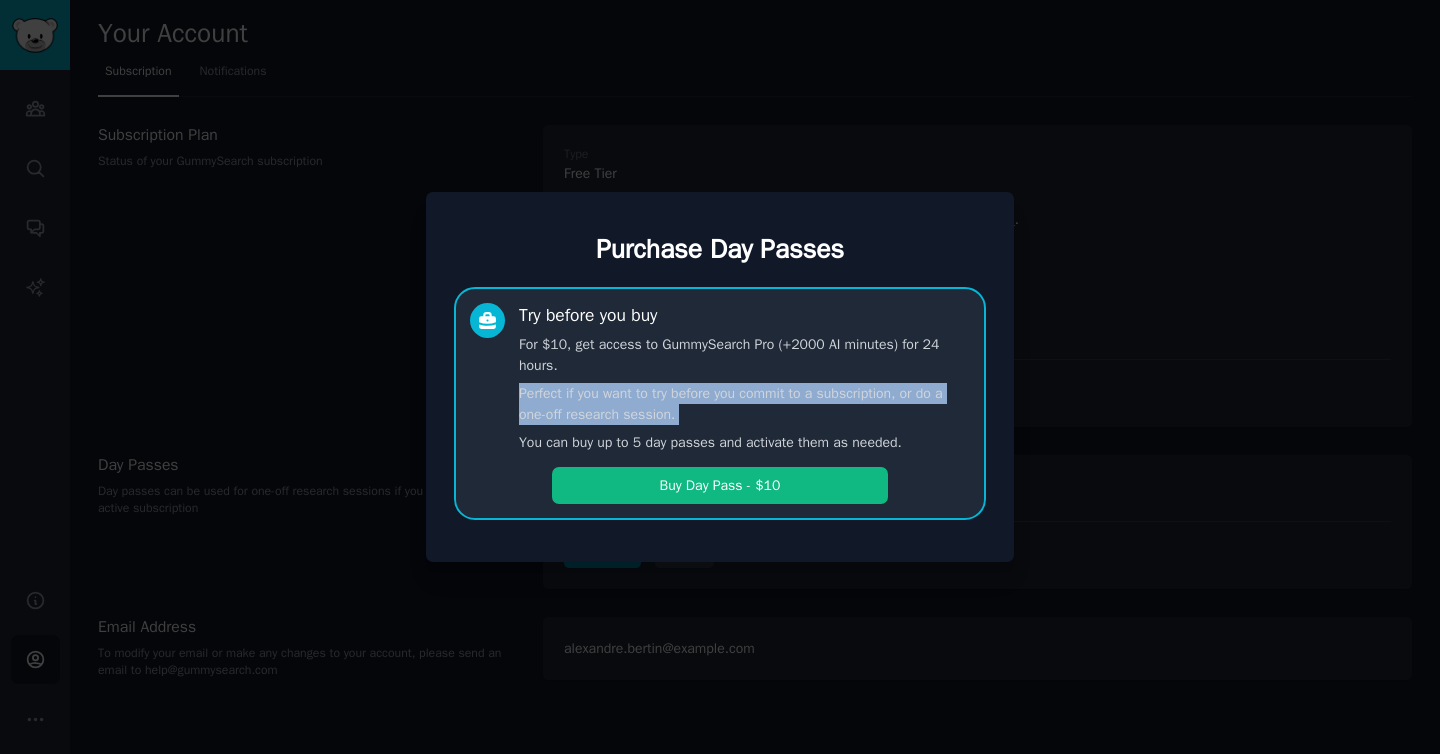 click on "Perfect if you want to try before you commit to a subscription, or do a one-off research session." at bounding box center [744, 404] 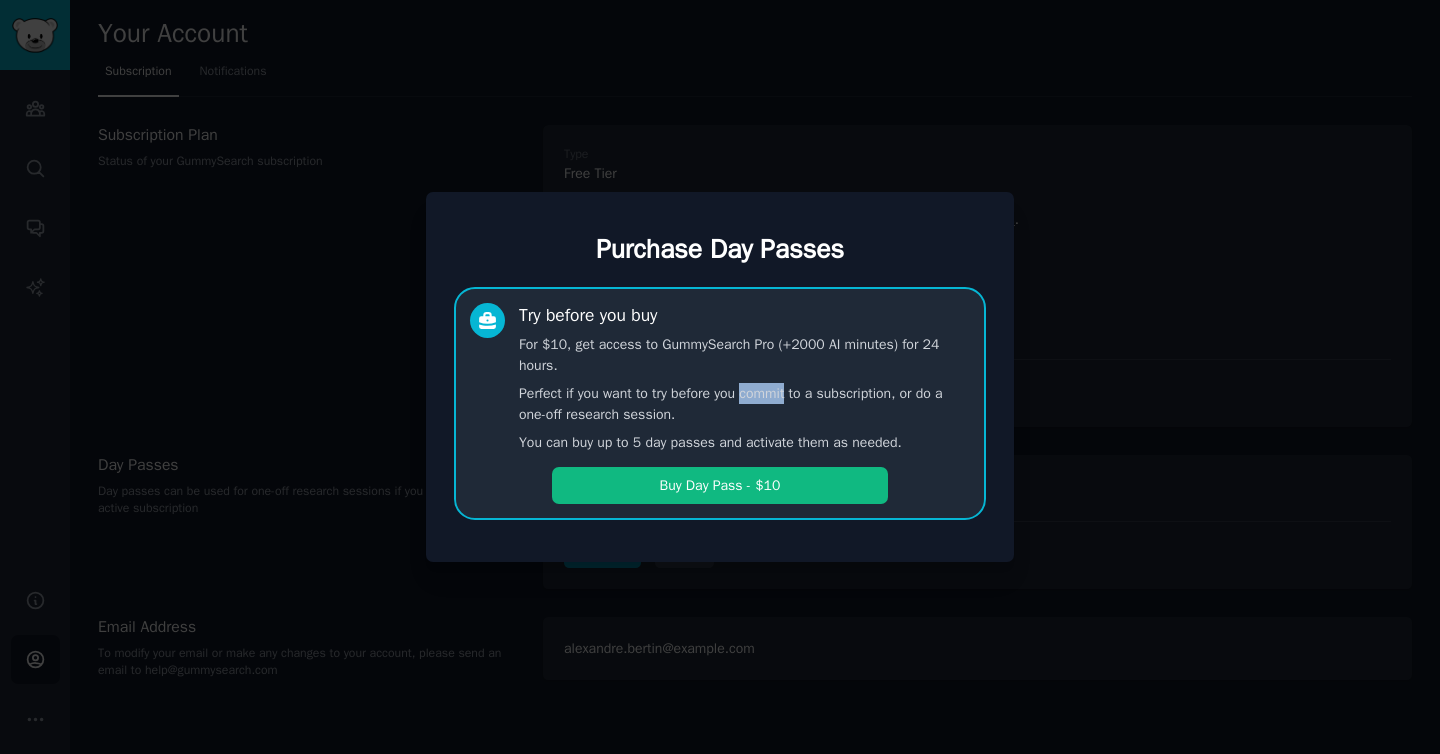 click on "Perfect if you want to try before you commit to a subscription, or do a one-off research session." at bounding box center [744, 404] 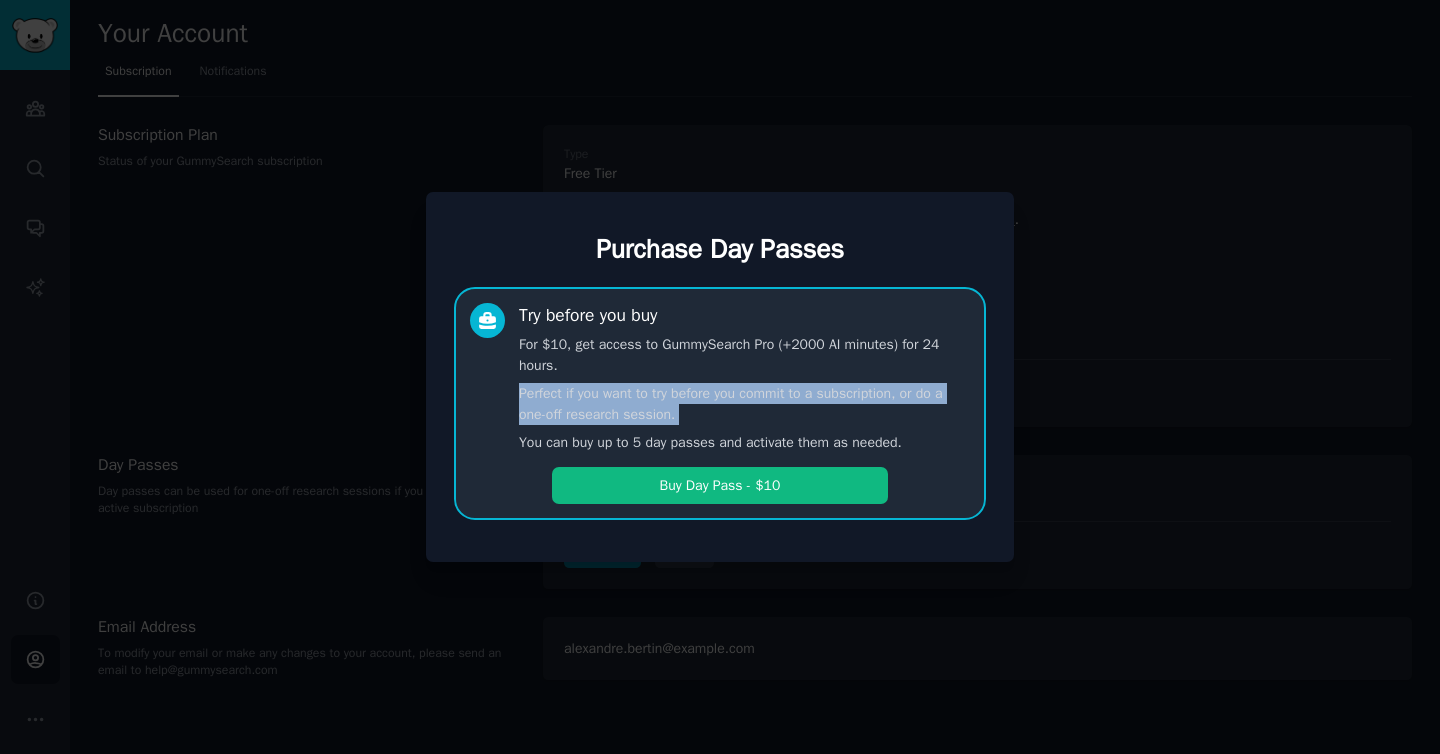 click on "Perfect if you want to try before you commit to a subscription, or do a one-off research session." at bounding box center [744, 404] 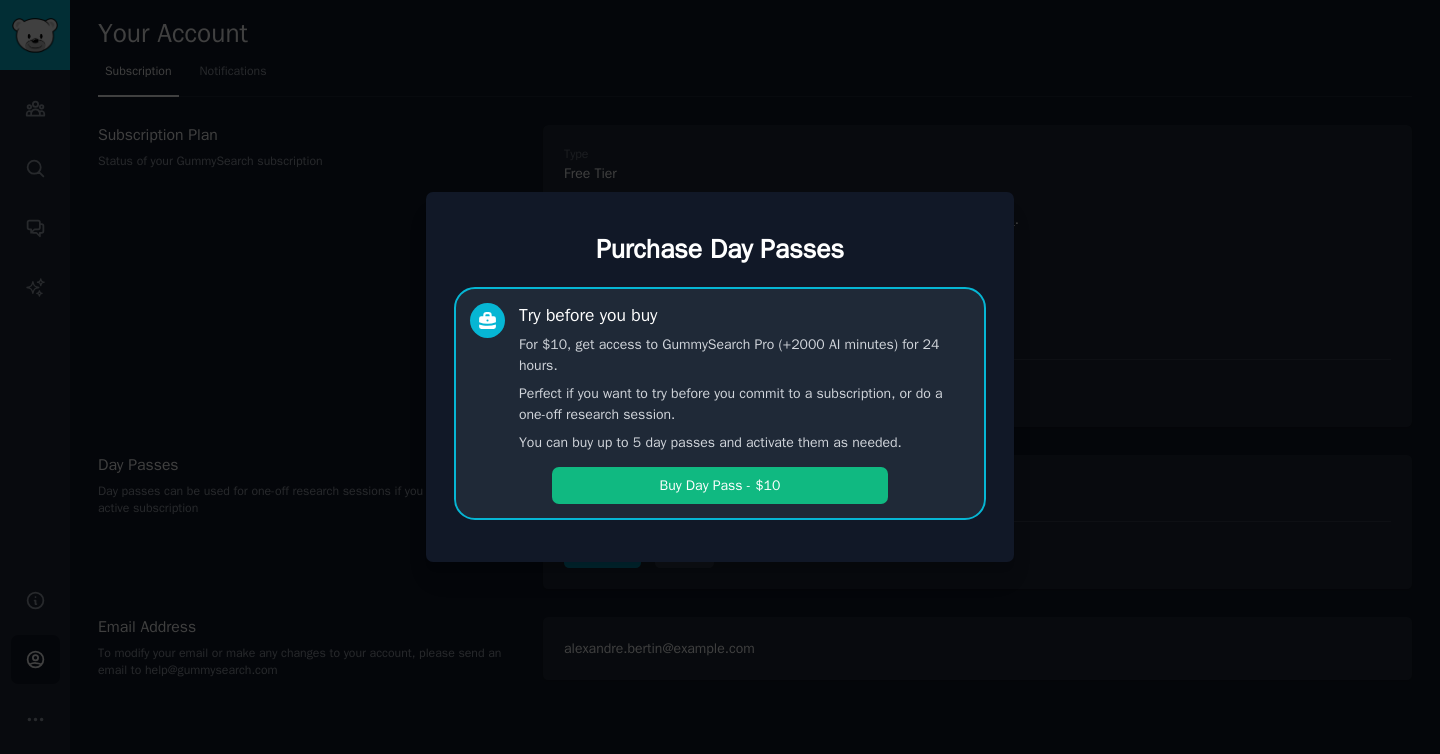 click on "You can buy up to 5 day passes and activate them as needed." at bounding box center (744, 442) 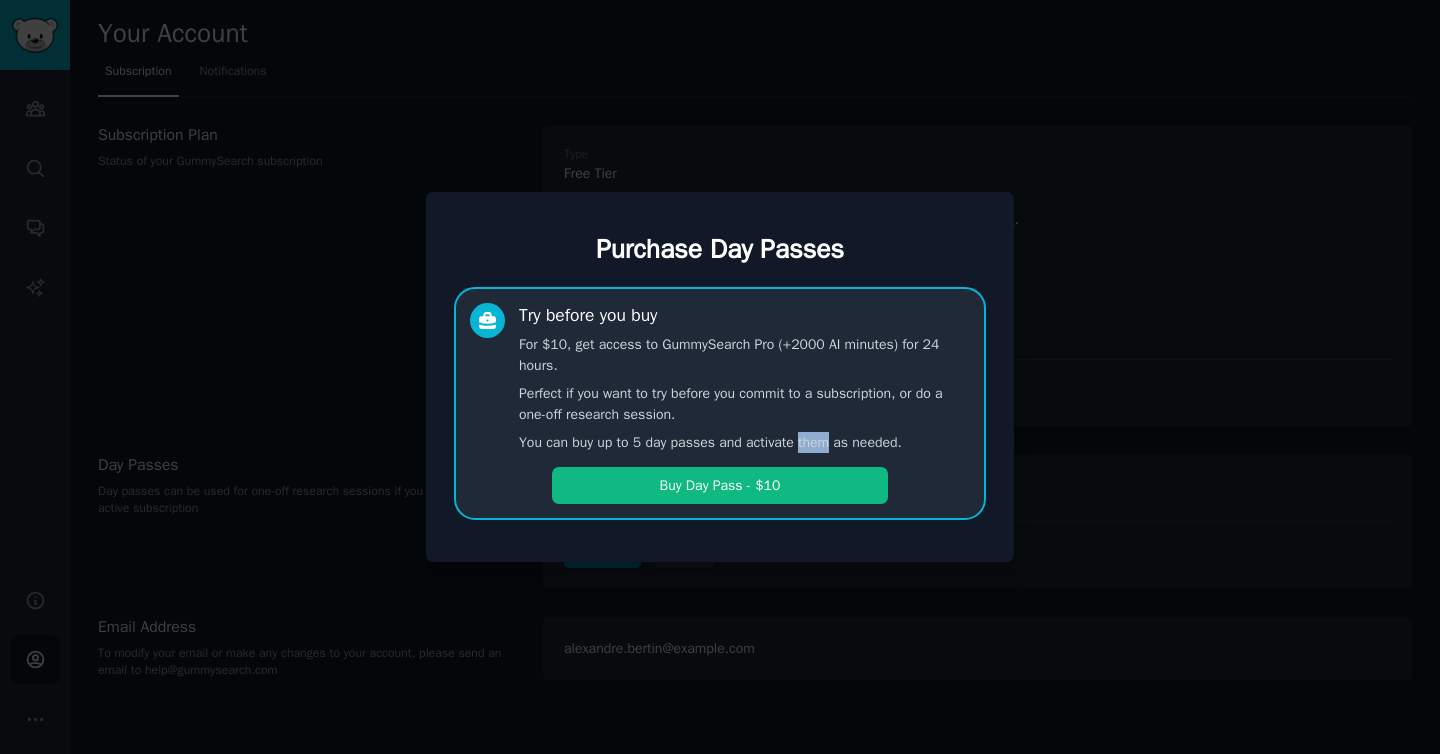 click on "You can buy up to 5 day passes and activate them as needed." at bounding box center [744, 442] 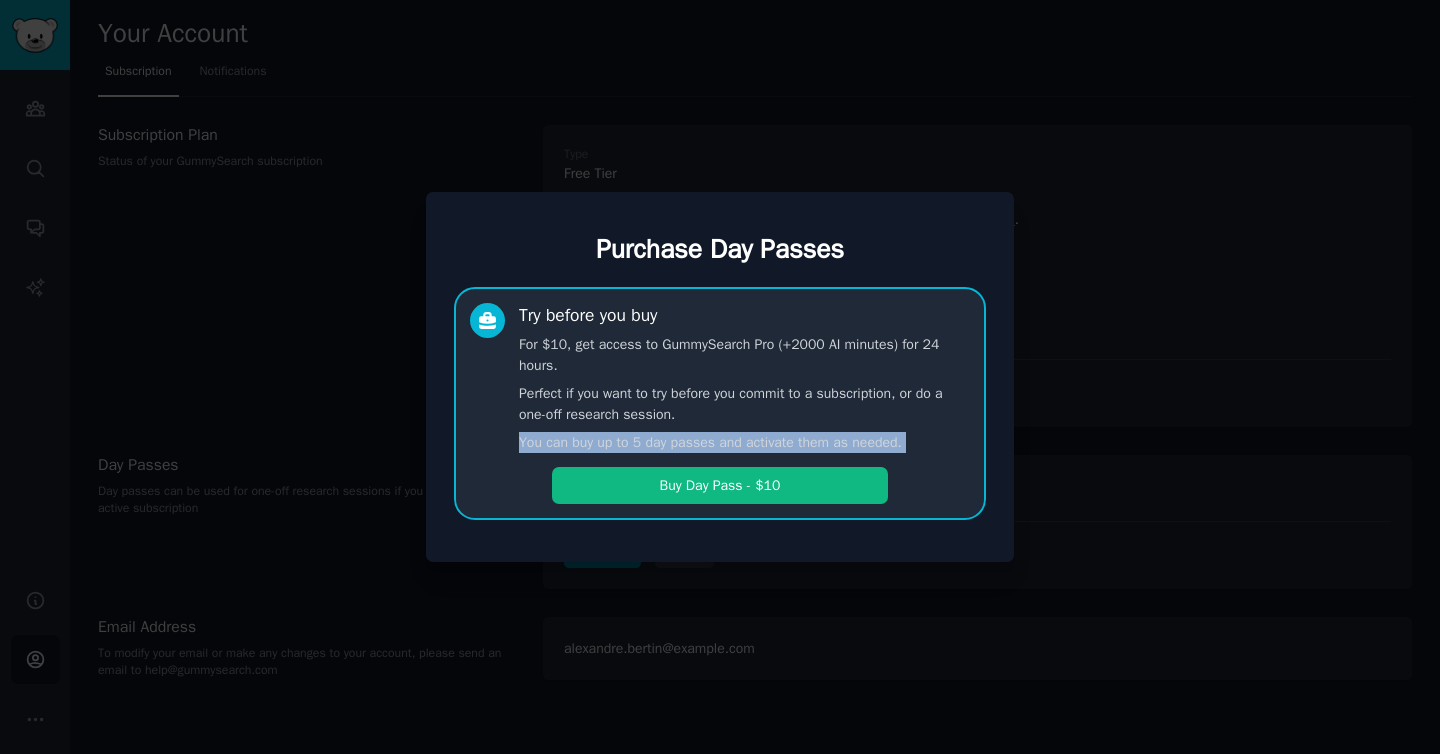 click on "You can buy up to 5 day passes and activate them as needed." at bounding box center [744, 442] 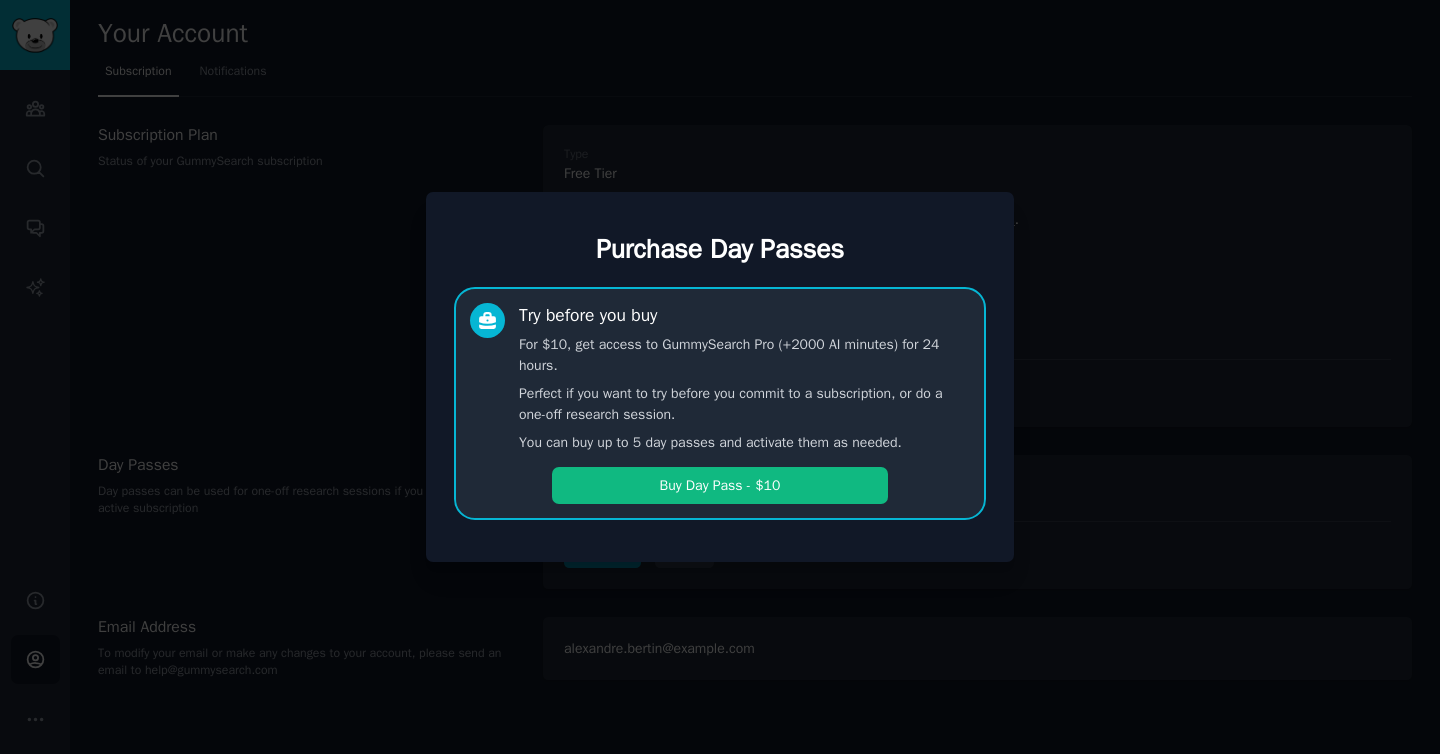 click on "You can buy up to 5 day passes and activate them as needed." at bounding box center [744, 442] 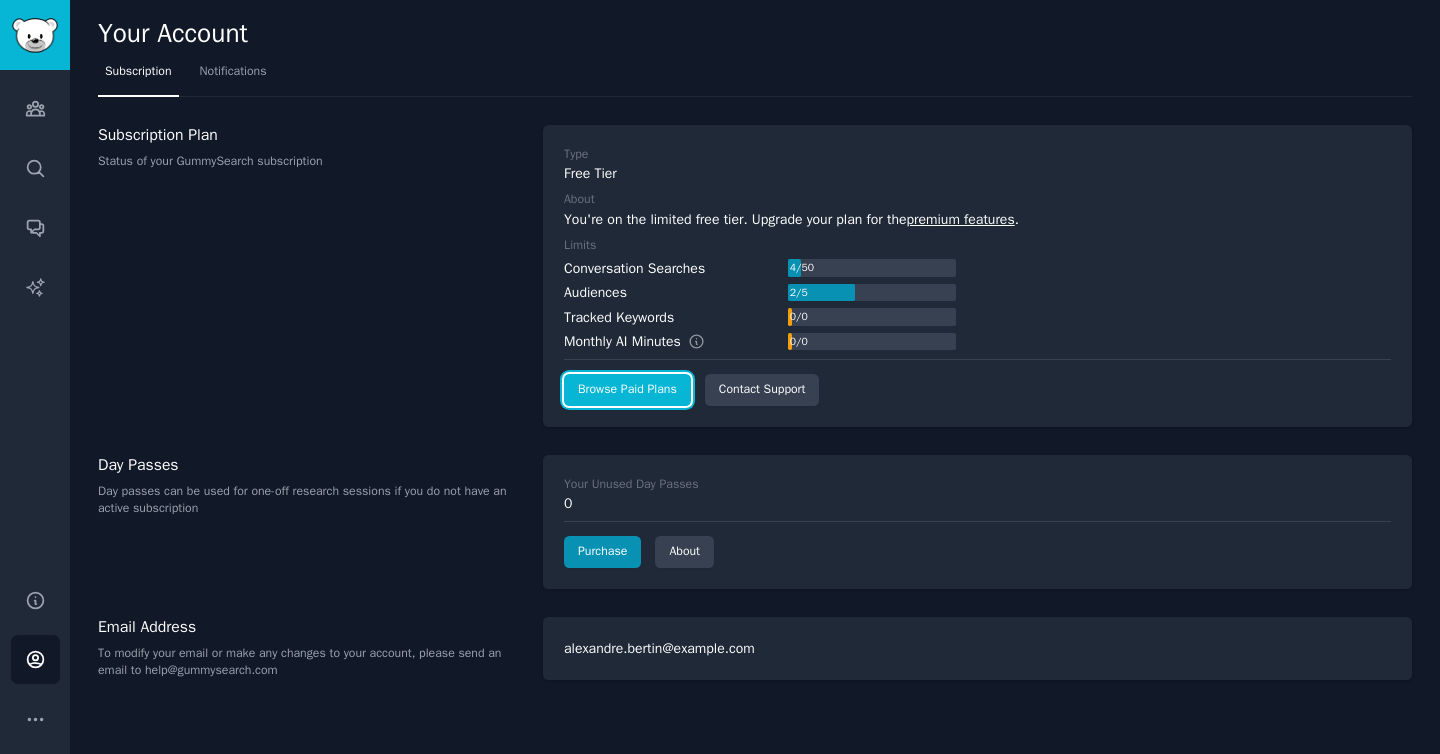 click on "Browse Paid Plans" at bounding box center [627, 390] 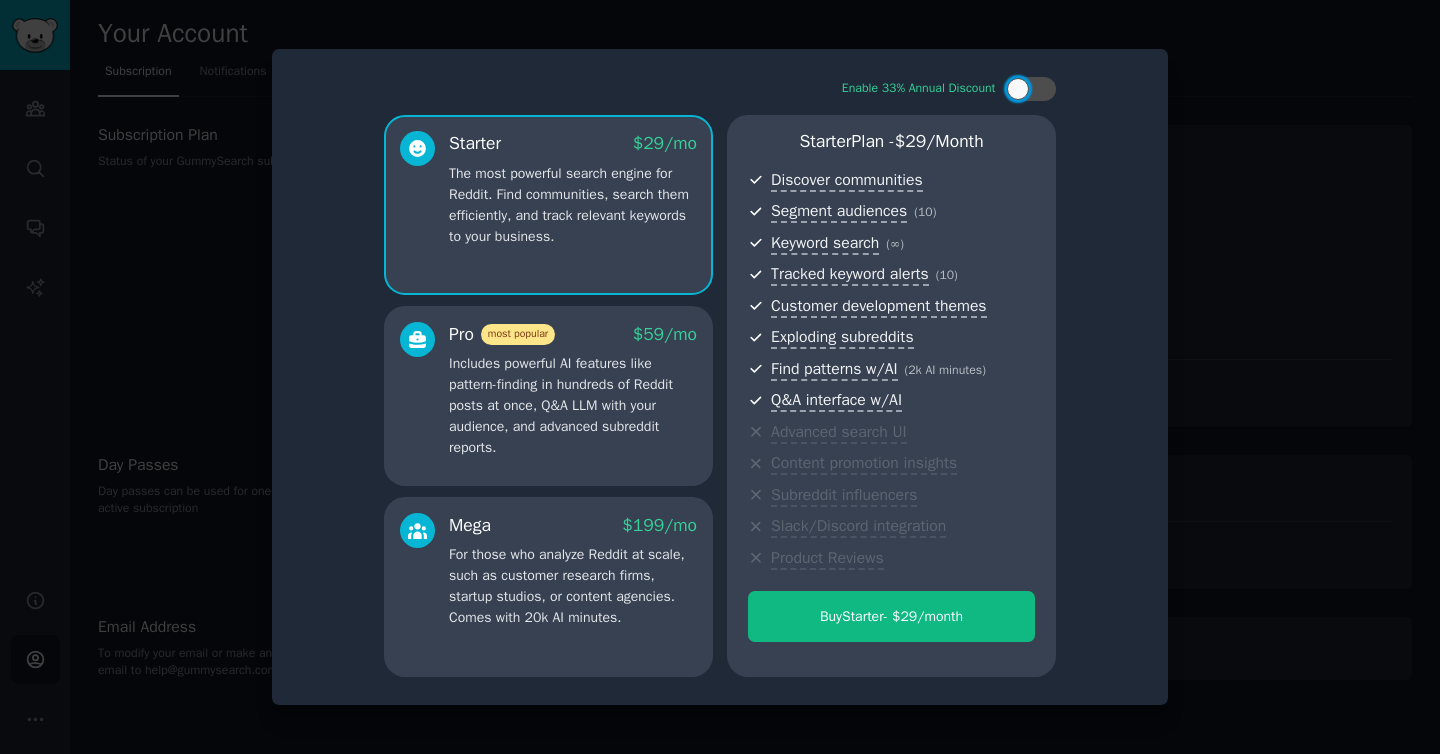 click at bounding box center (720, 377) 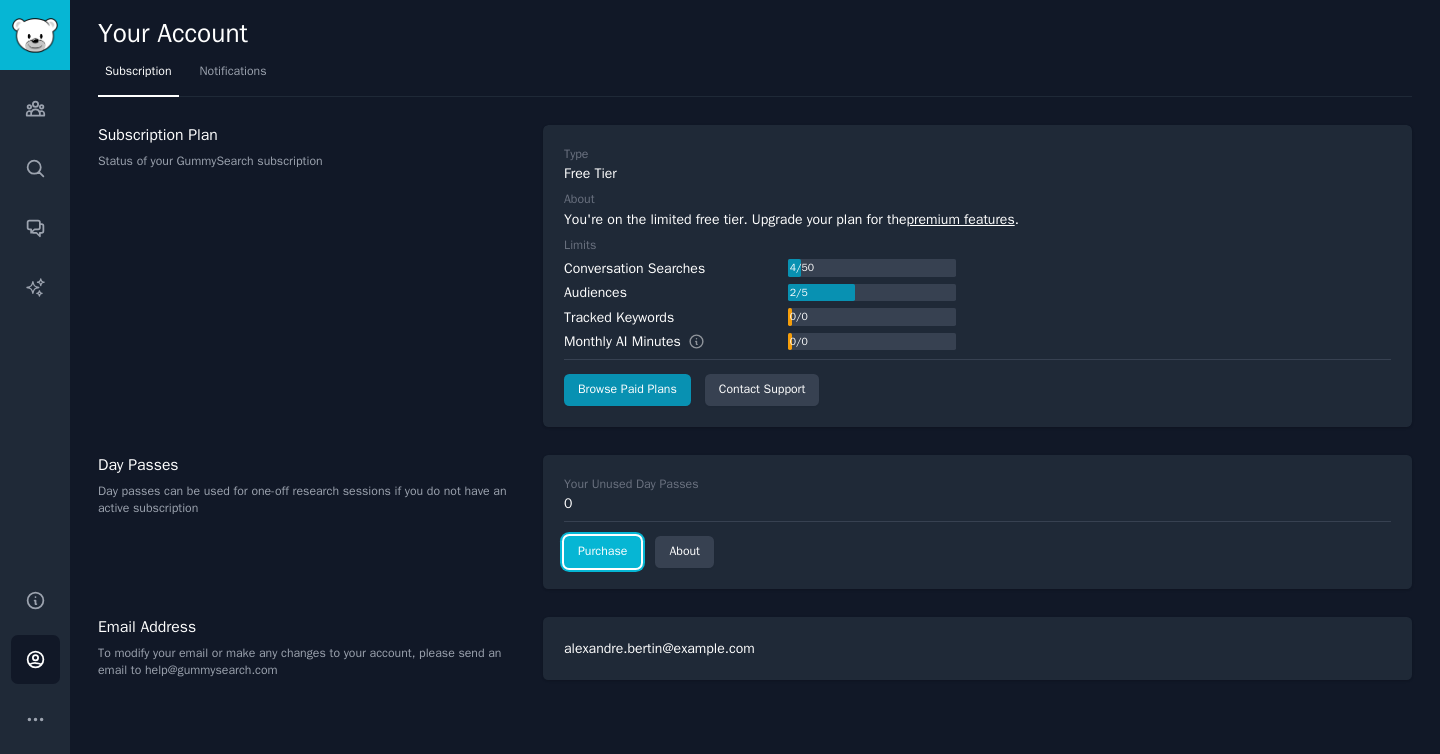 click on "Purchase" 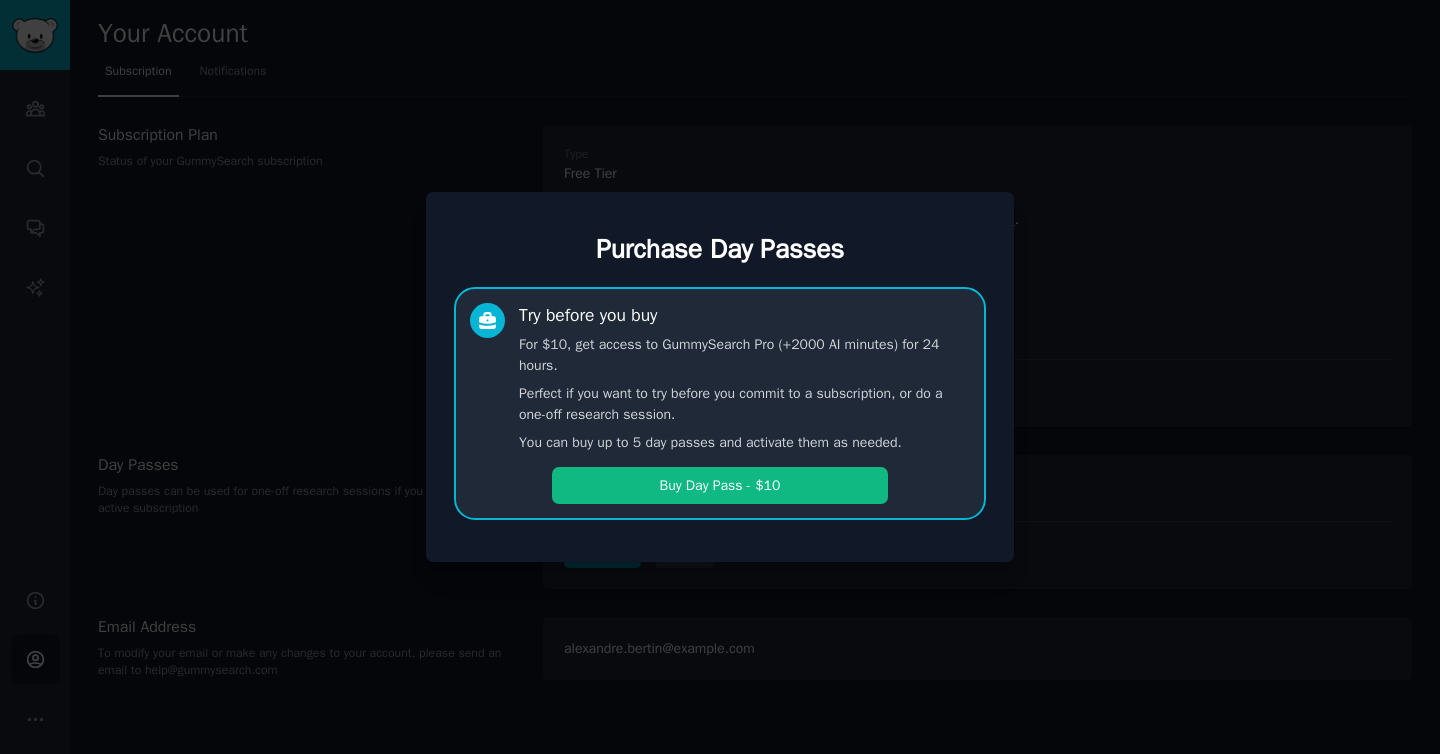 click on "Try before you buy For $10, get access to GummySearch Pro (+2000 AI minutes) for 24 hours. Perfect if you want to try before you commit to a subscription, or do a one-off research session. You can buy up to 5 day passes and activate them as needed." at bounding box center (744, 378) 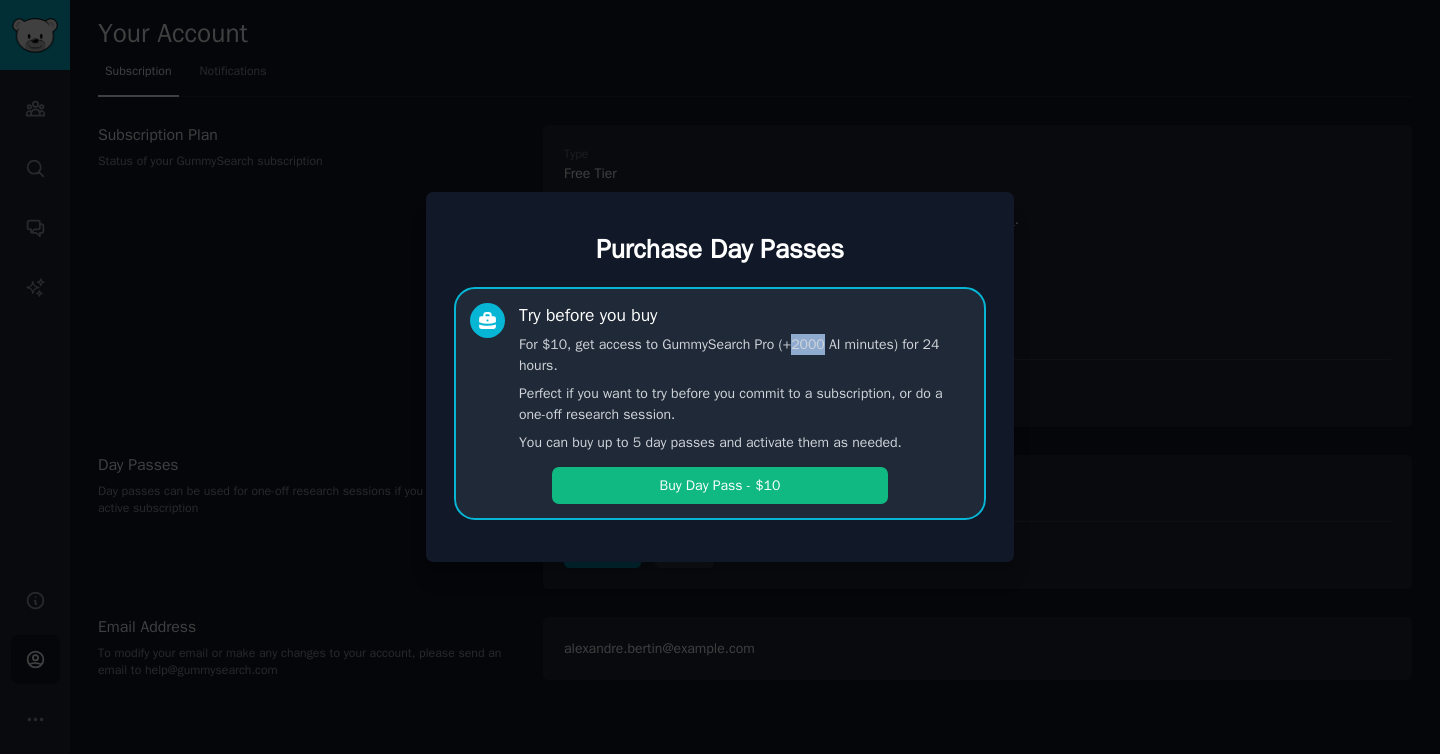 click on "For $10, get access to GummySearch Pro (+2000 AI minutes) for 24 hours." at bounding box center [744, 355] 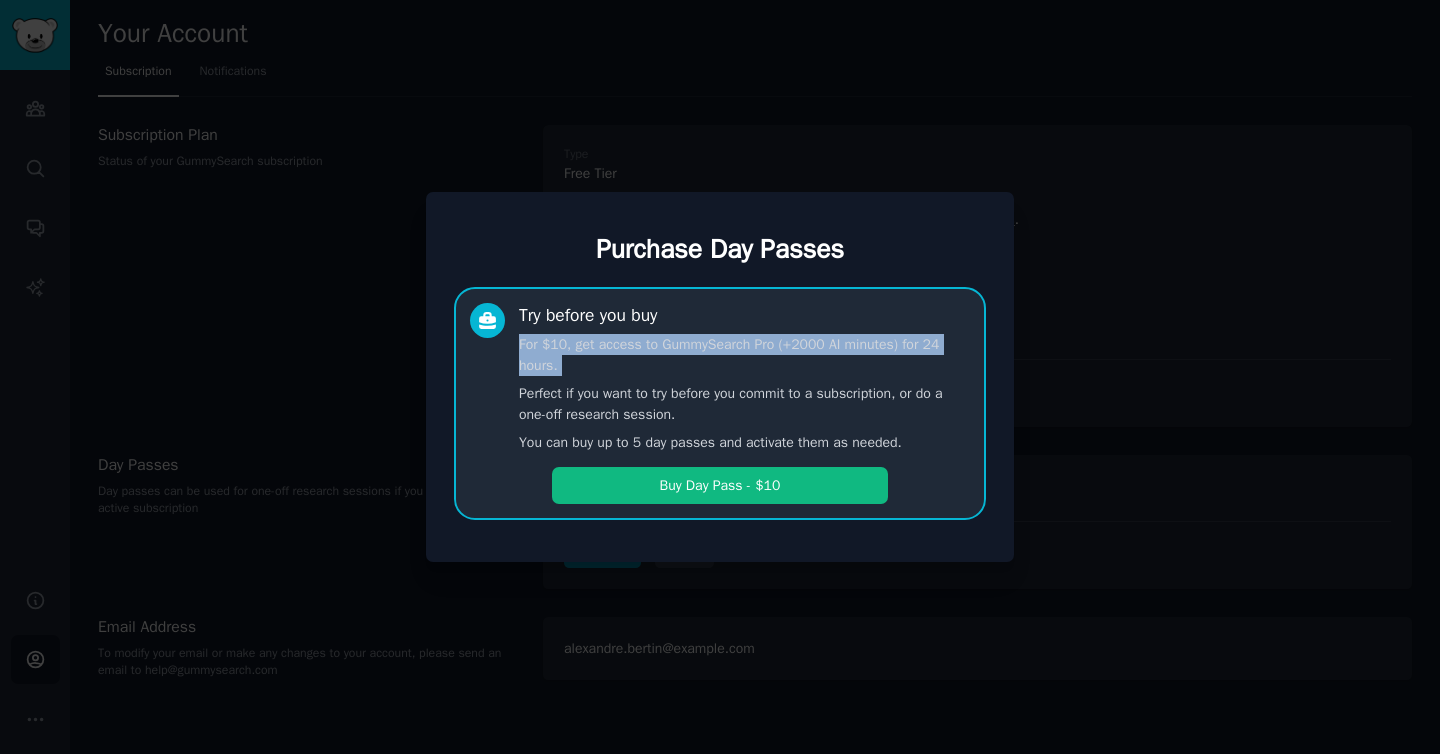 click on "For $10, get access to GummySearch Pro (+2000 AI minutes) for 24 hours." at bounding box center (744, 355) 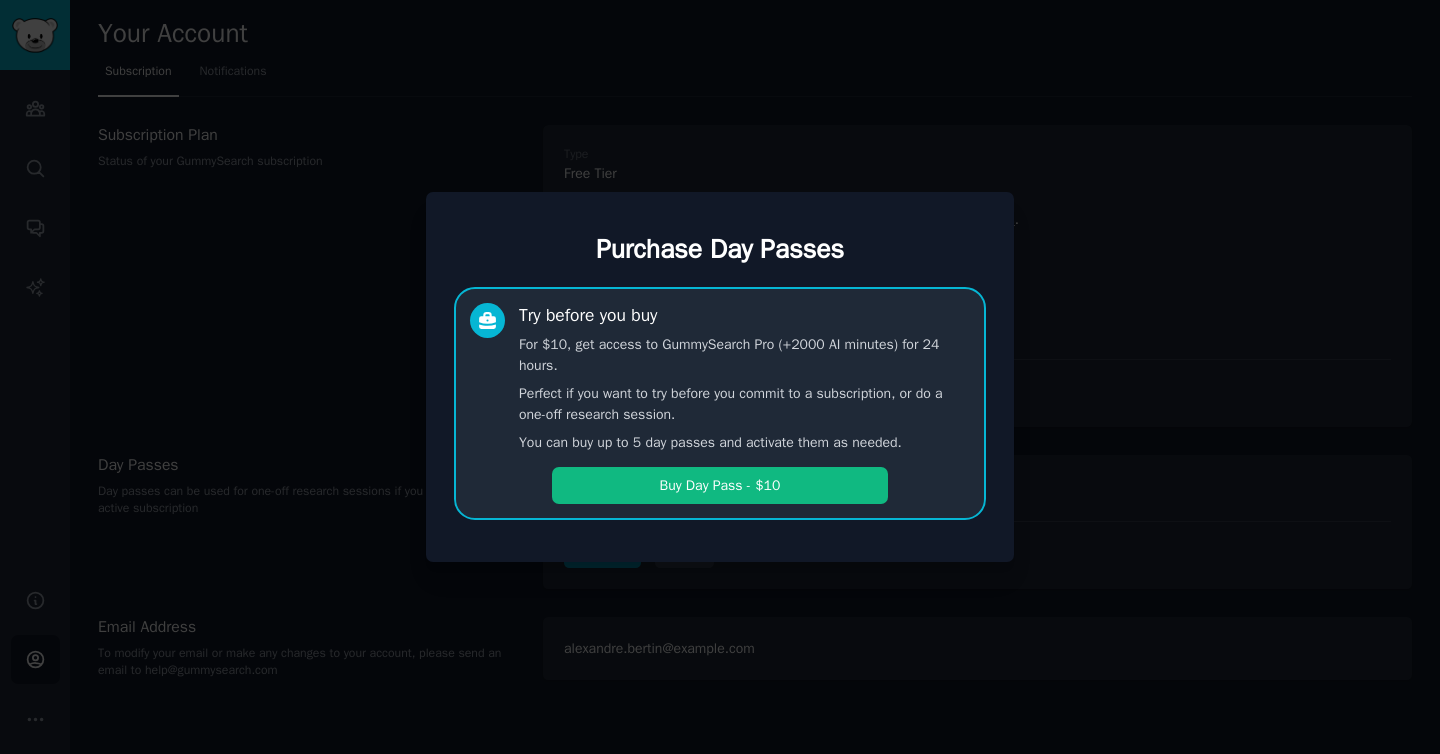 click on "For $10, get access to GummySearch Pro (+2000 AI minutes) for 24 hours." at bounding box center (744, 355) 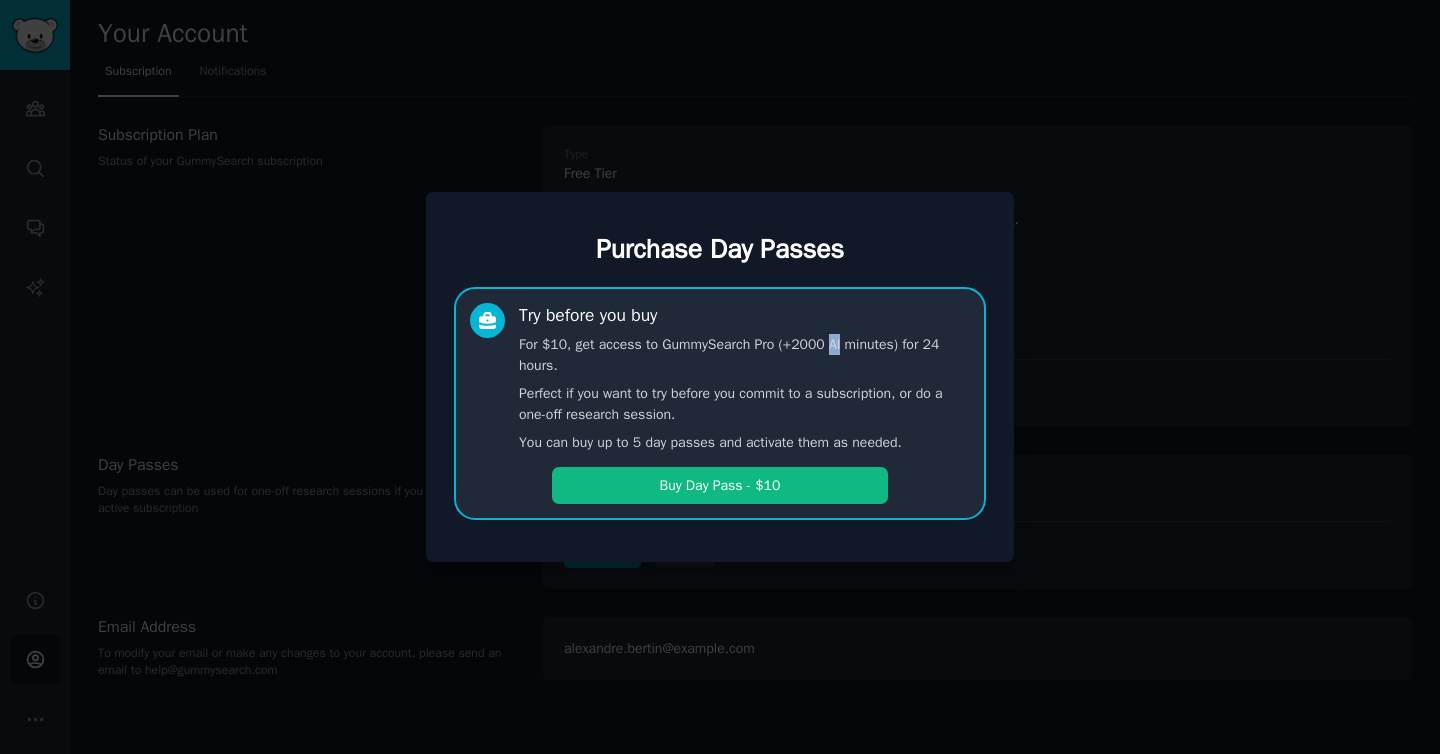 click on "For $10, get access to GummySearch Pro (+2000 AI minutes) for 24 hours." at bounding box center (744, 355) 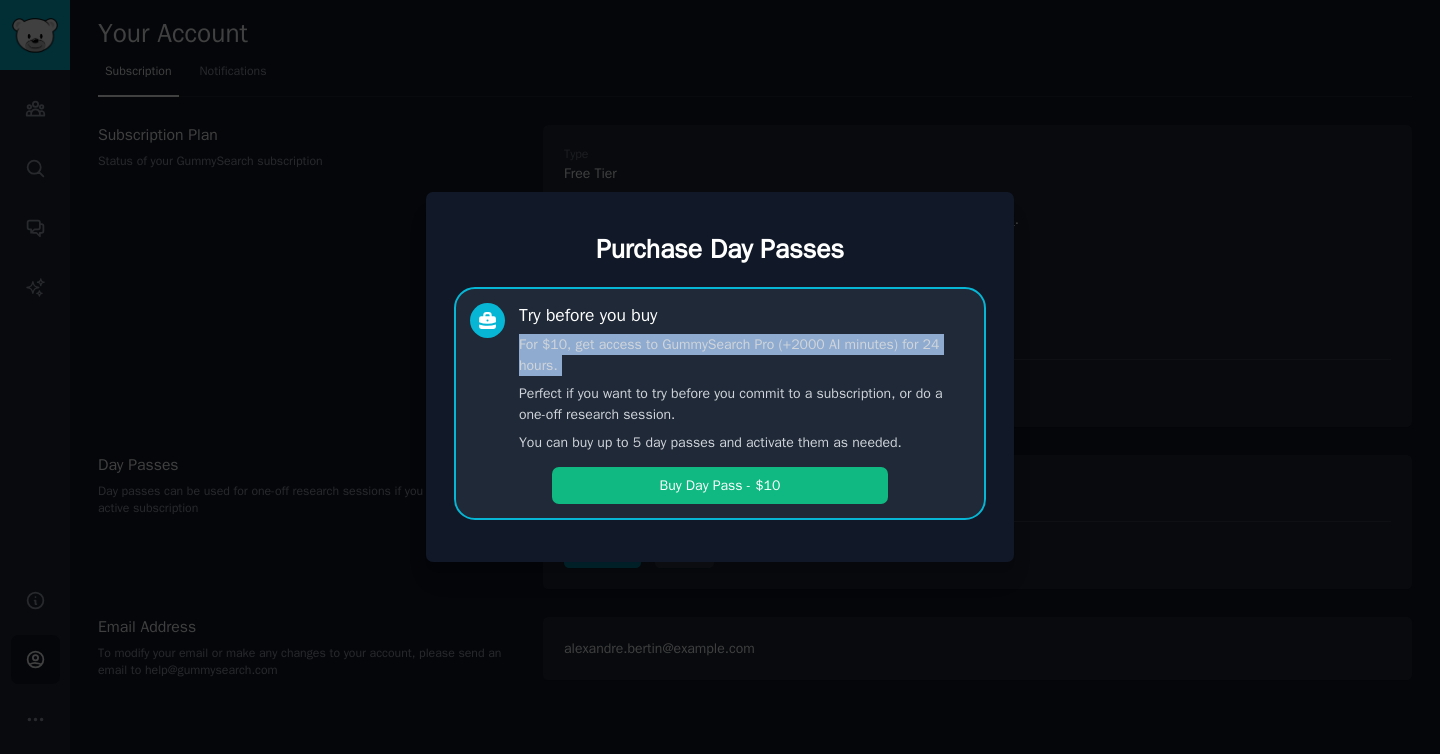 click on "For $10, get access to GummySearch Pro (+2000 AI minutes) for 24 hours." at bounding box center (744, 355) 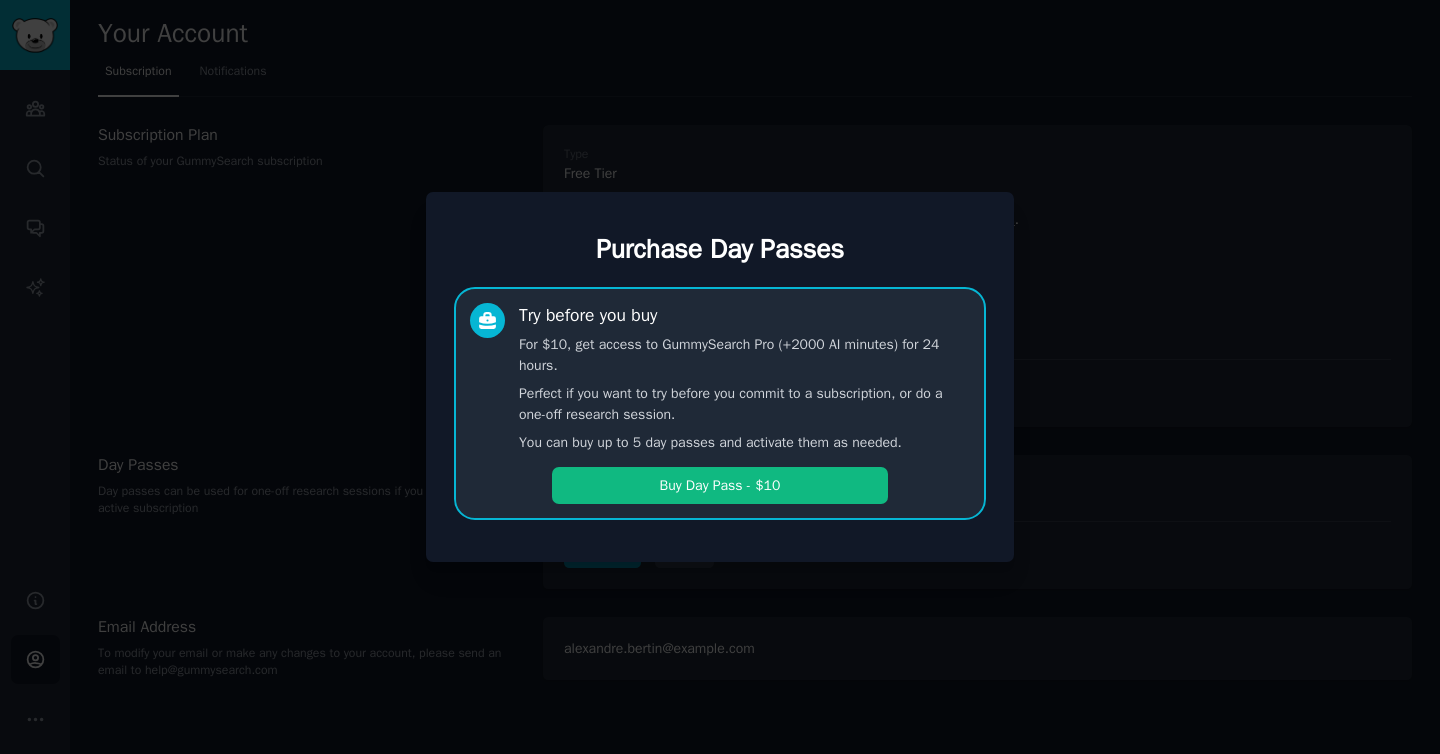 click on "For $10, get access to GummySearch Pro (+2000 AI minutes) for 24 hours." at bounding box center (744, 355) 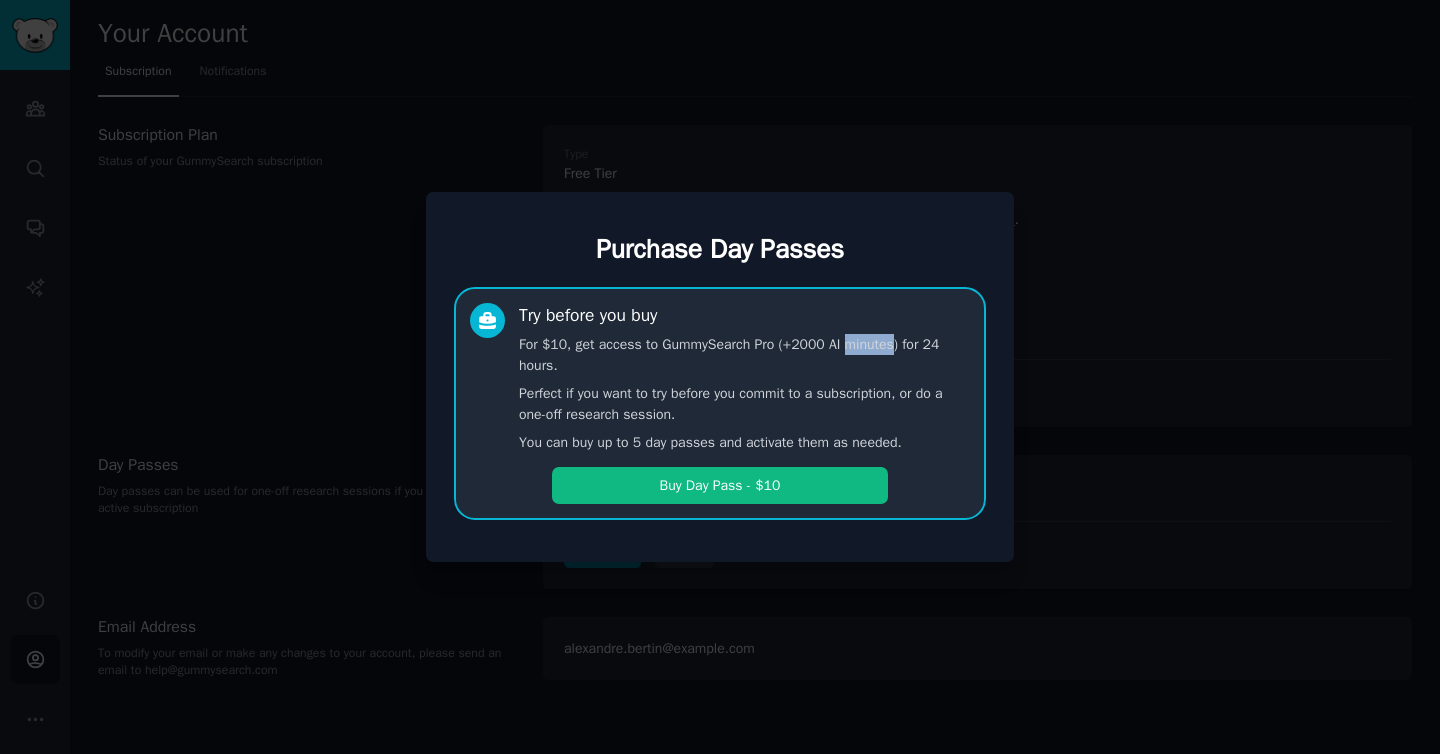 click on "For $10, get access to GummySearch Pro (+2000 AI minutes) for 24 hours." at bounding box center (744, 355) 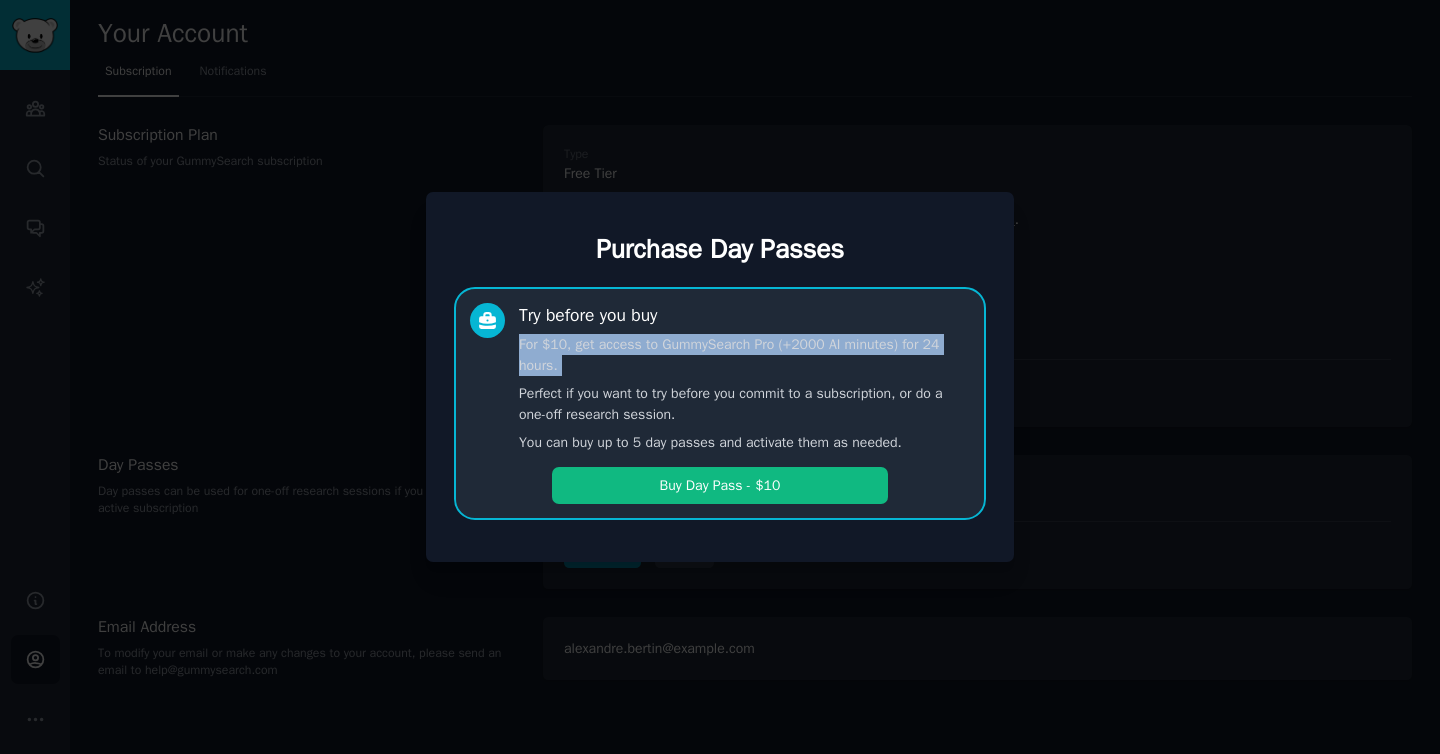 click on "For $10, get access to GummySearch Pro (+2000 AI minutes) for 24 hours." at bounding box center [744, 355] 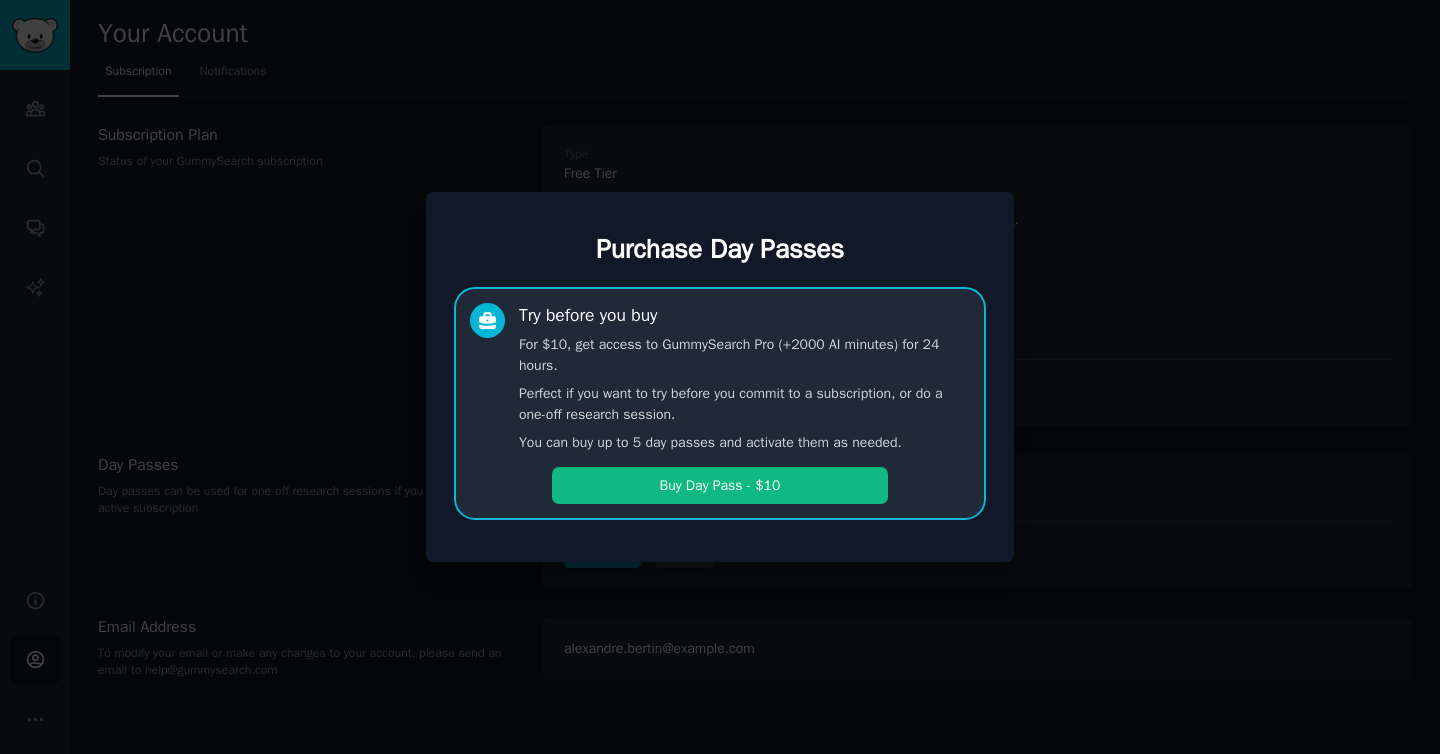 click on "For $10, get access to GummySearch Pro (+2000 AI minutes) for 24 hours." at bounding box center (744, 355) 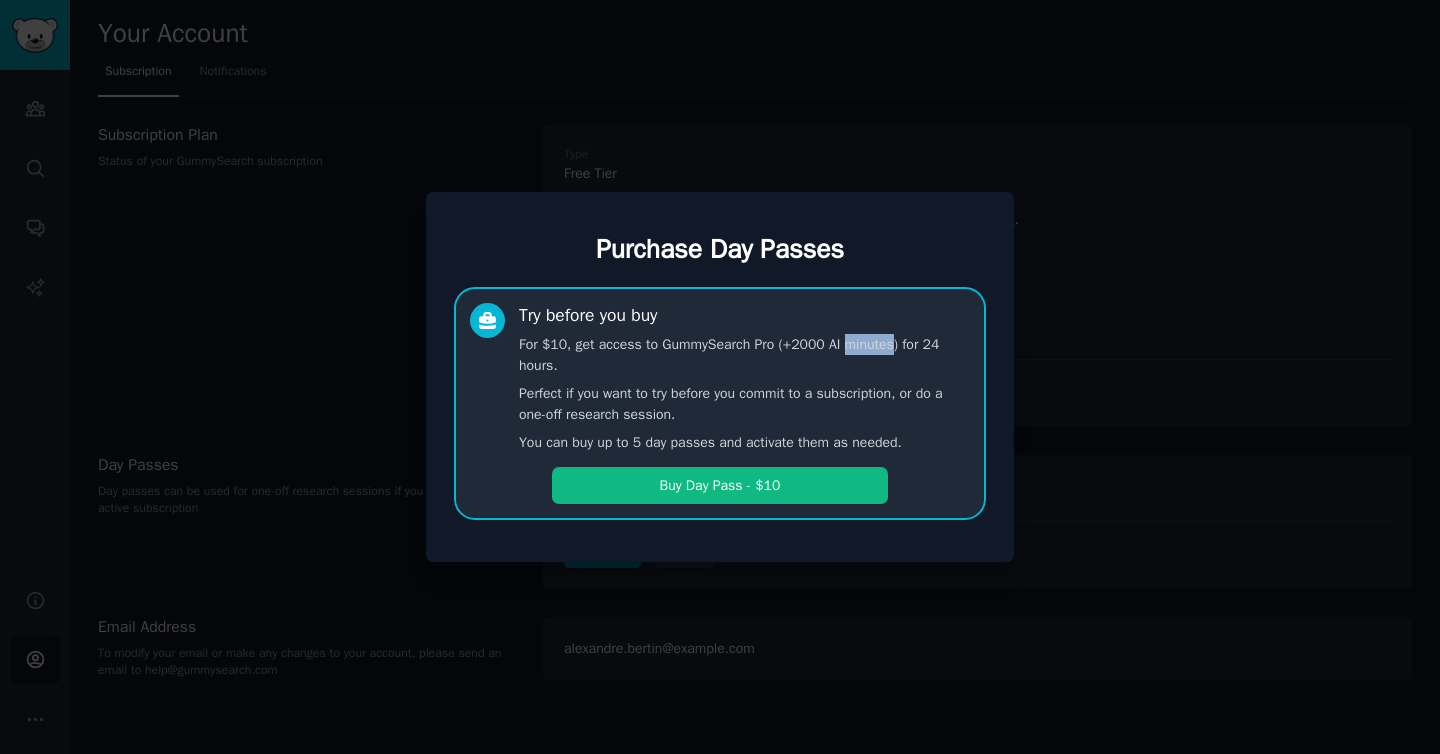 click on "For $10, get access to GummySearch Pro (+2000 AI minutes) for 24 hours." at bounding box center (744, 355) 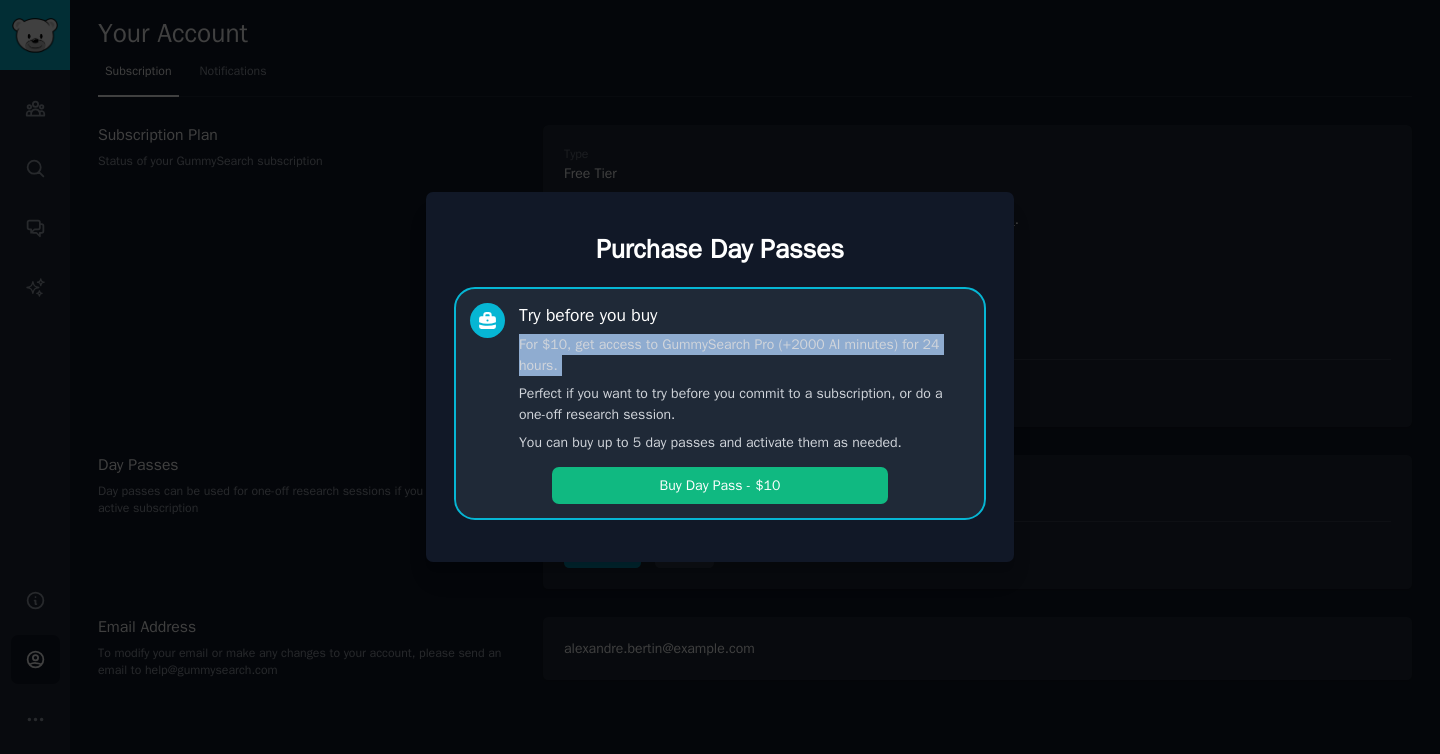 click on "For $10, get access to GummySearch Pro (+2000 AI minutes) for 24 hours." at bounding box center [744, 355] 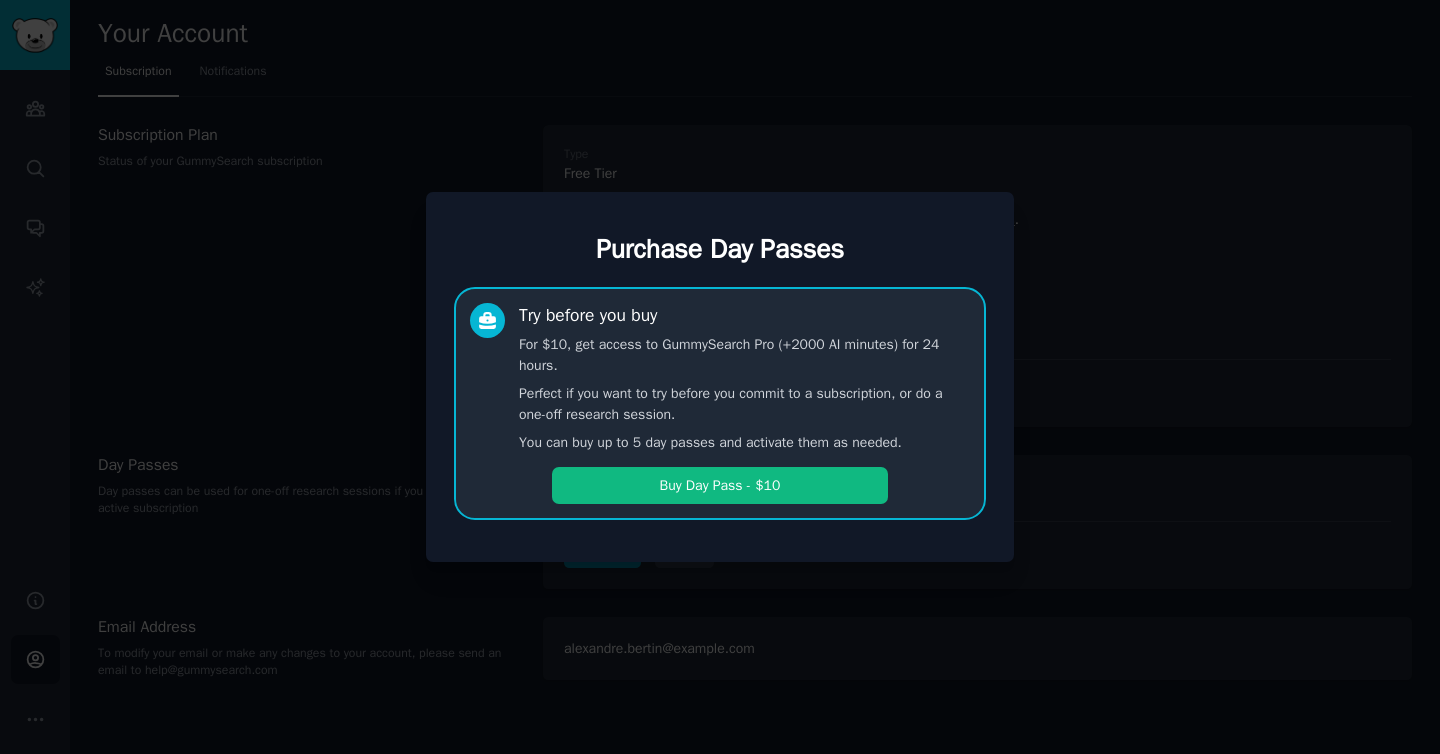 click on "Perfect if you want to try before you commit to a subscription, or do a one-off research session." at bounding box center (744, 404) 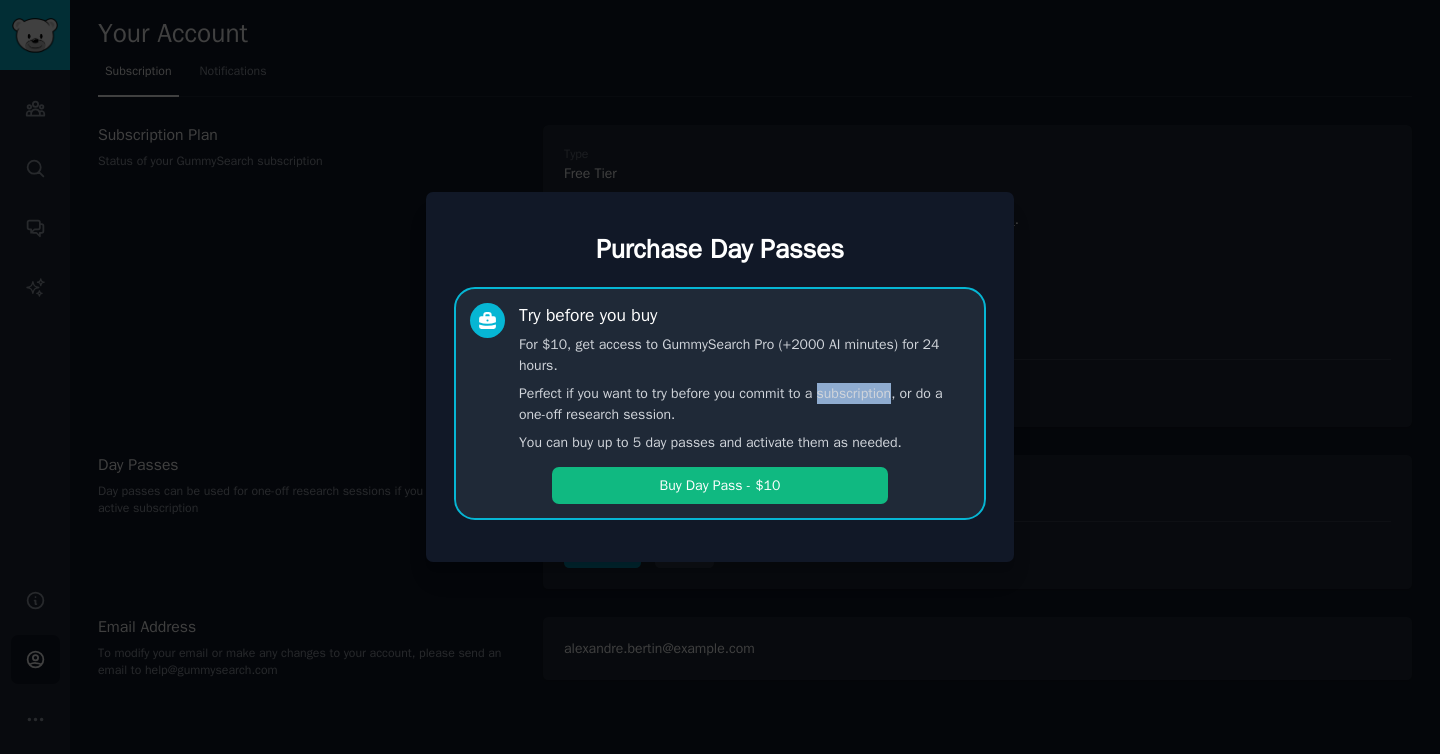 click on "Perfect if you want to try before you commit to a subscription, or do a one-off research session." at bounding box center (744, 404) 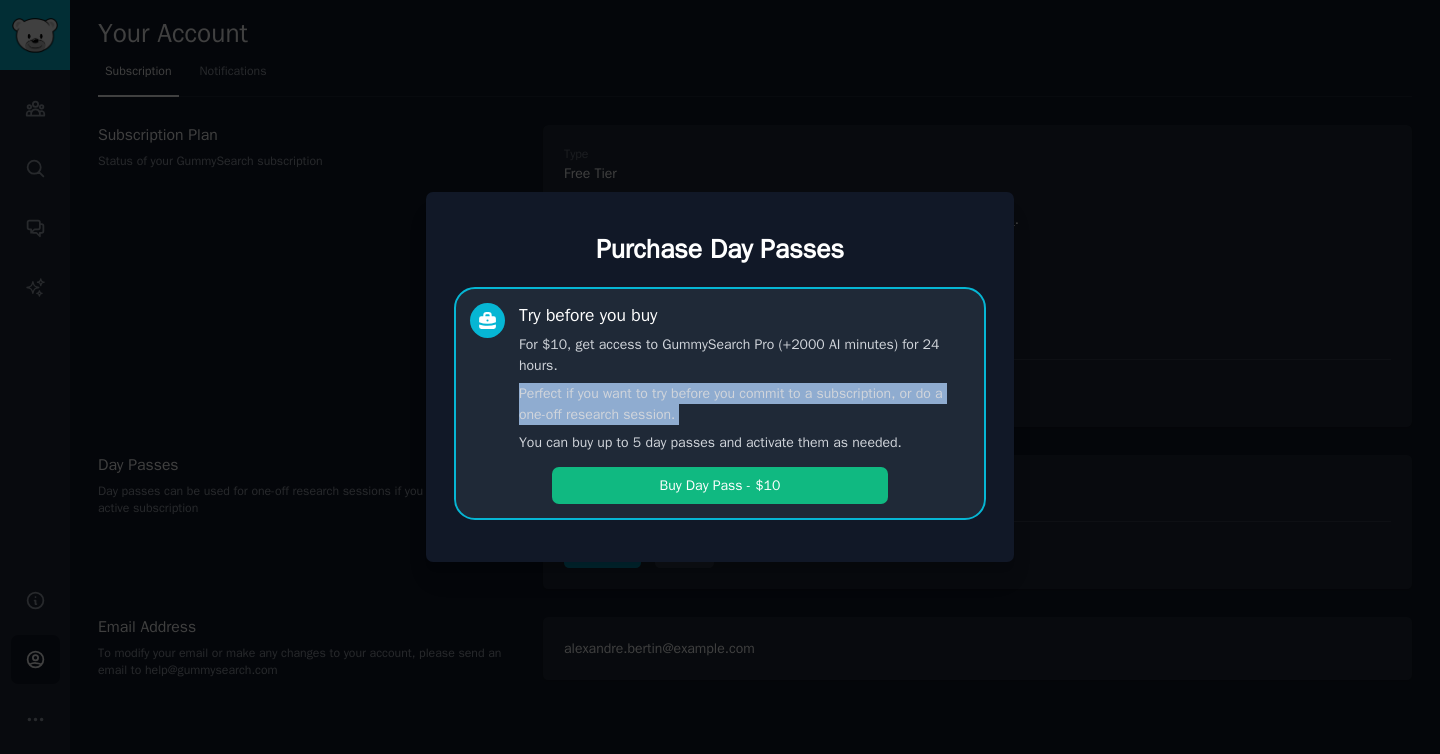 click on "Perfect if you want to try before you commit to a subscription, or do a one-off research session." at bounding box center [744, 404] 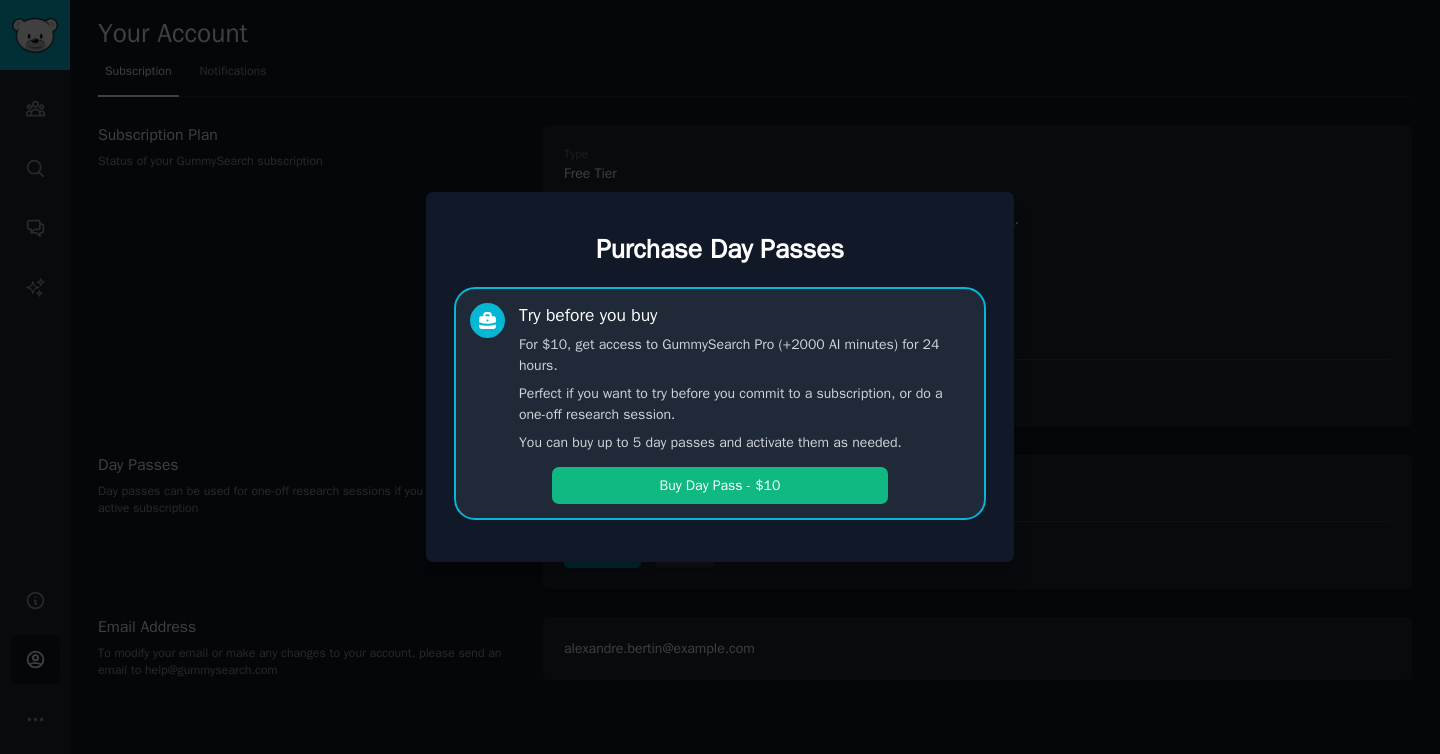 click on "Perfect if you want to try before you commit to a subscription, or do a one-off research session." at bounding box center (744, 404) 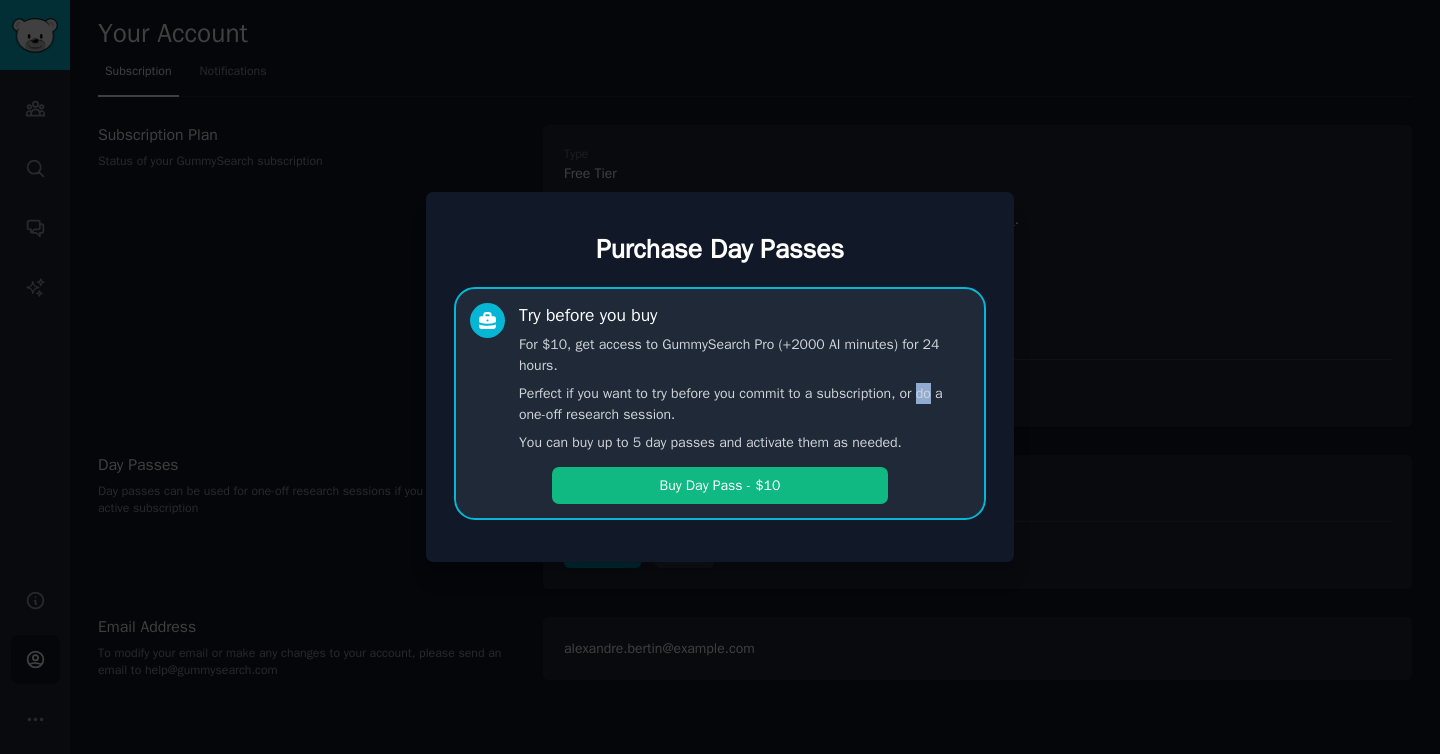 click on "Perfect if you want to try before you commit to a subscription, or do a one-off research session." at bounding box center (744, 404) 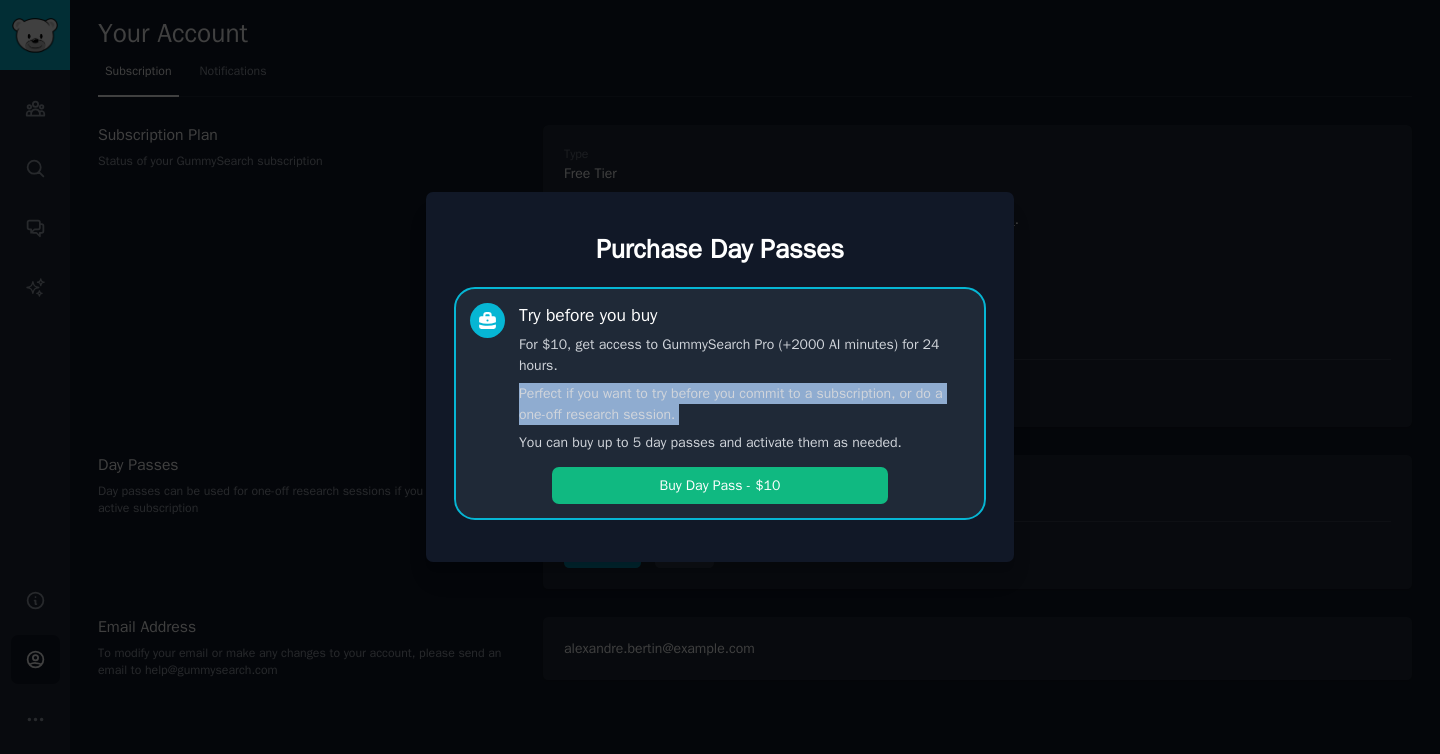 click on "Perfect if you want to try before you commit to a subscription, or do a one-off research session." at bounding box center (744, 404) 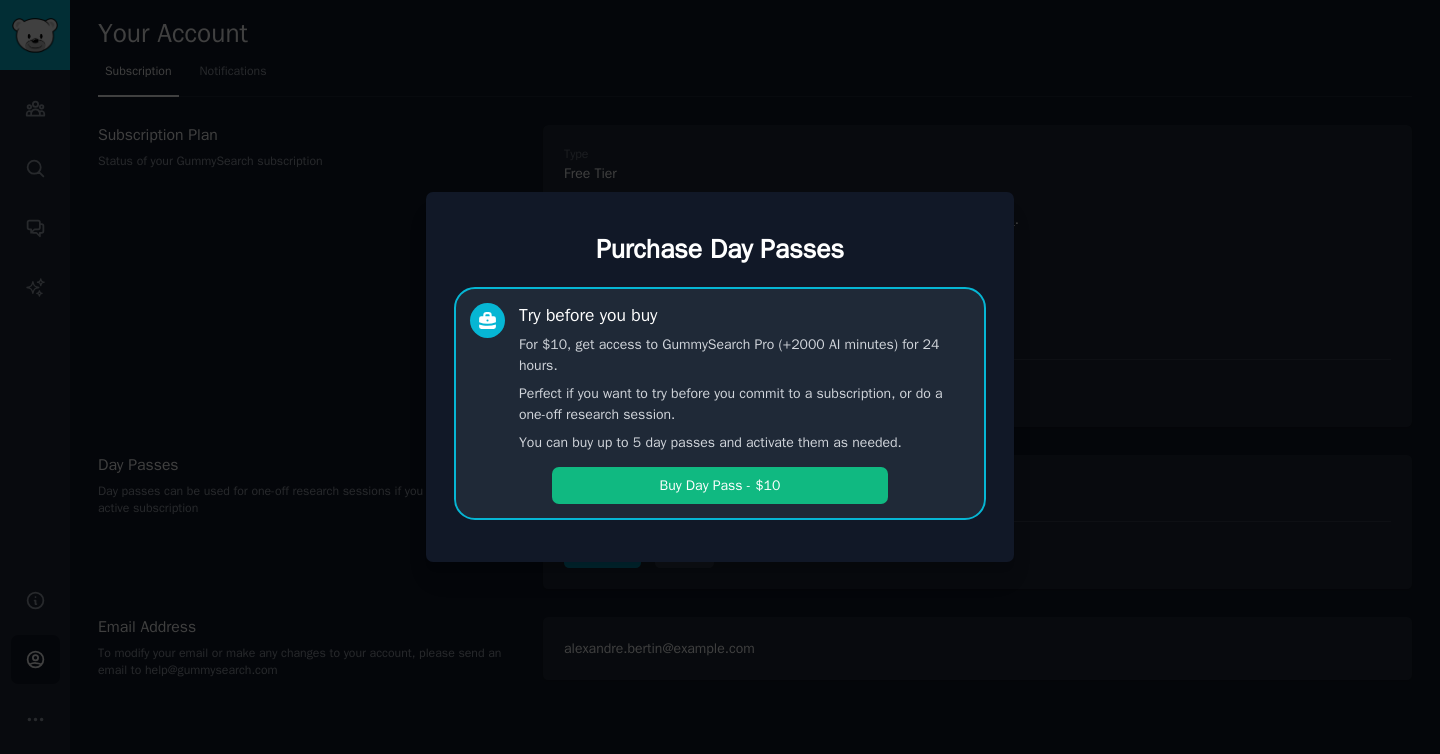 click on "Perfect if you want to try before you commit to a subscription, or do a one-off research session." at bounding box center (744, 404) 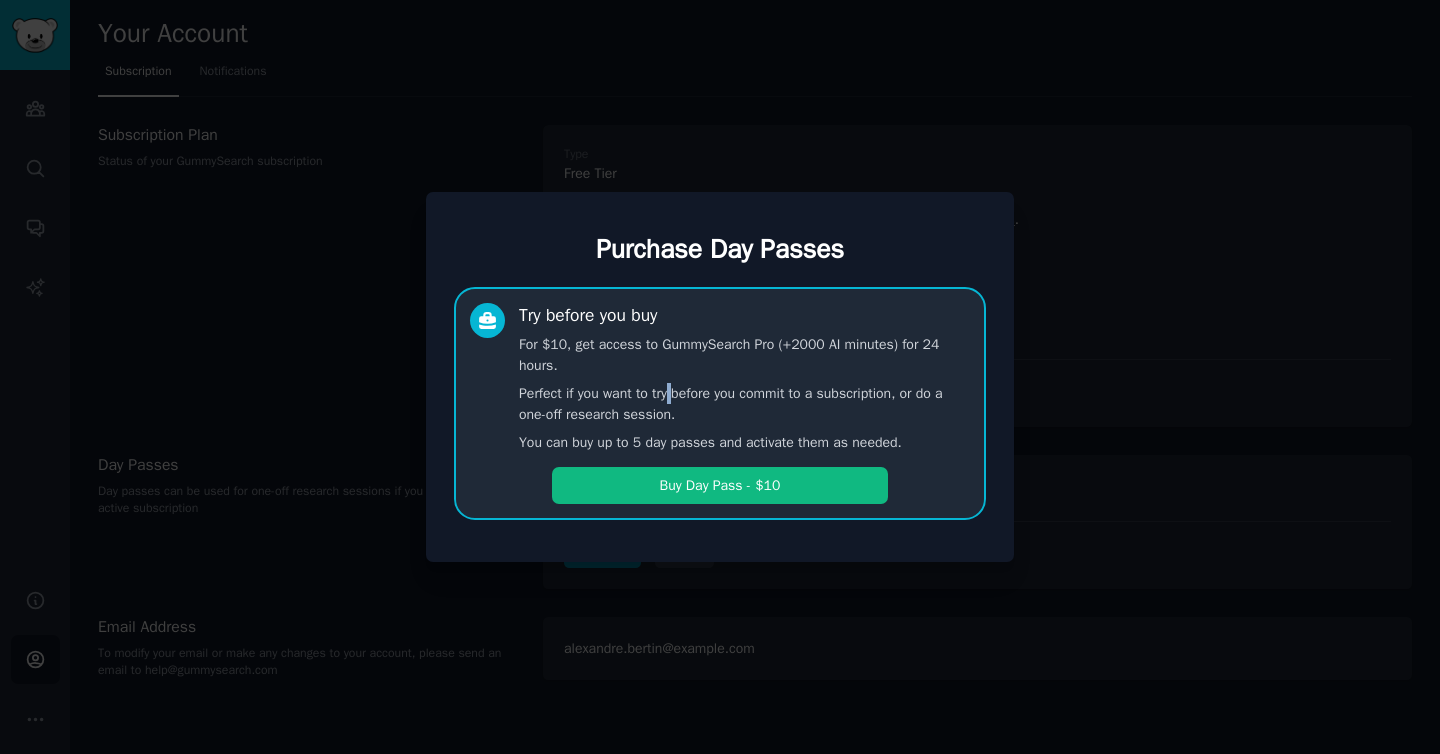 click on "Perfect if you want to try before you commit to a subscription, or do a one-off research session." at bounding box center [744, 404] 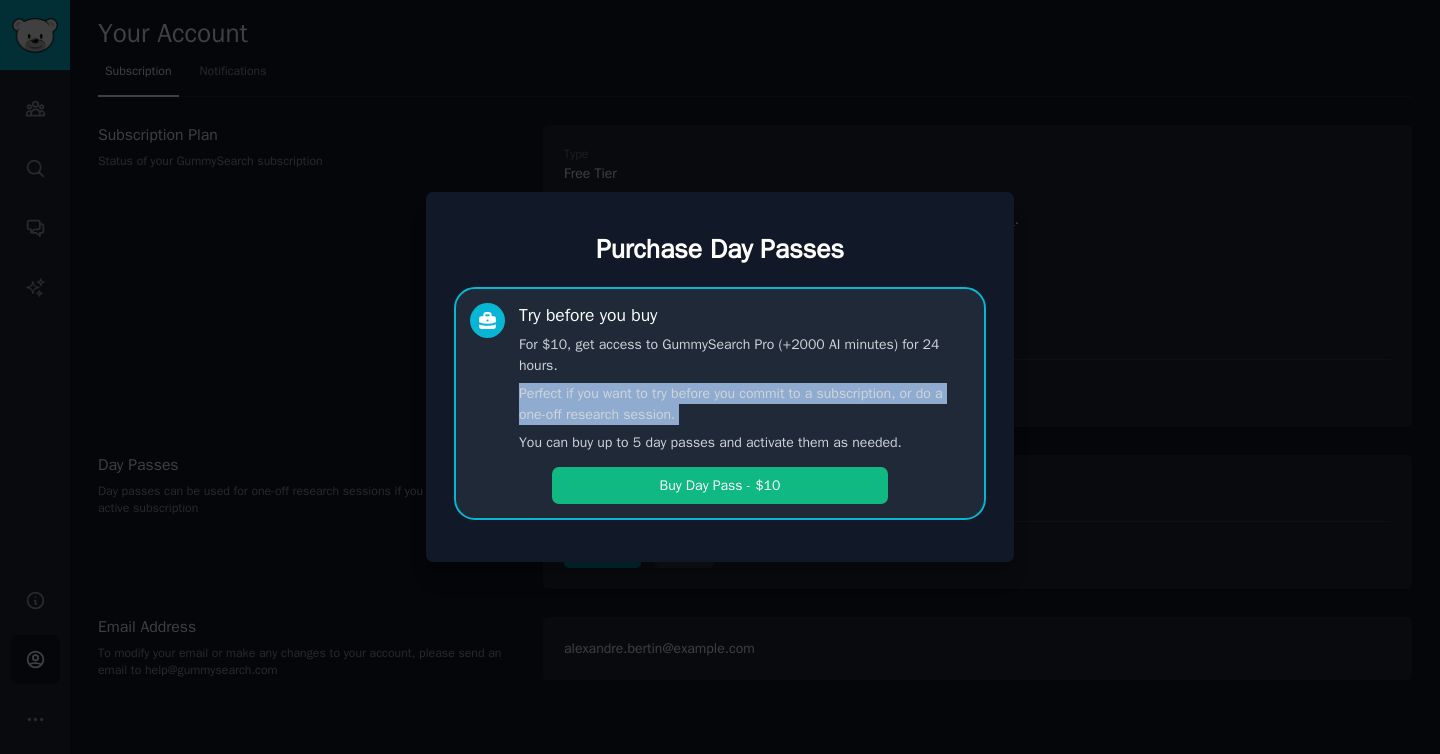 click on "Perfect if you want to try before you commit to a subscription, or do a one-off research session." at bounding box center [744, 404] 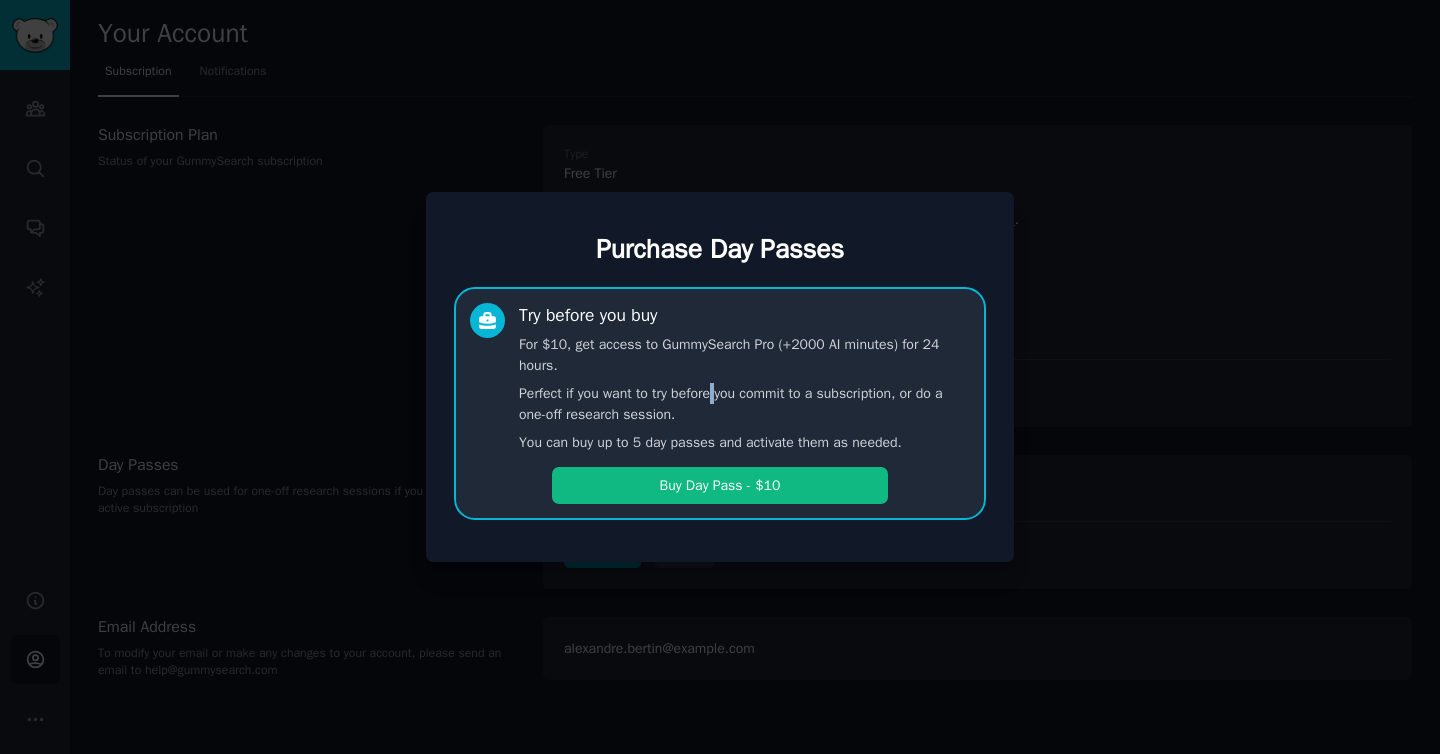 click on "Perfect if you want to try before you commit to a subscription, or do a one-off research session." at bounding box center [744, 404] 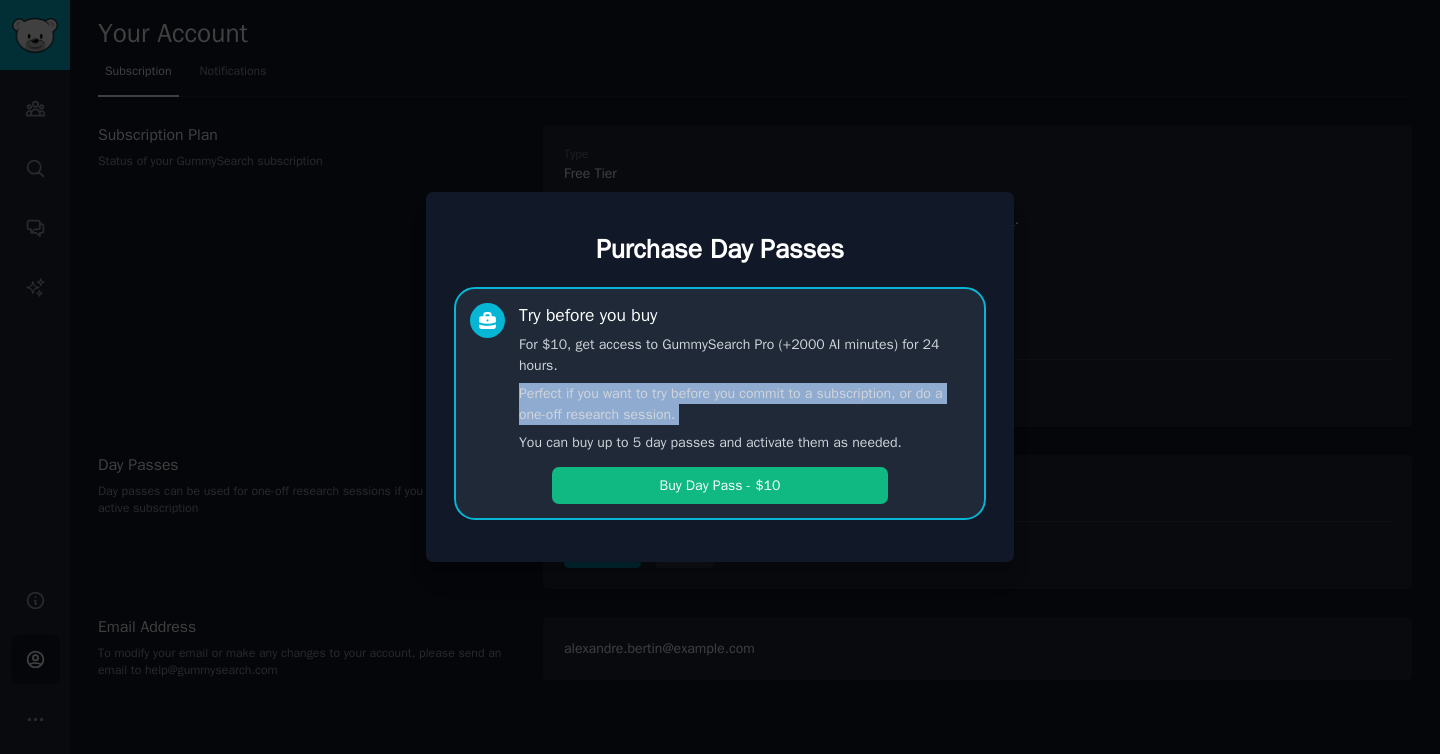 click on "Perfect if you want to try before you commit to a subscription, or do a one-off research session." at bounding box center [744, 404] 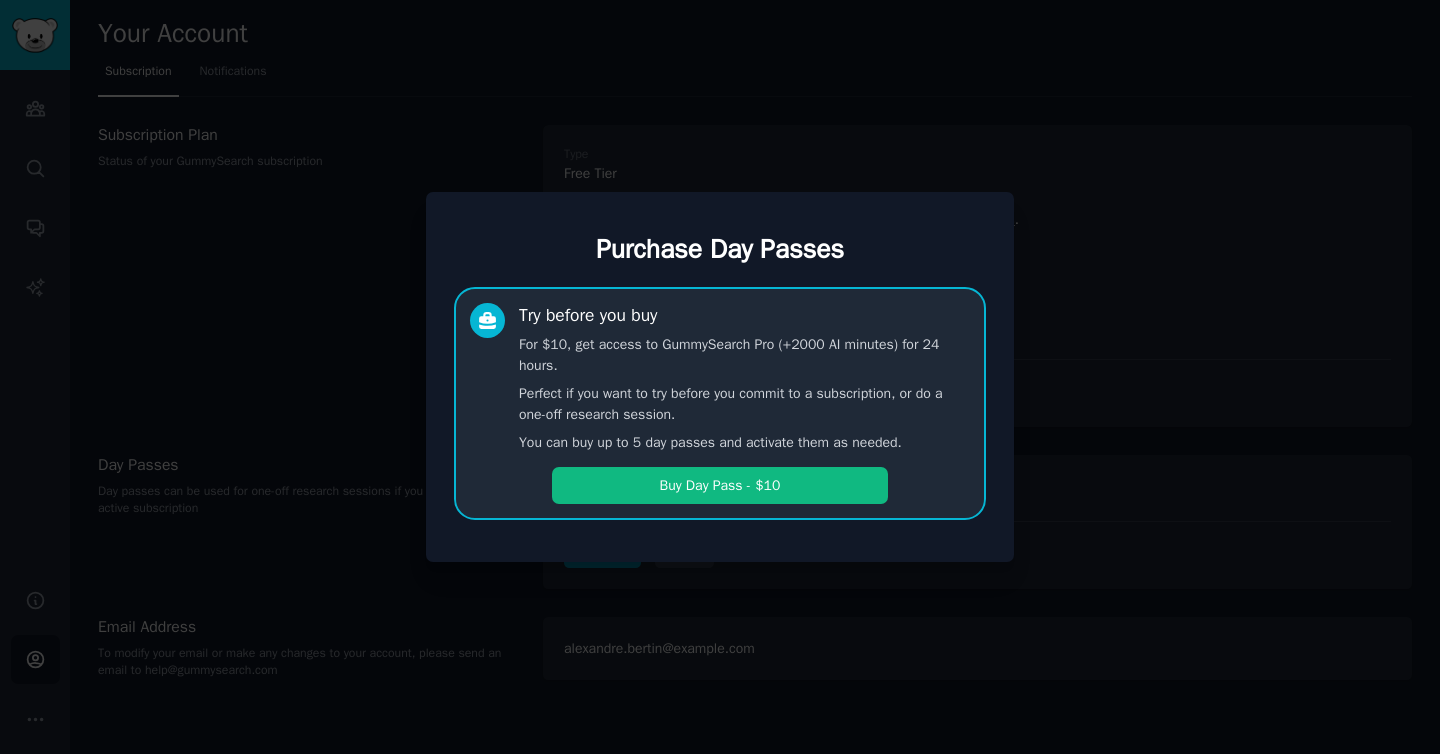 click on "Perfect if you want to try before you commit to a subscription, or do a one-off research session." at bounding box center [744, 404] 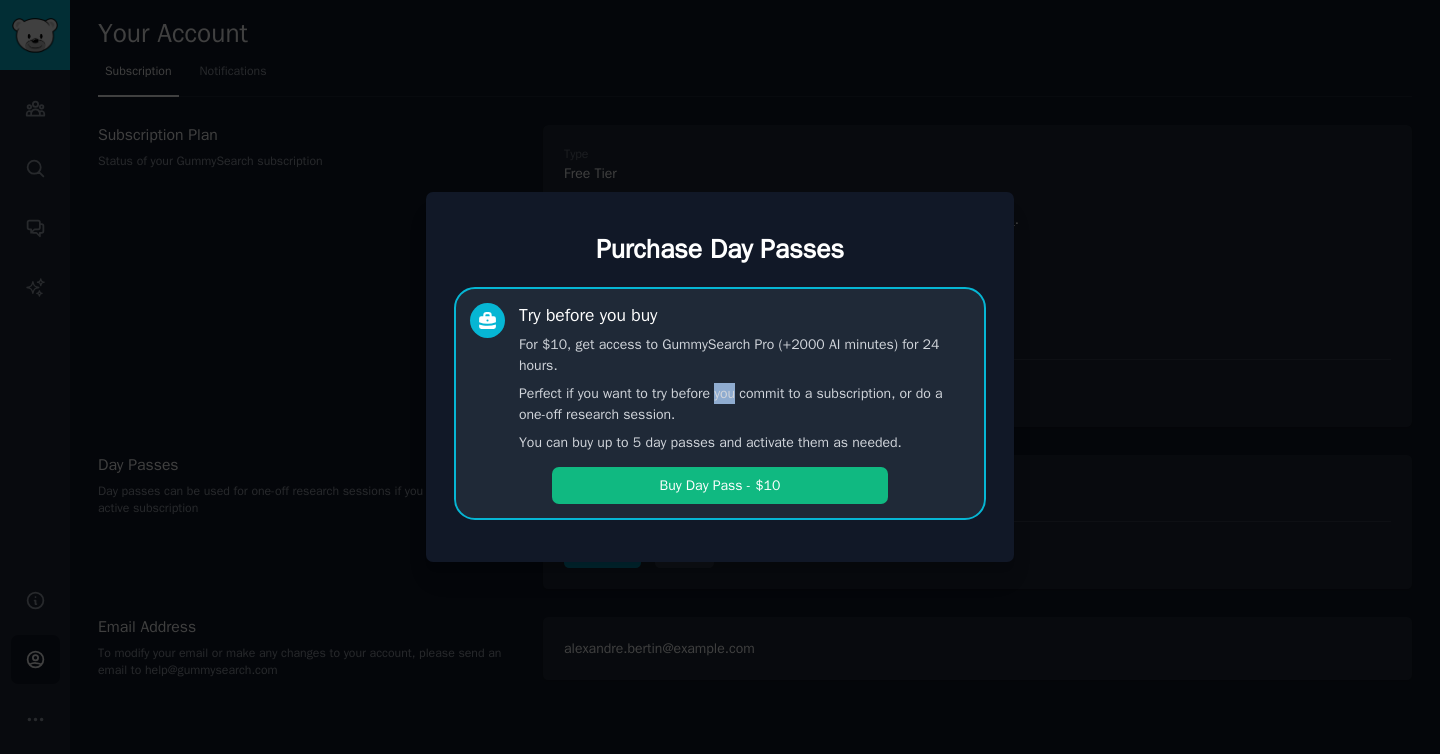 click on "Perfect if you want to try before you commit to a subscription, or do a one-off research session." at bounding box center [744, 404] 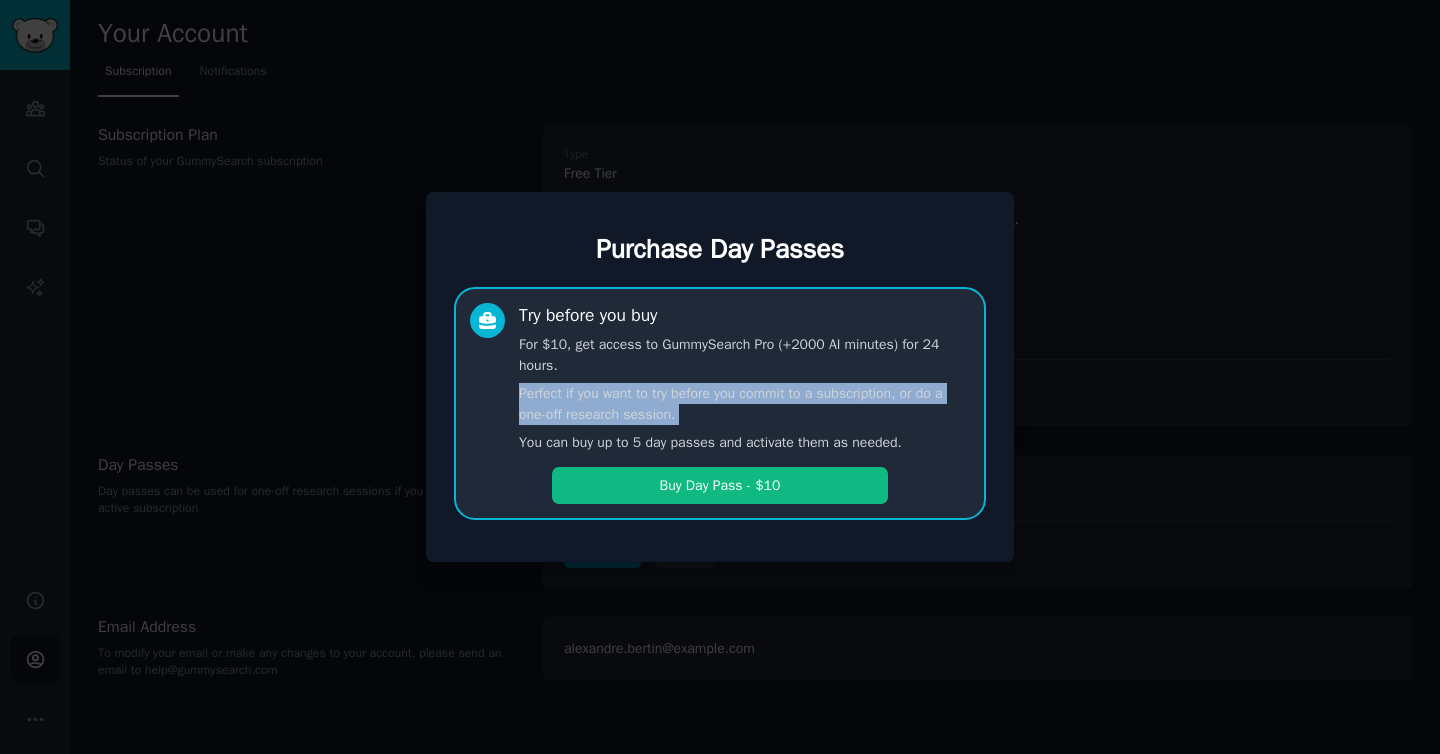 click on "Perfect if you want to try before you commit to a subscription, or do a one-off research session." at bounding box center [744, 404] 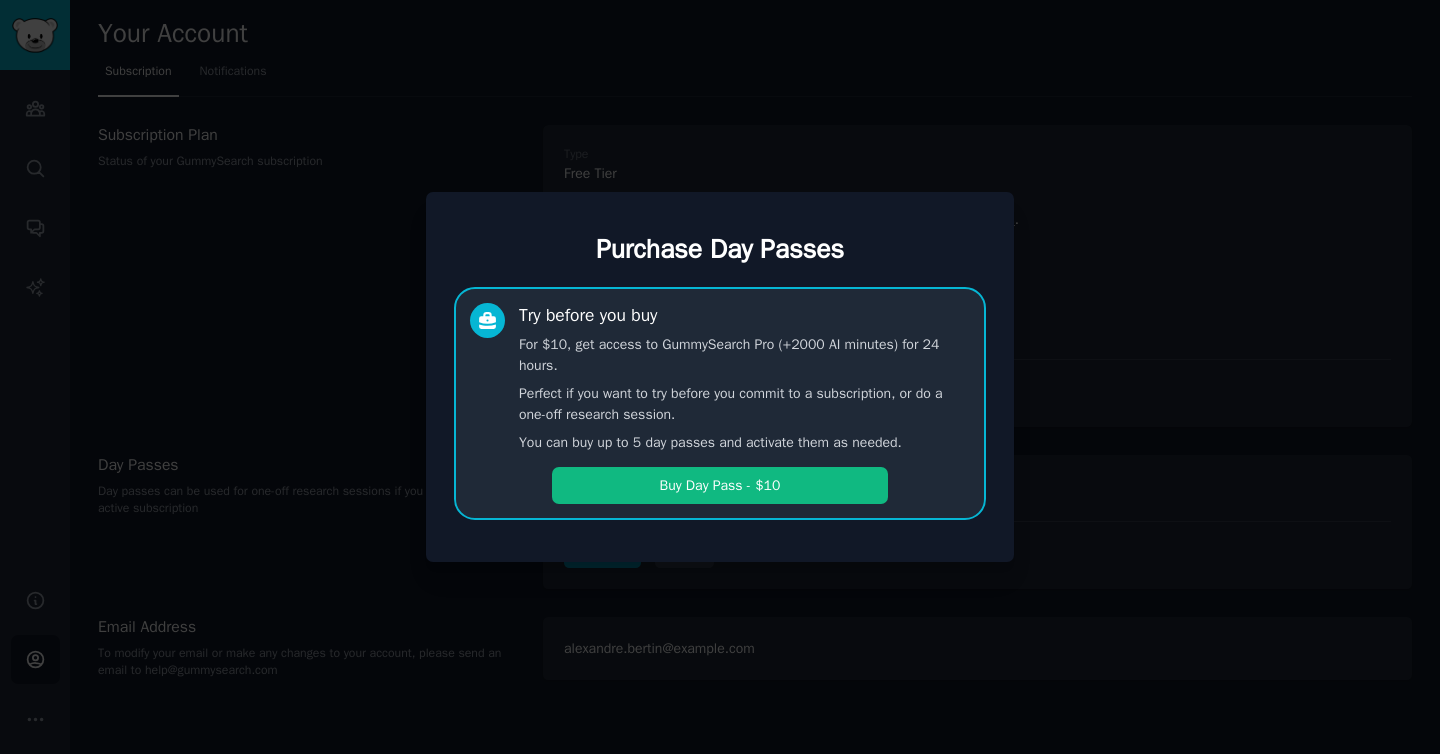 click on "Perfect if you want to try before you commit to a subscription, or do a one-off research session." at bounding box center (744, 404) 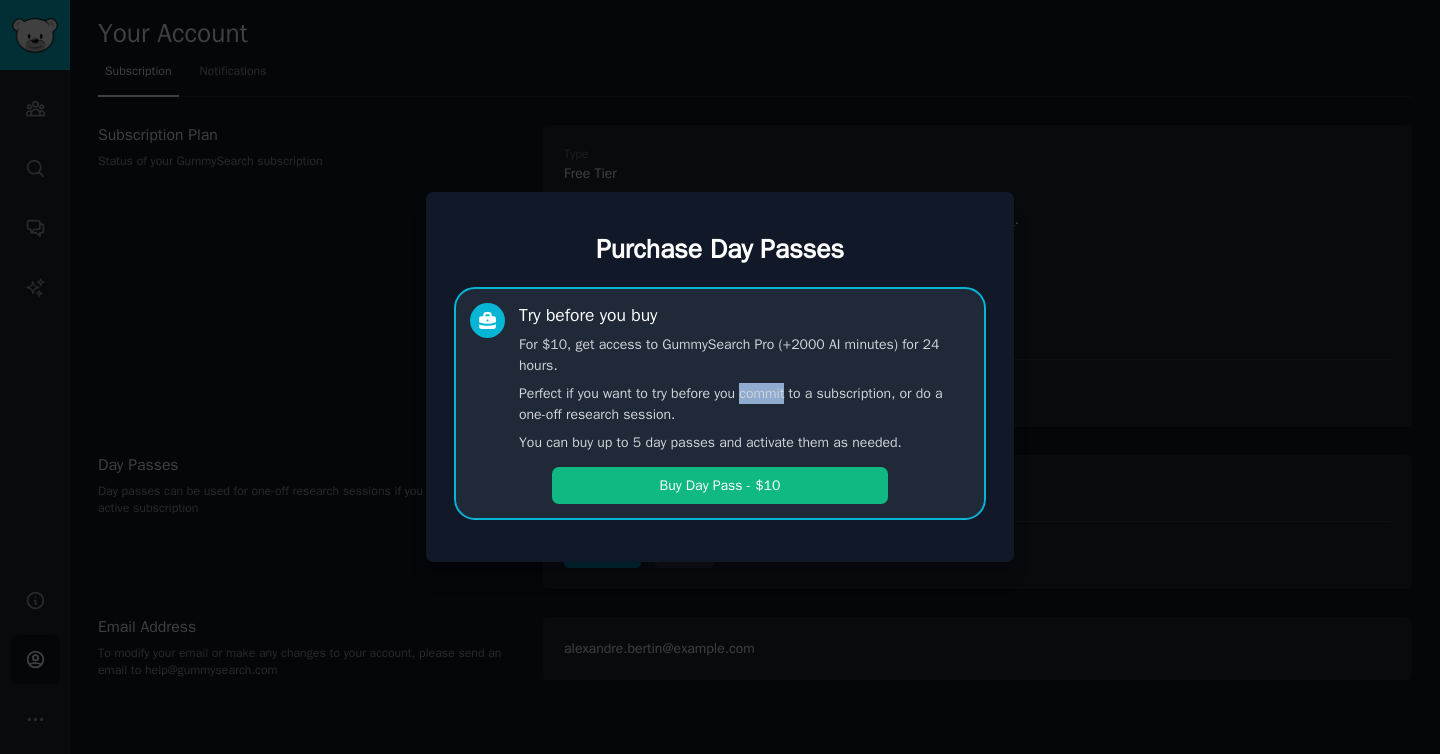 click on "Perfect if you want to try before you commit to a subscription, or do a one-off research session." at bounding box center [744, 404] 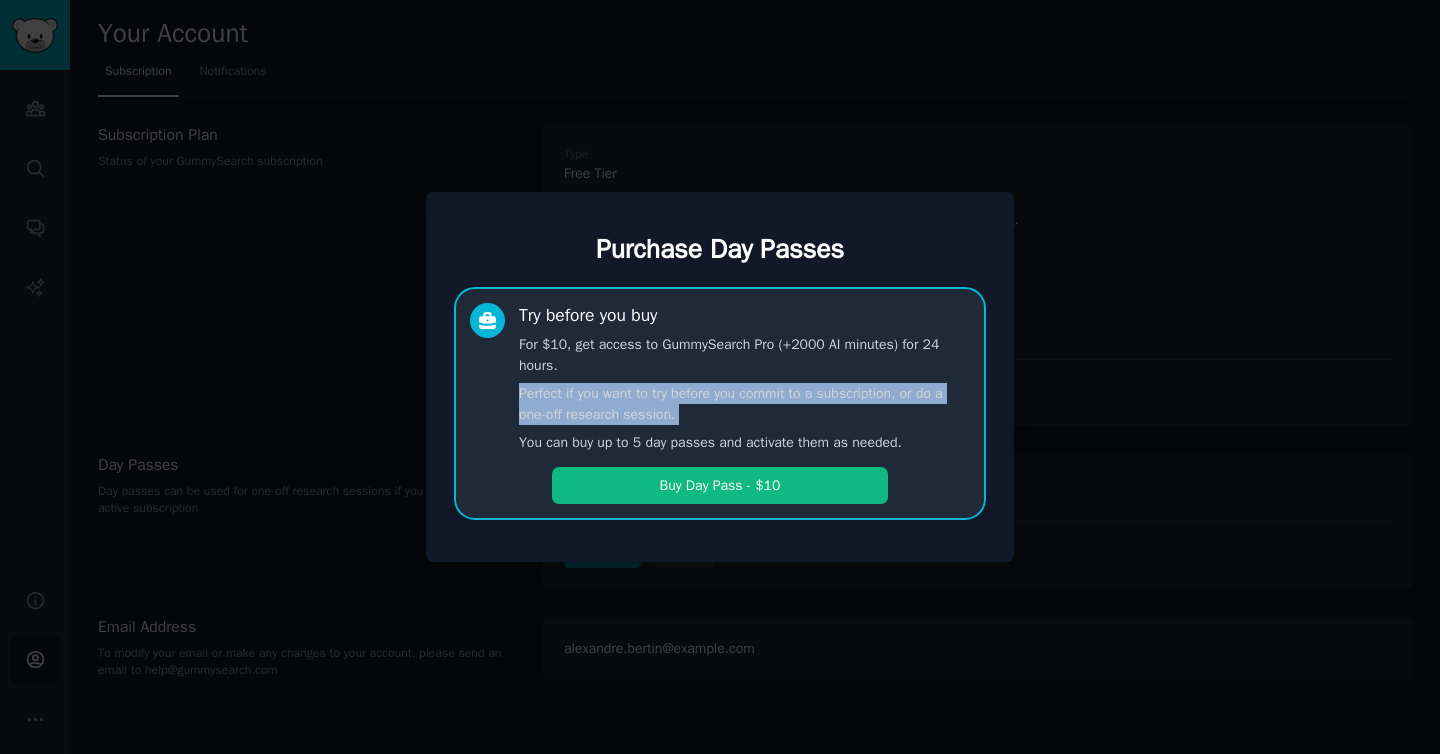 click on "Perfect if you want to try before you commit to a subscription, or do a one-off research session." at bounding box center (744, 404) 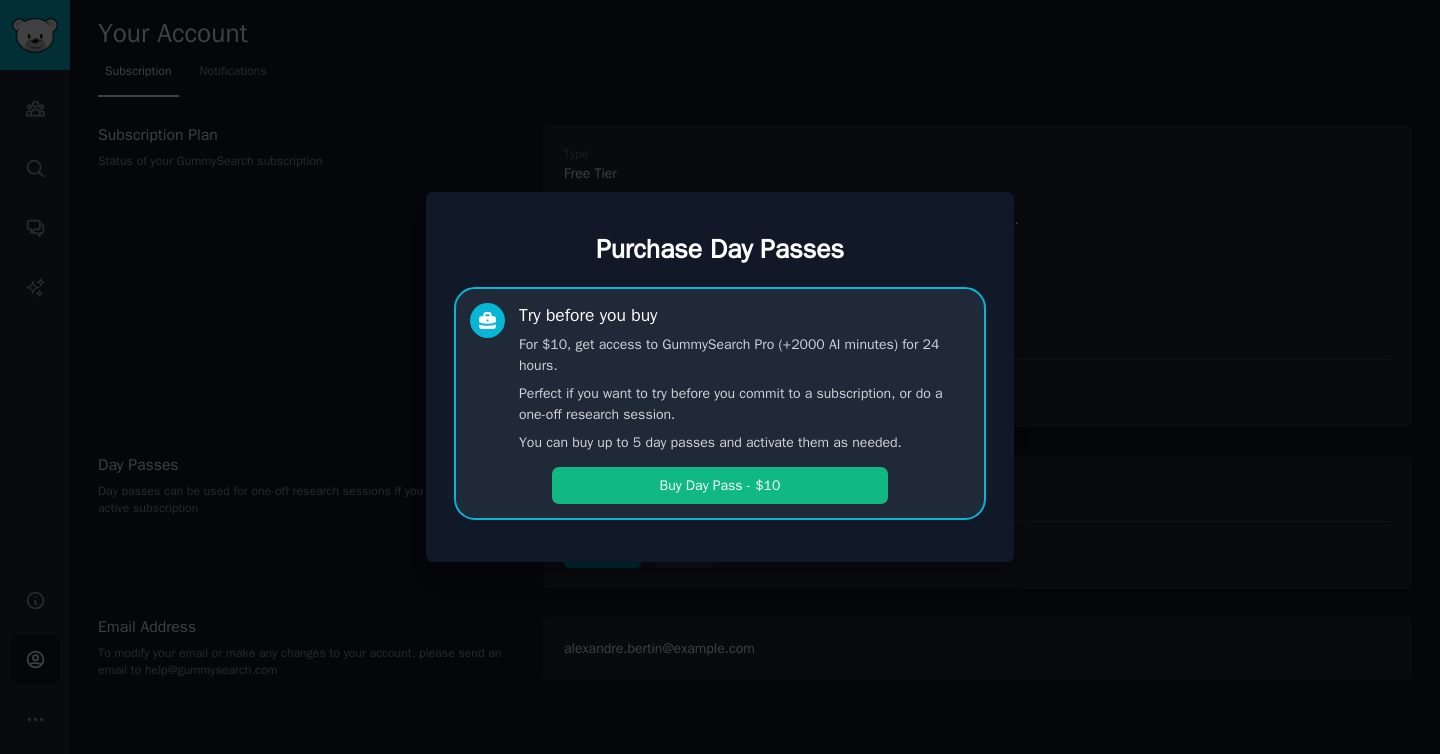 click on "Perfect if you want to try before you commit to a subscription, or do a one-off research session." at bounding box center [744, 404] 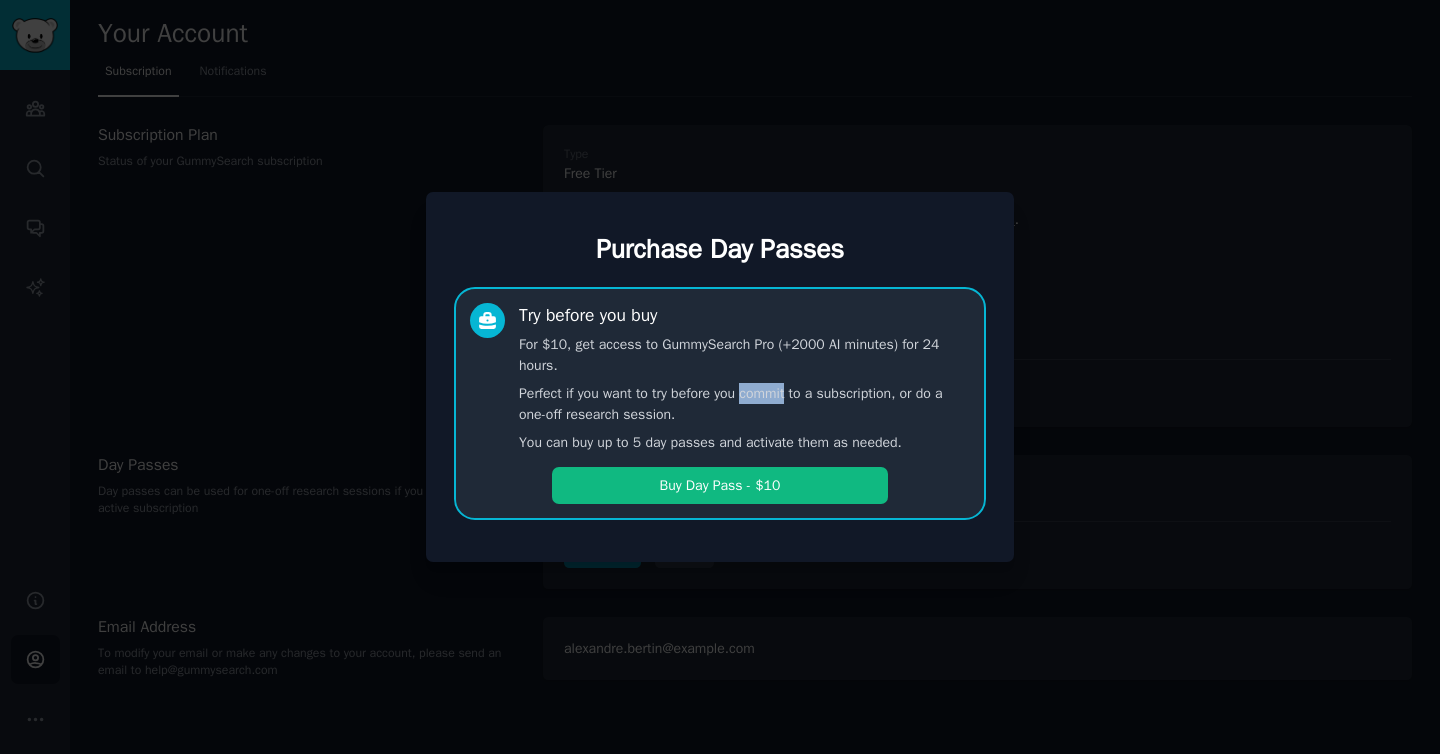 click on "Perfect if you want to try before you commit to a subscription, or do a one-off research session." at bounding box center [744, 404] 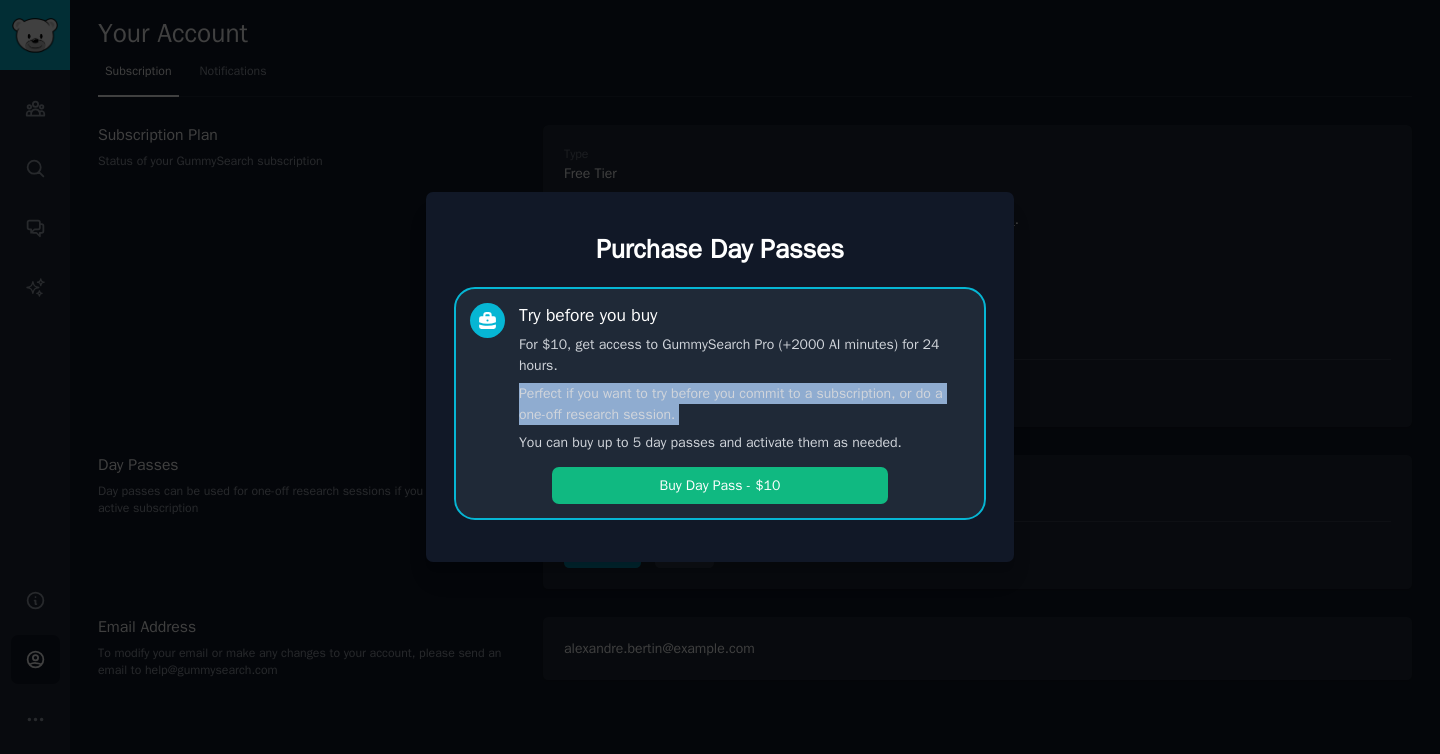 click on "Perfect if you want to try before you commit to a subscription, or do a one-off research session." at bounding box center [744, 404] 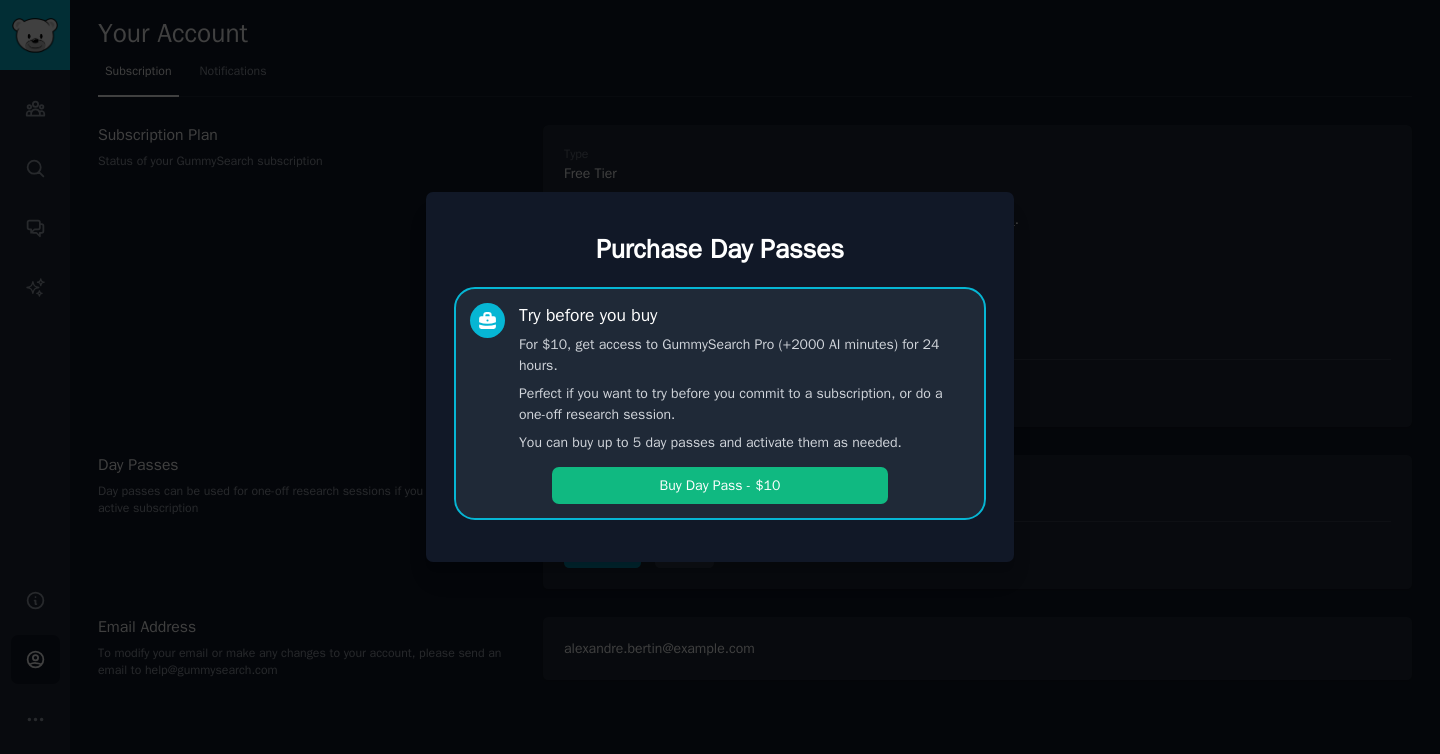 click on "Perfect if you want to try before you commit to a subscription, or do a one-off research session." at bounding box center (744, 404) 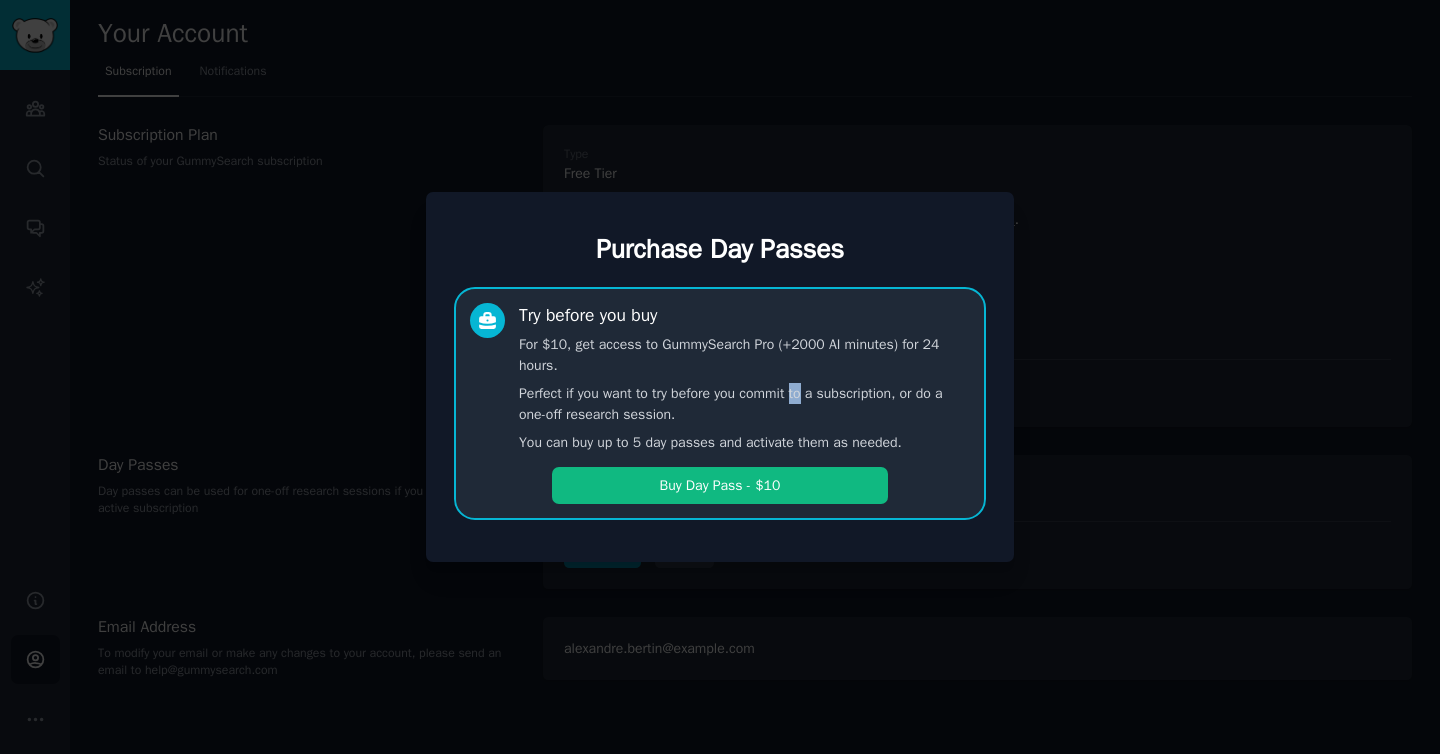 click on "Perfect if you want to try before you commit to a subscription, or do a one-off research session." at bounding box center (744, 404) 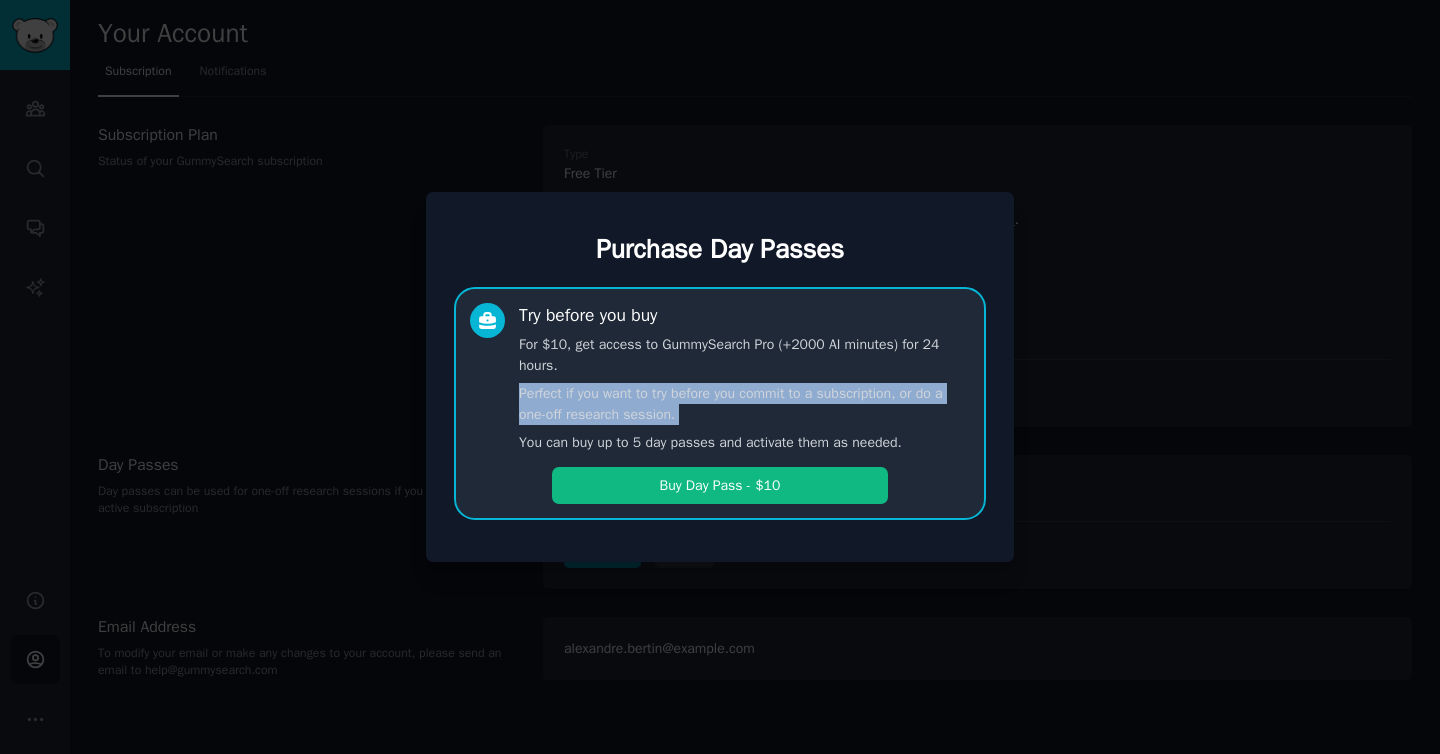 click on "Perfect if you want to try before you commit to a subscription, or do a one-off research session." at bounding box center (744, 404) 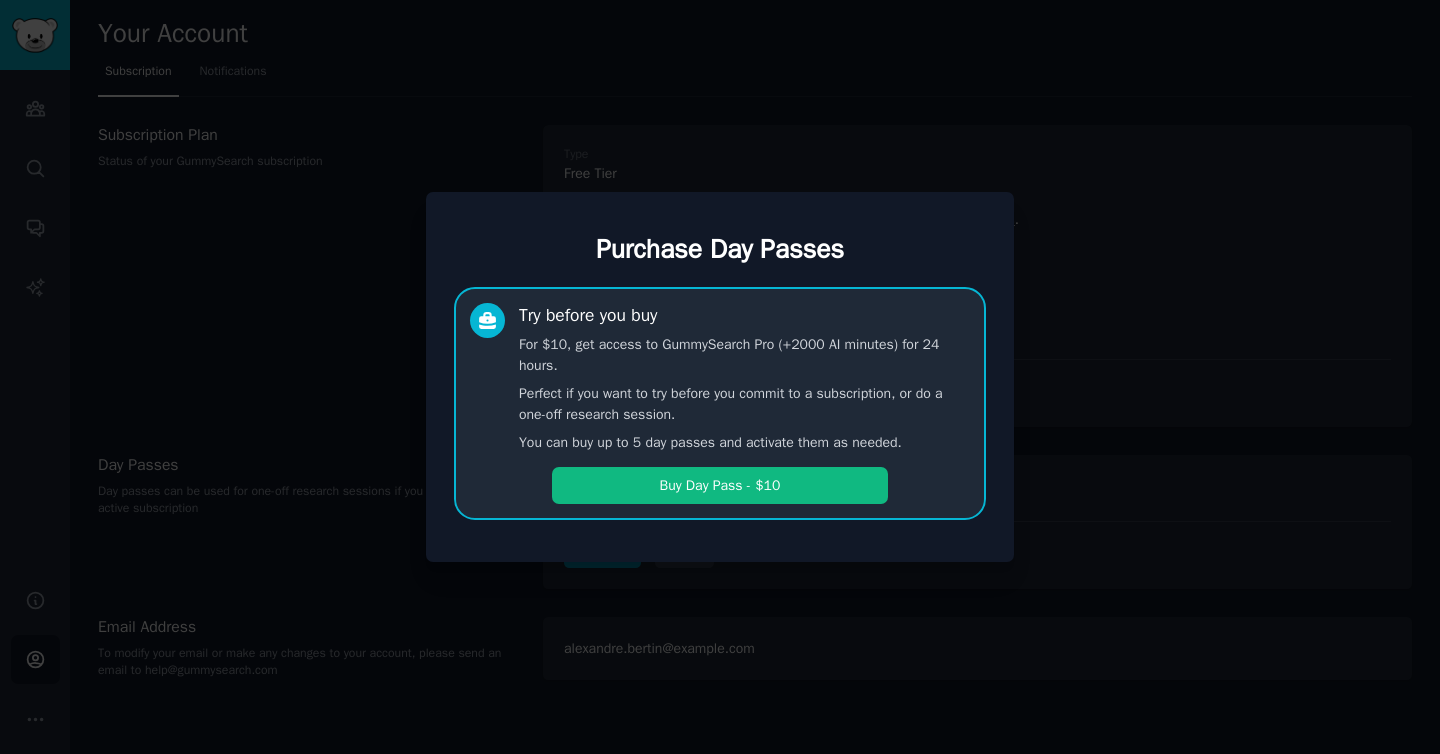 click on "Perfect if you want to try before you commit to a subscription, or do a one-off research session." at bounding box center (744, 404) 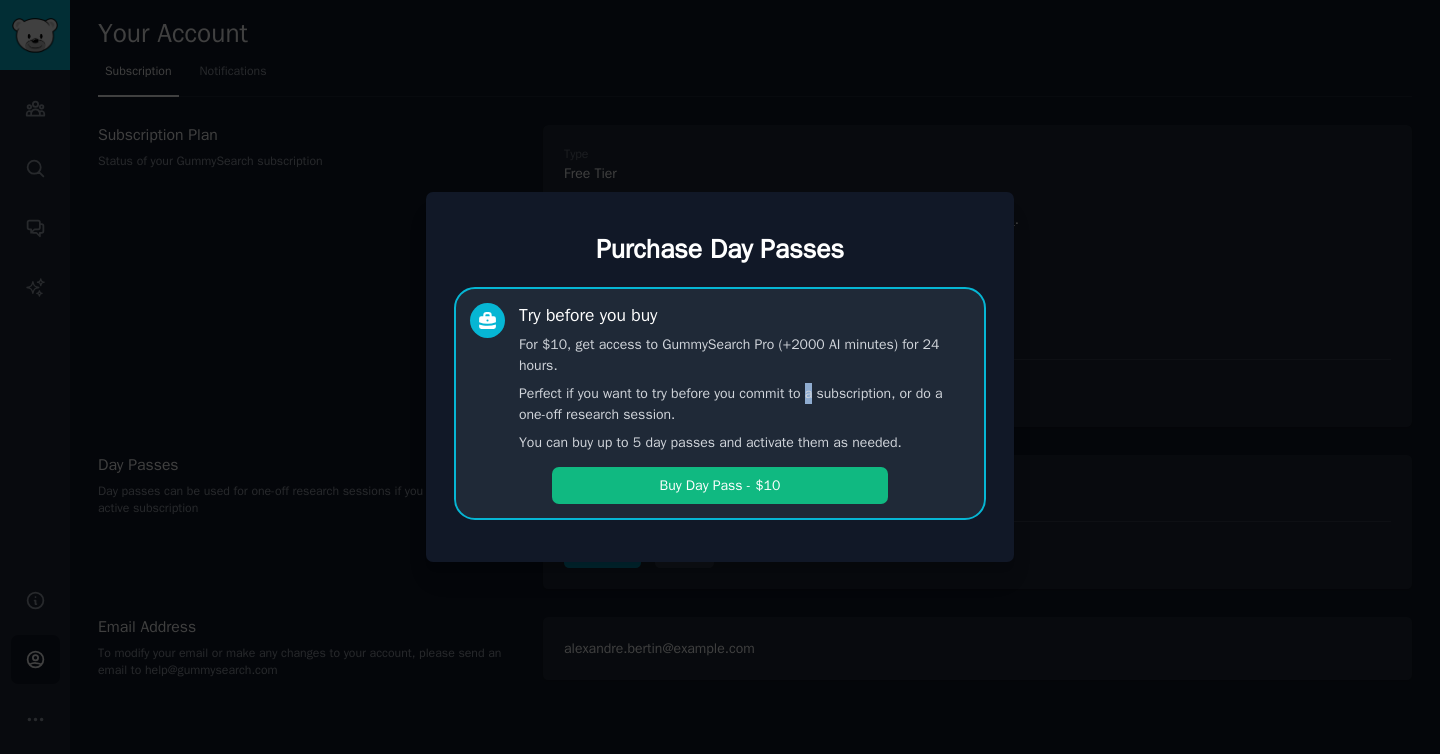 click on "Perfect if you want to try before you commit to a subscription, or do a one-off research session." at bounding box center (744, 404) 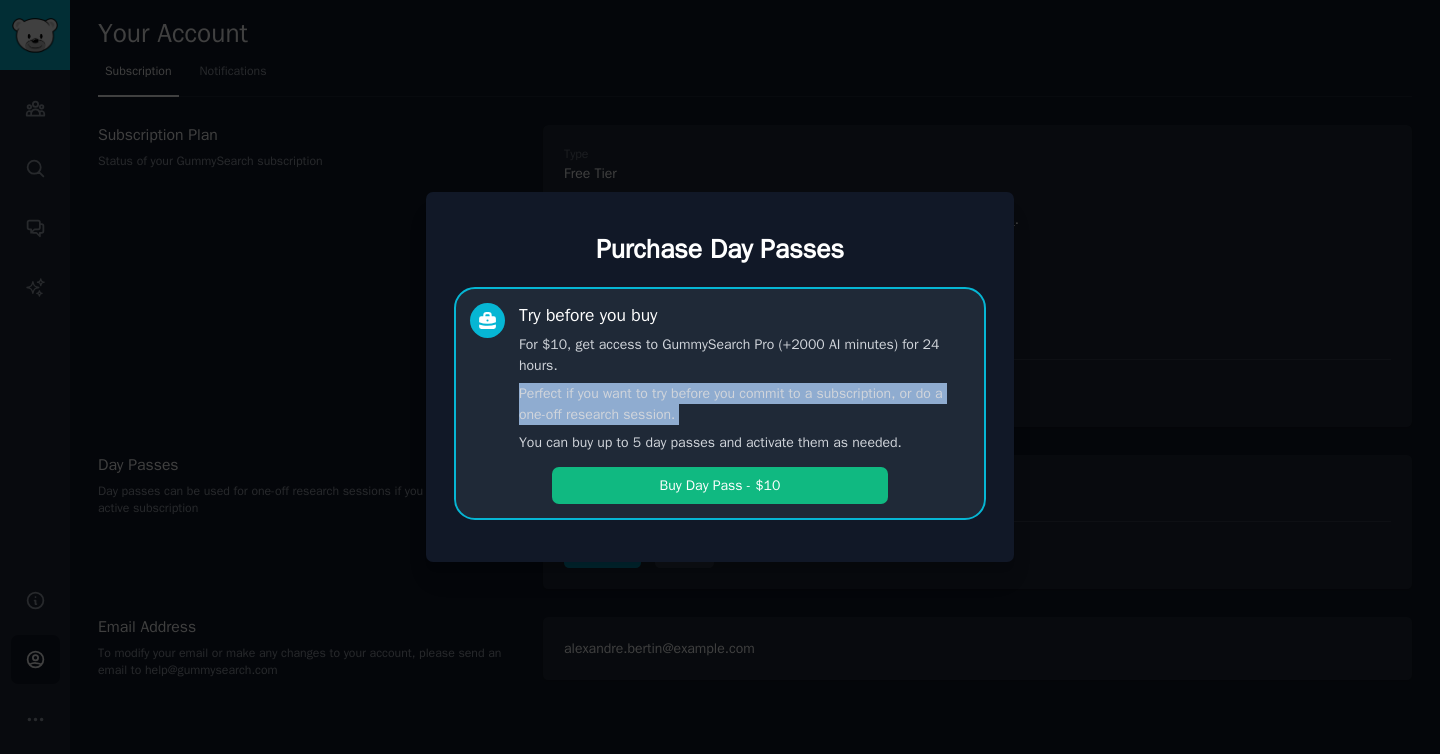 click on "Perfect if you want to try before you commit to a subscription, or do a one-off research session." at bounding box center (744, 404) 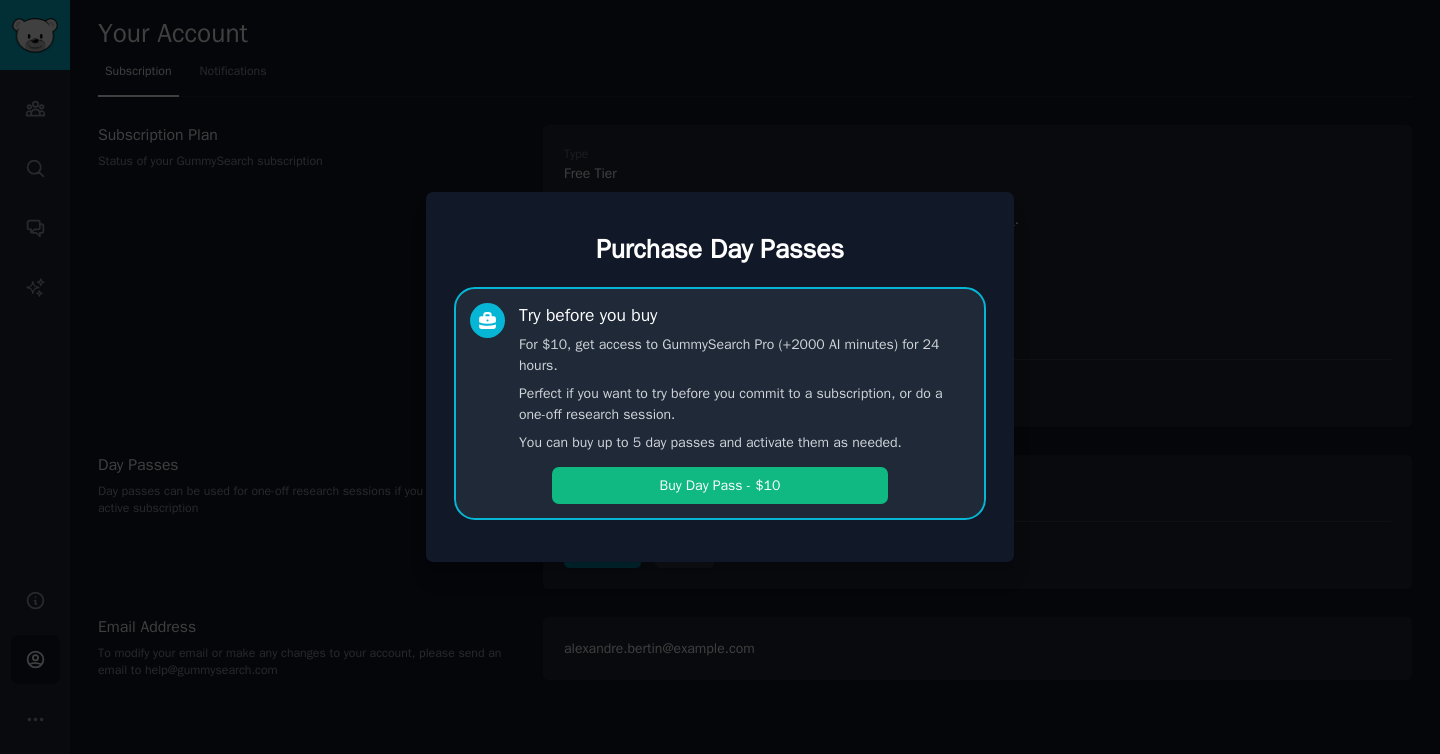 click on "Perfect if you want to try before you commit to a subscription, or do a one-off research session." at bounding box center (744, 404) 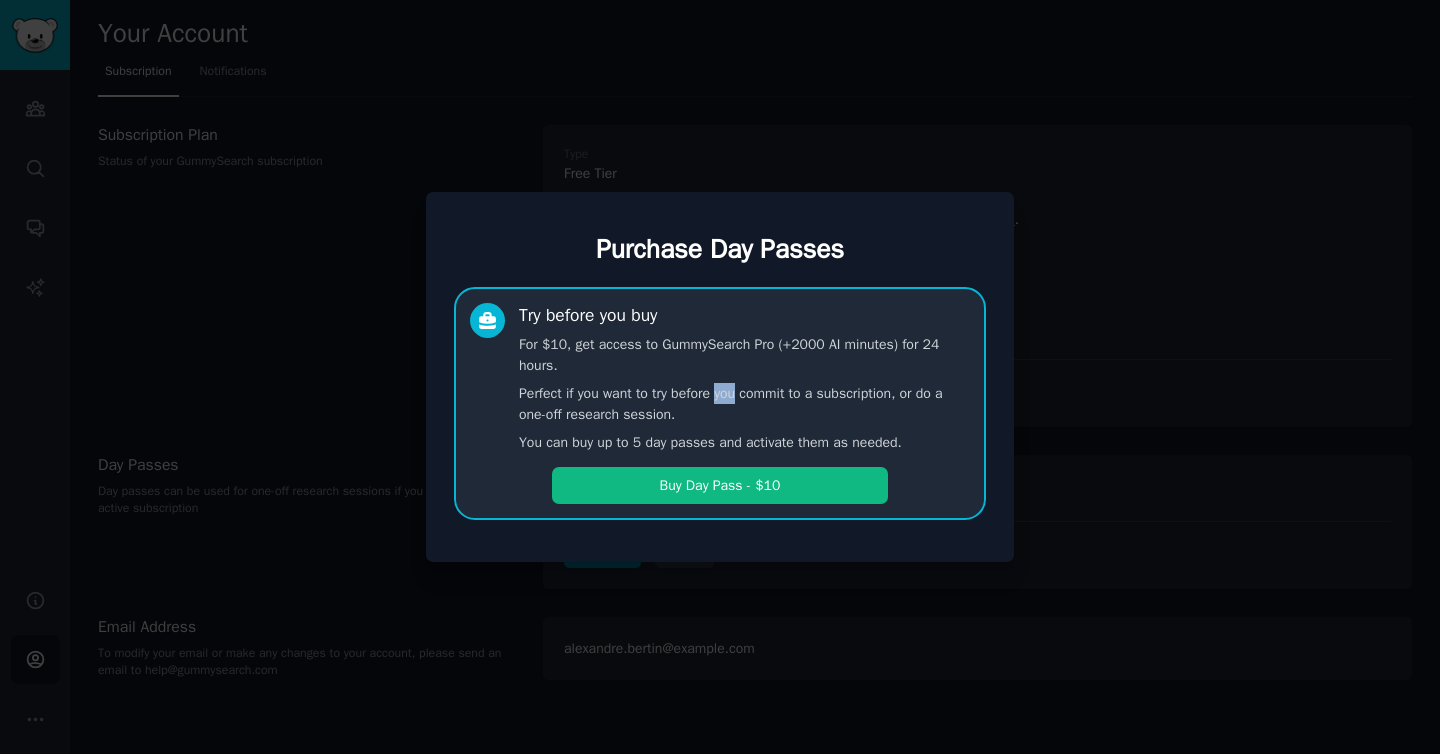click on "Perfect if you want to try before you commit to a subscription, or do a one-off research session." at bounding box center [744, 404] 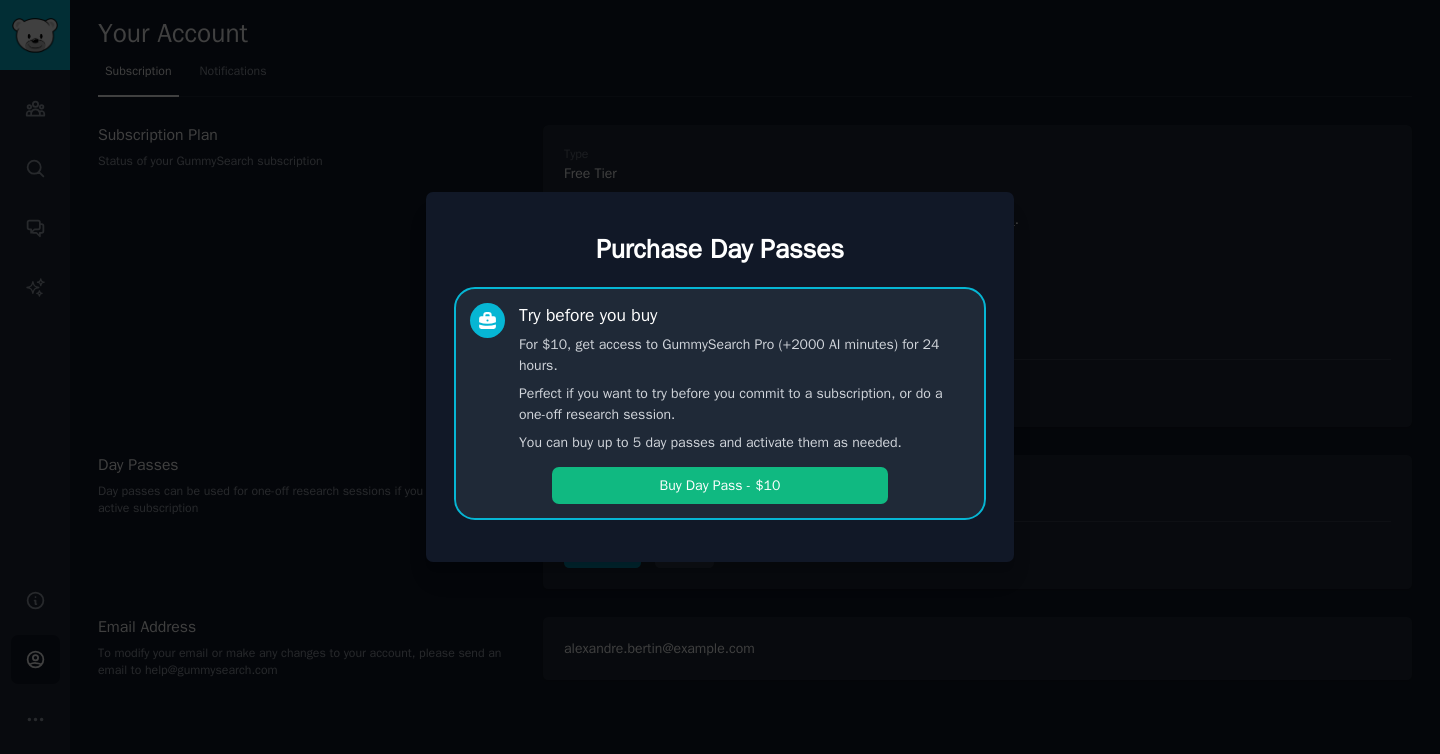 click on "Perfect if you want to try before you commit to a subscription, or do a one-off research session." at bounding box center (744, 404) 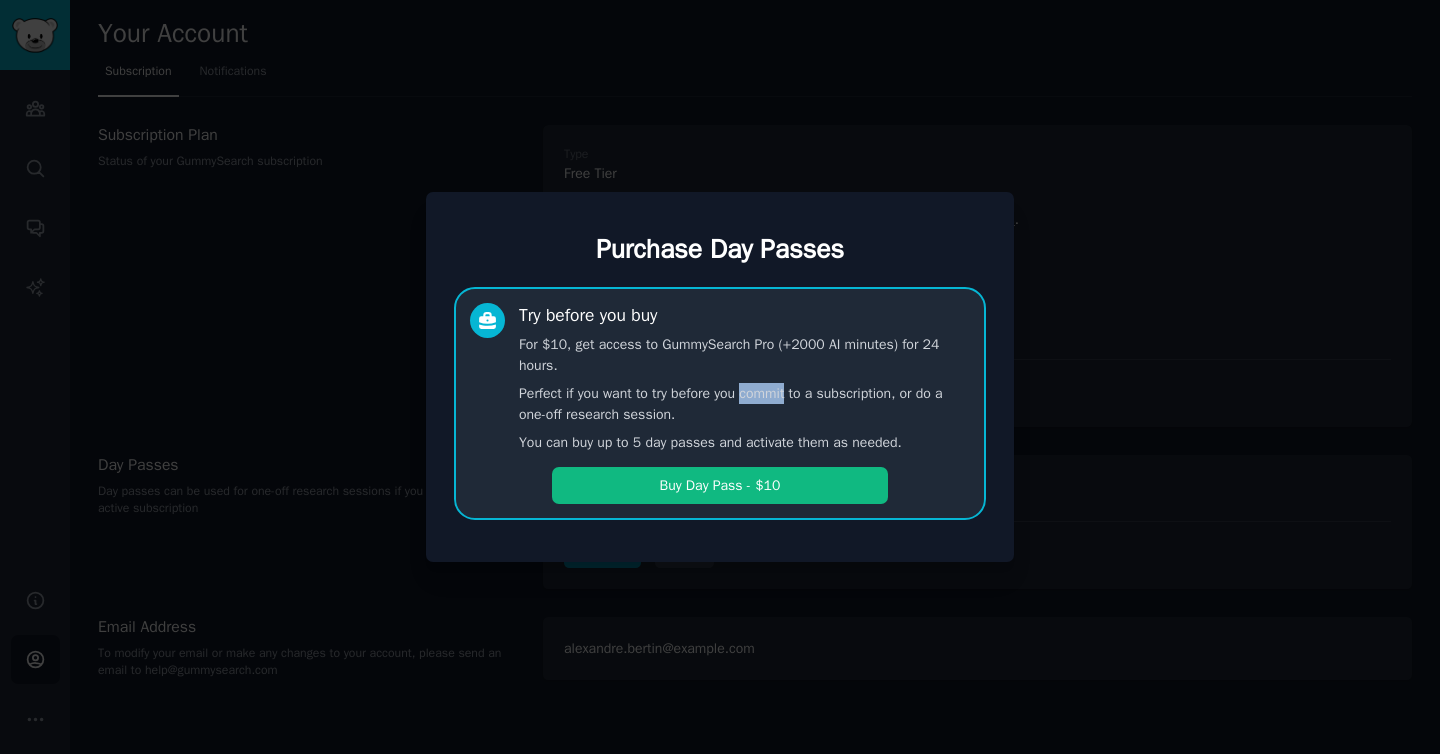 click on "Perfect if you want to try before you commit to a subscription, or do a one-off research session." at bounding box center (744, 404) 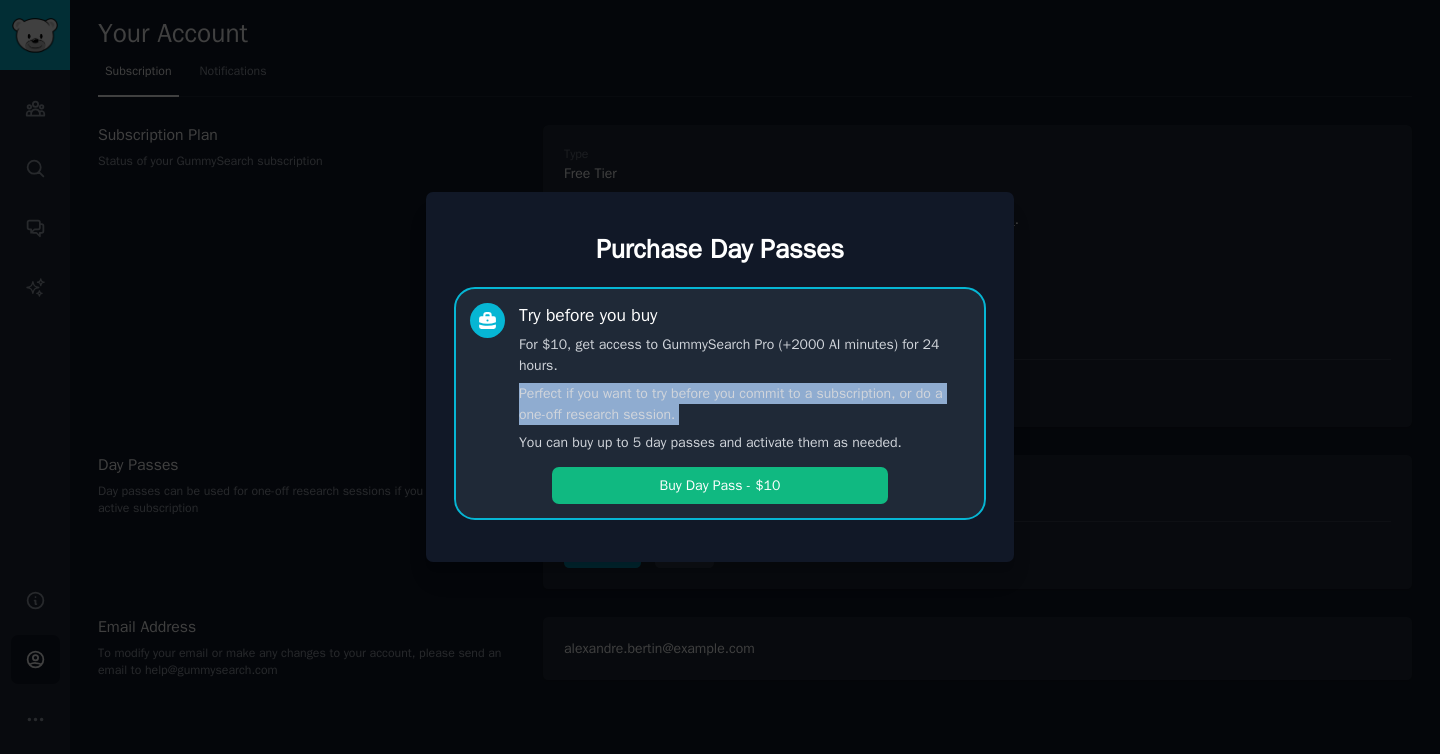 click on "Perfect if you want to try before you commit to a subscription, or do a one-off research session." at bounding box center [744, 404] 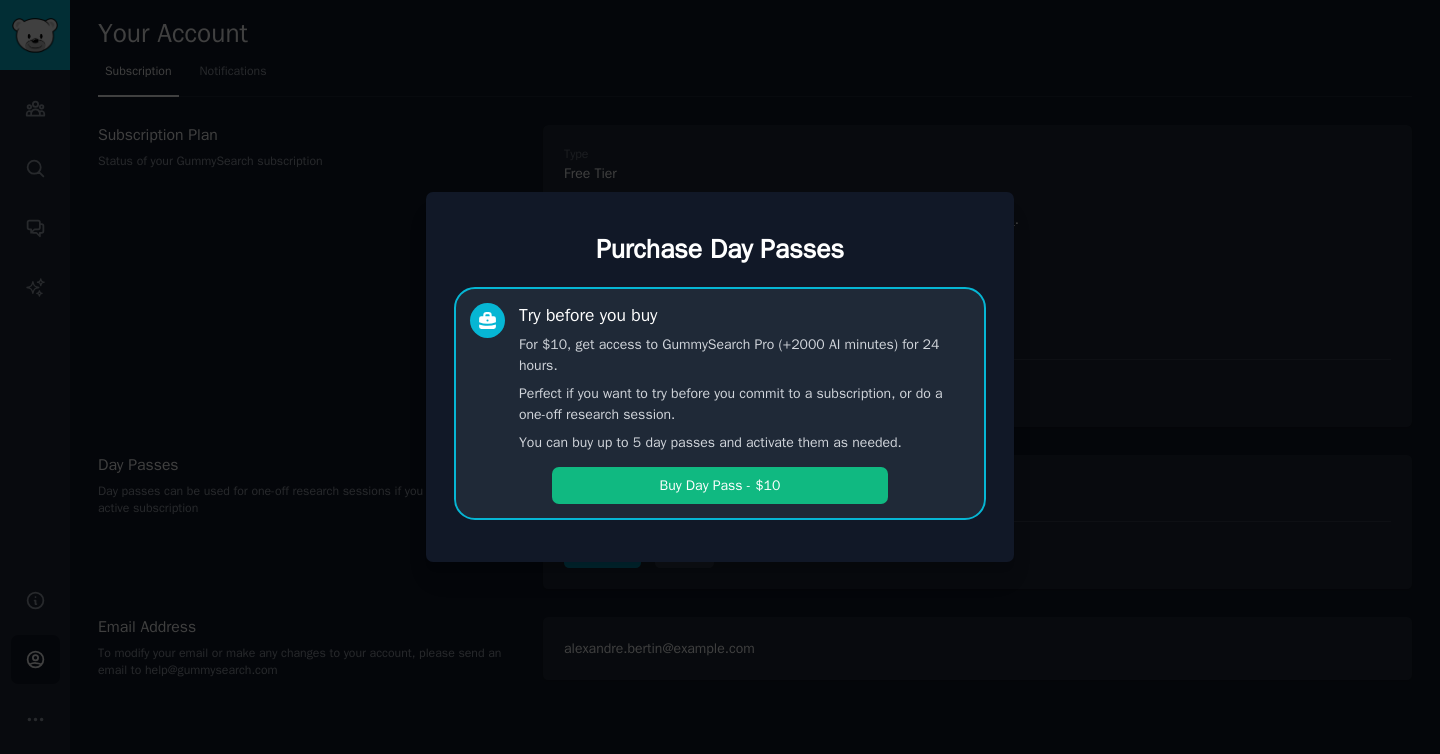click at bounding box center [720, 377] 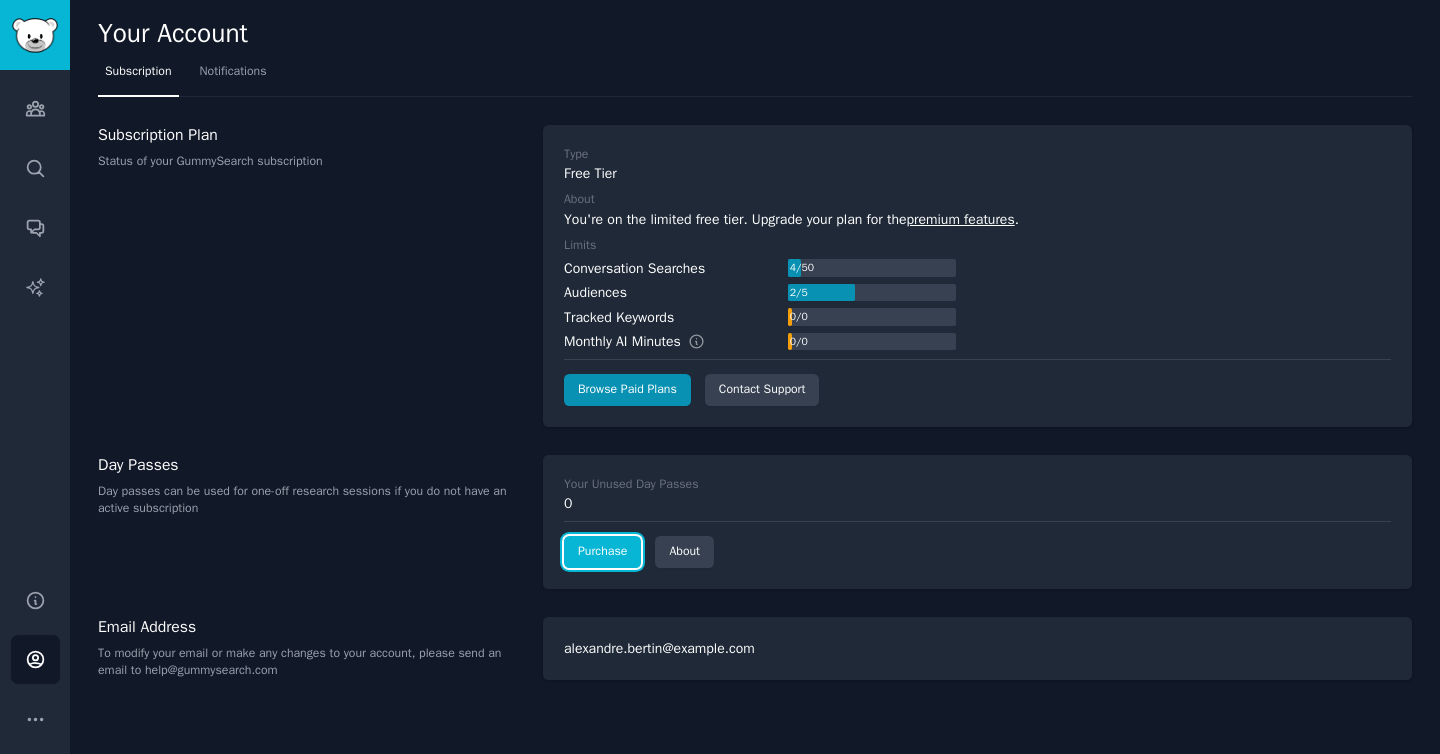 click on "Purchase" 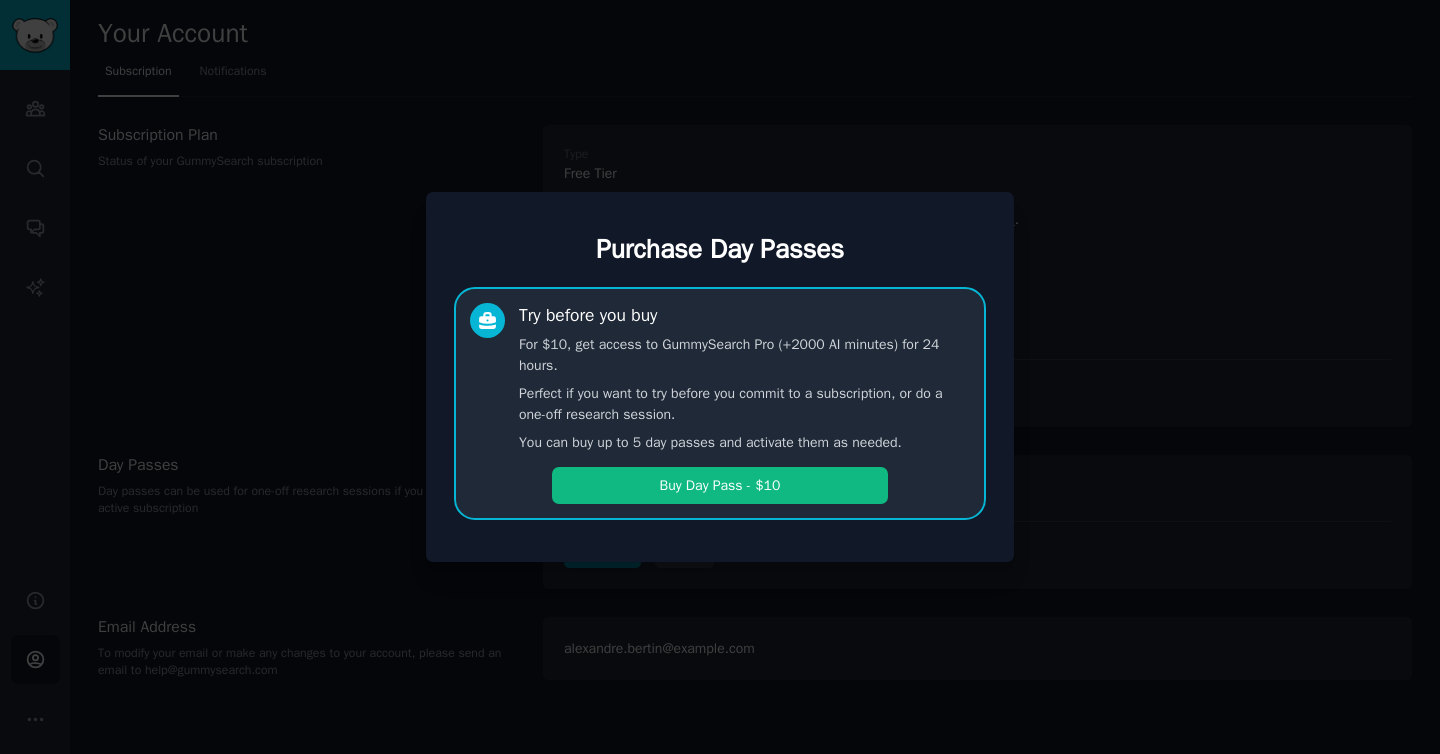 click at bounding box center [720, 377] 